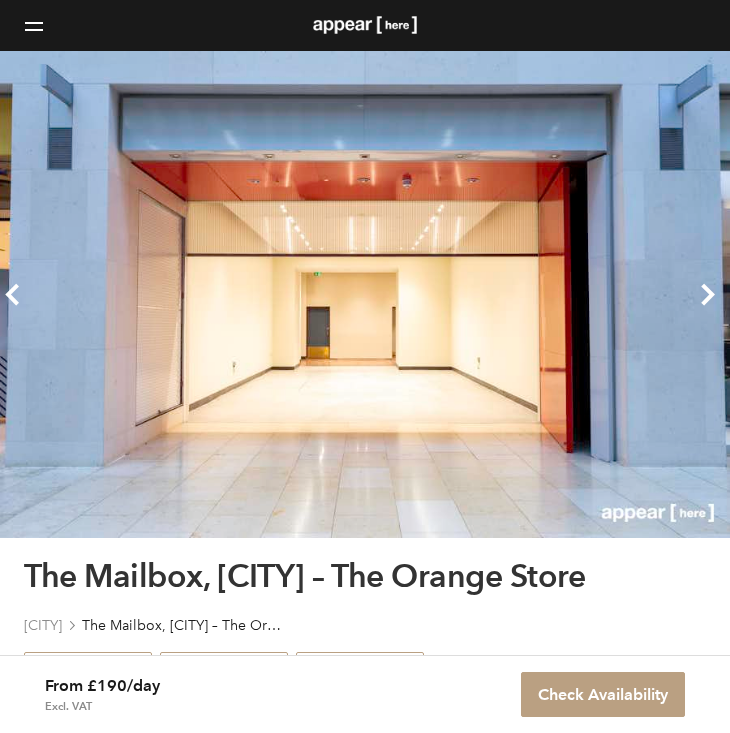 scroll, scrollTop: 632, scrollLeft: 0, axis: vertical 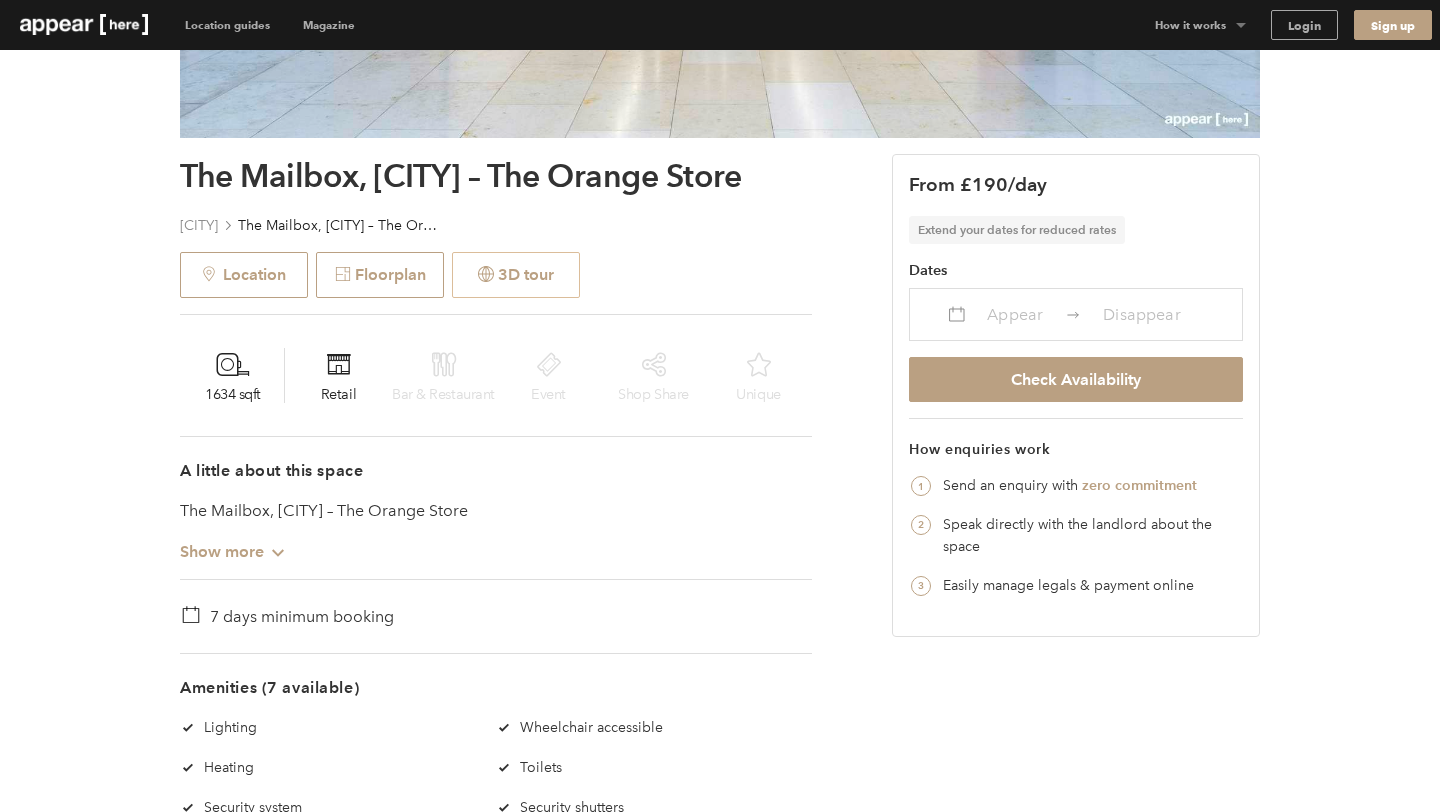 click on "3D tour" at bounding box center (516, 275) 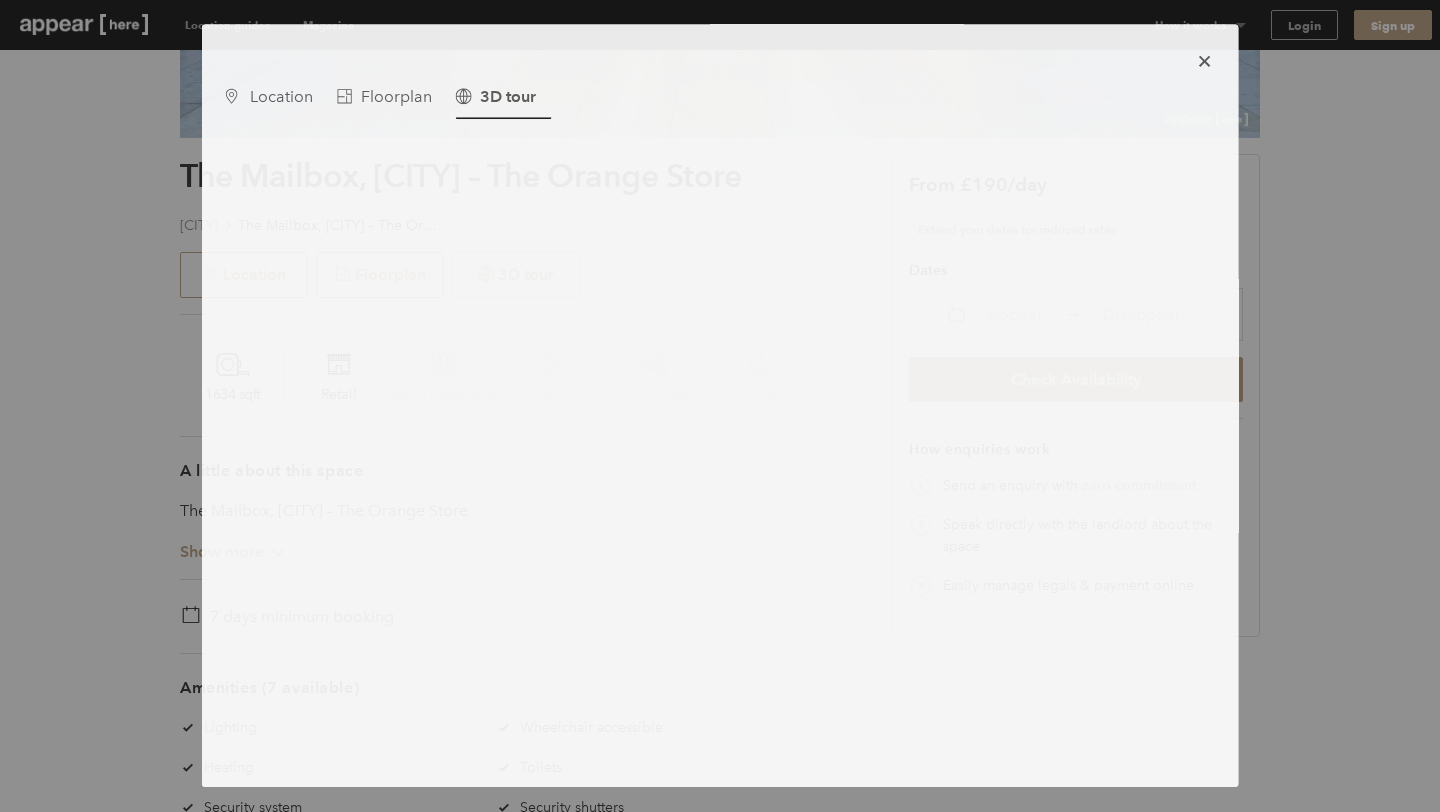 scroll, scrollTop: 0, scrollLeft: 0, axis: both 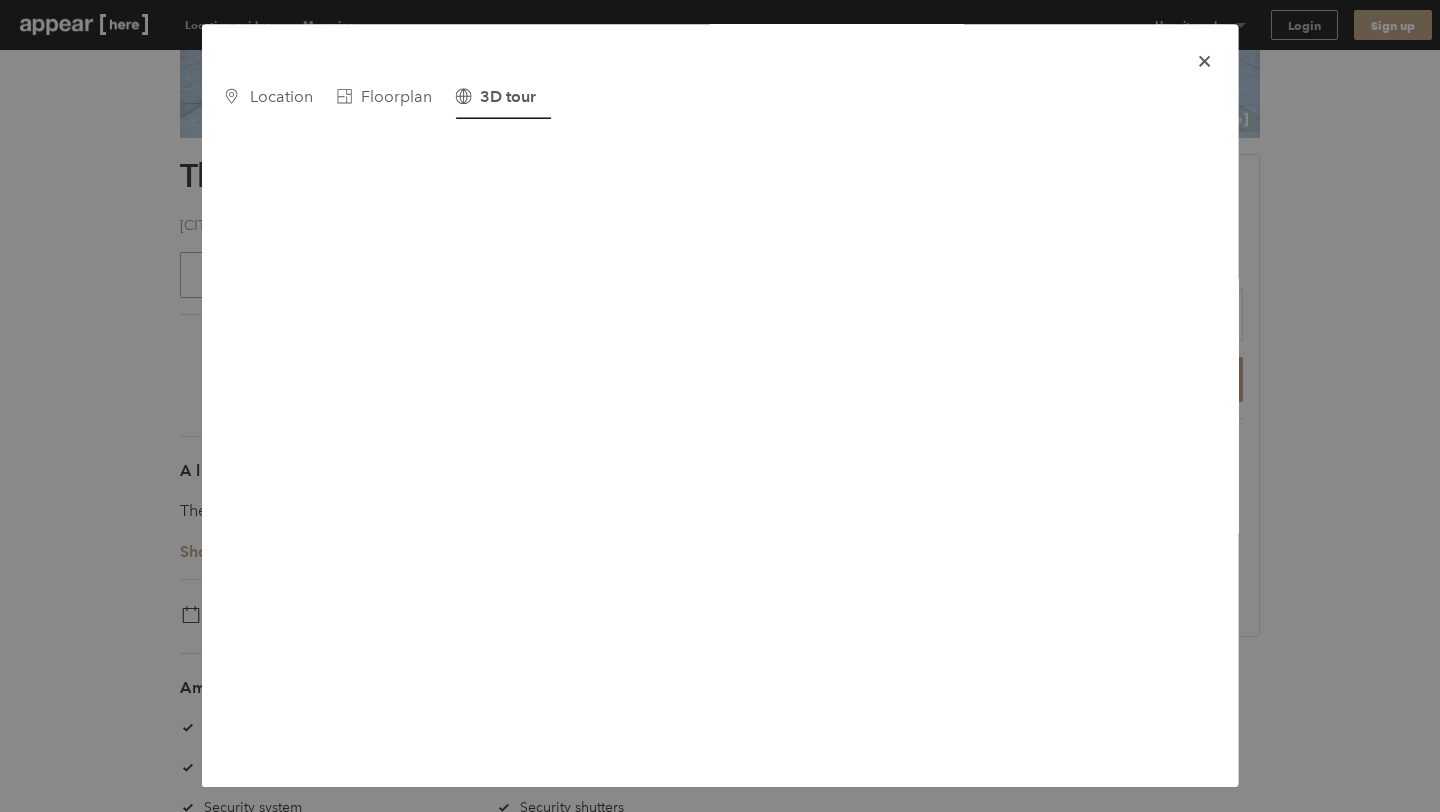 drag, startPoint x: 341, startPoint y: 298, endPoint x: 1201, endPoint y: 61, distance: 892.05884 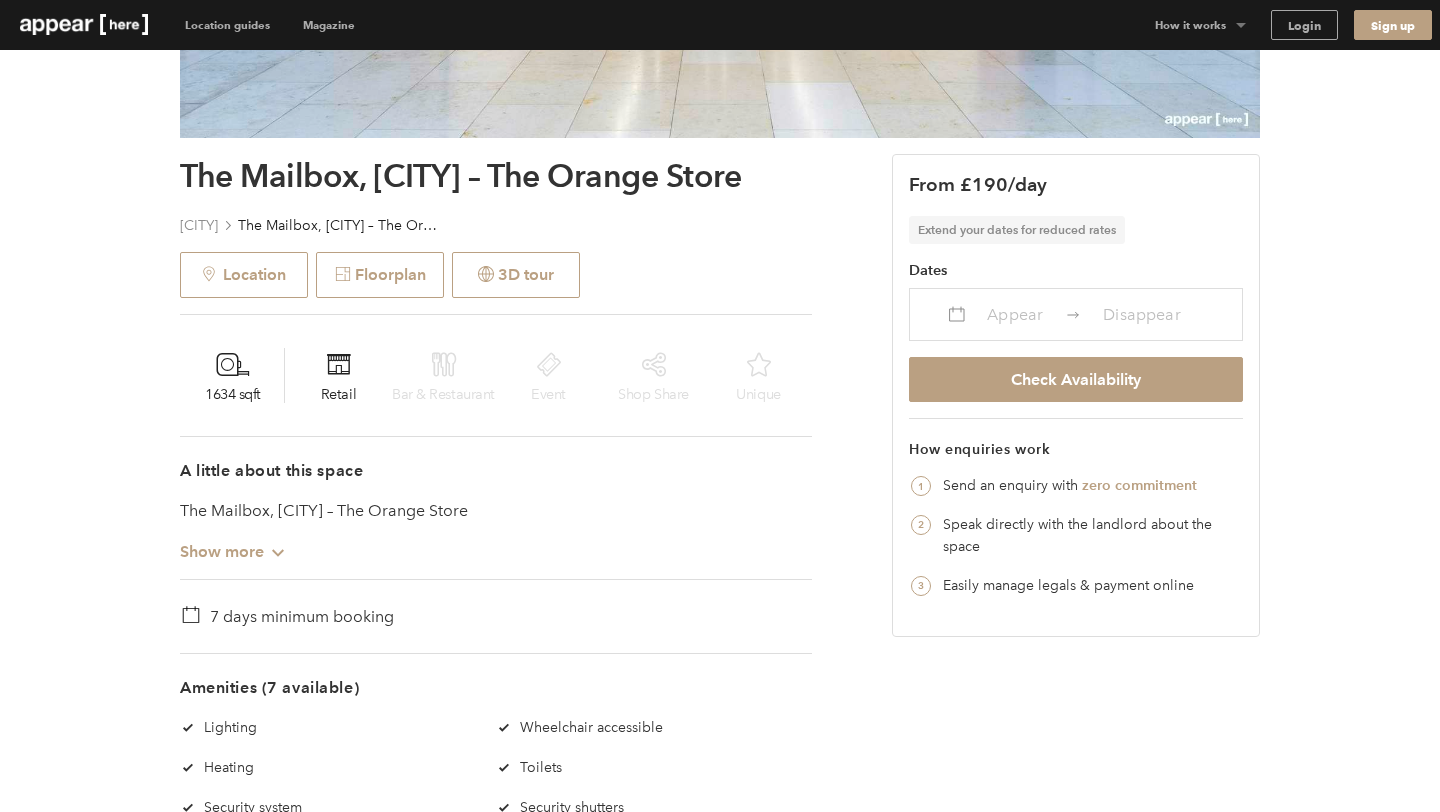 click on "Speak directly with the landlord about the space" at bounding box center (1093, 536) 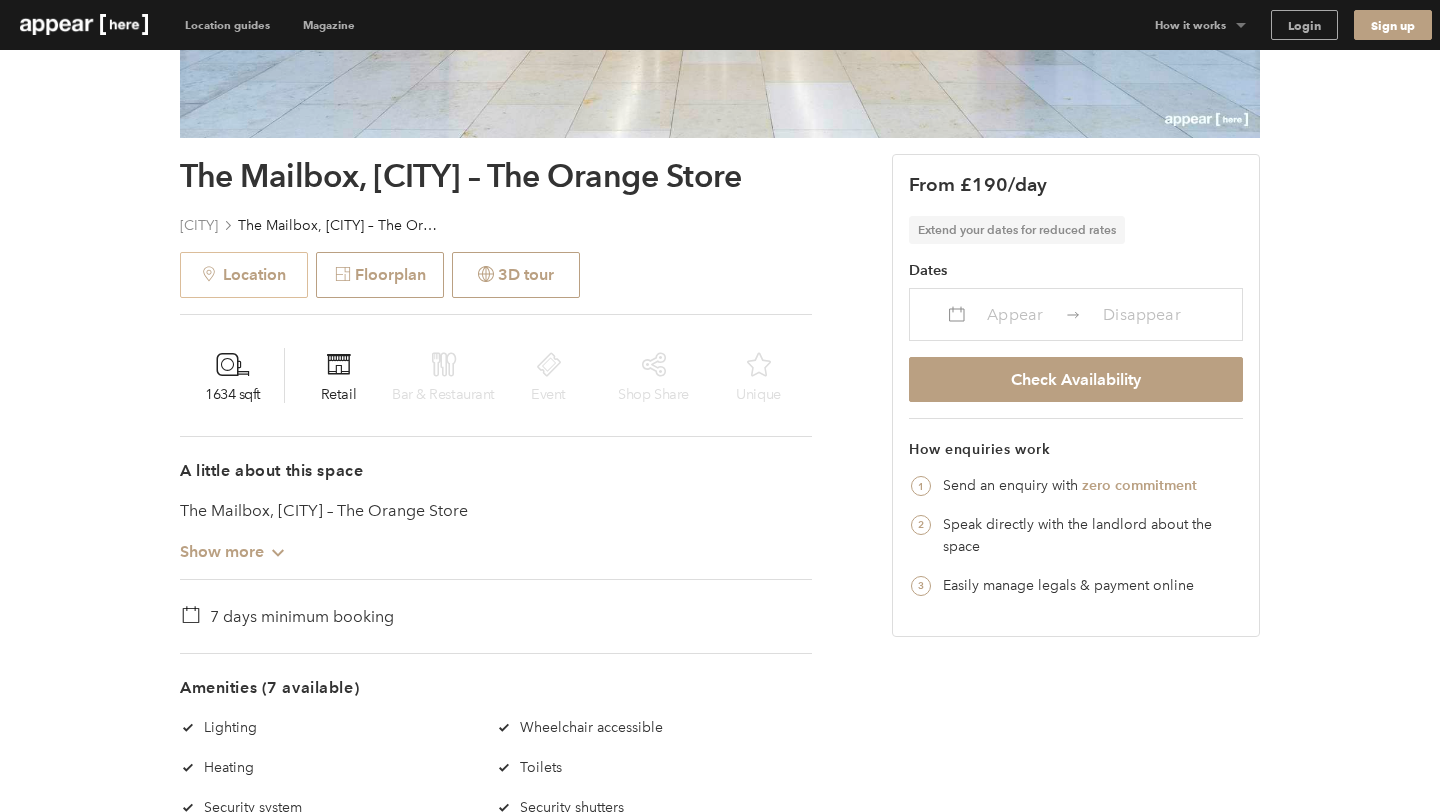 drag, startPoint x: 1201, startPoint y: 61, endPoint x: 293, endPoint y: 320, distance: 944.2166 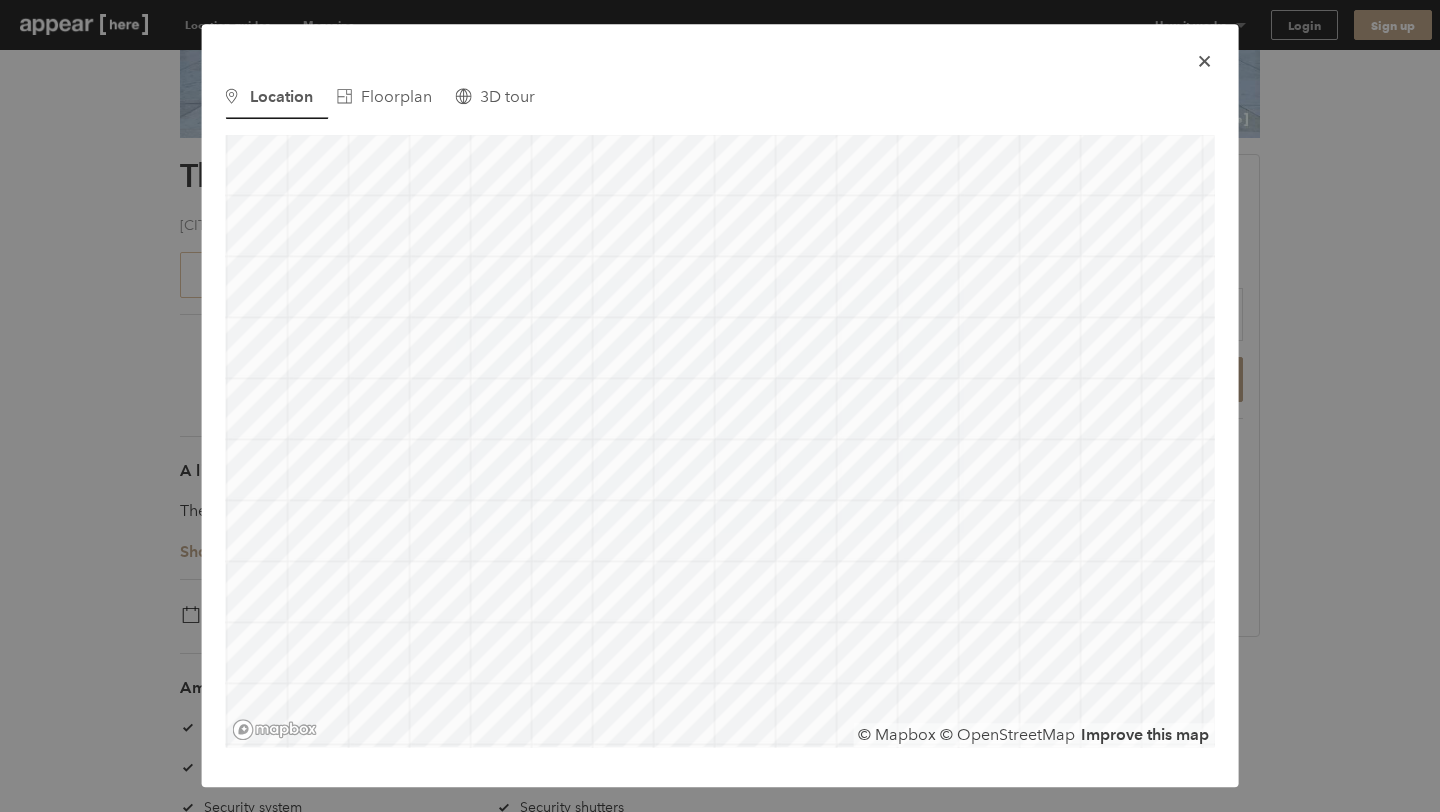 scroll, scrollTop: 0, scrollLeft: 0, axis: both 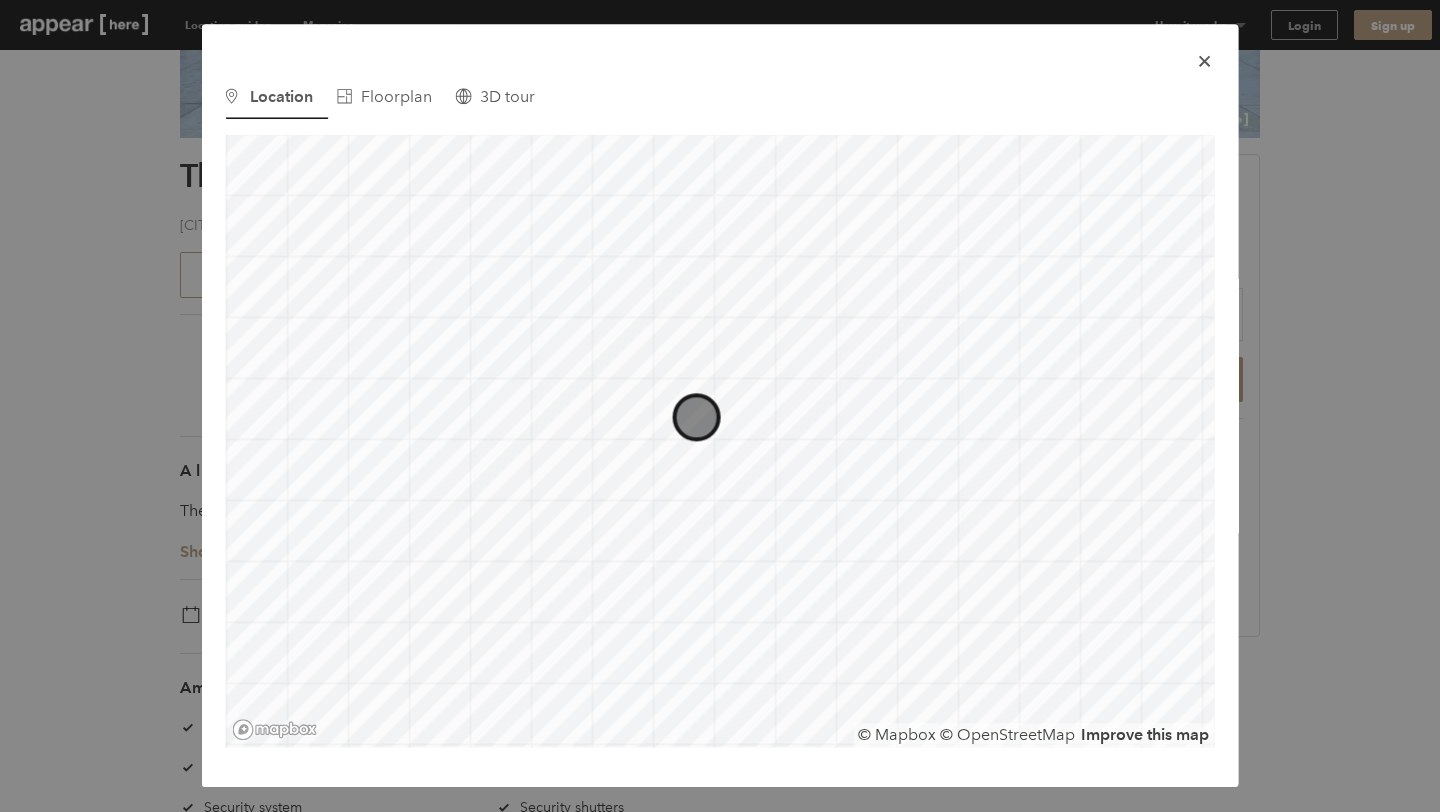 drag, startPoint x: 293, startPoint y: 320, endPoint x: 1208, endPoint y: 58, distance: 951.7715 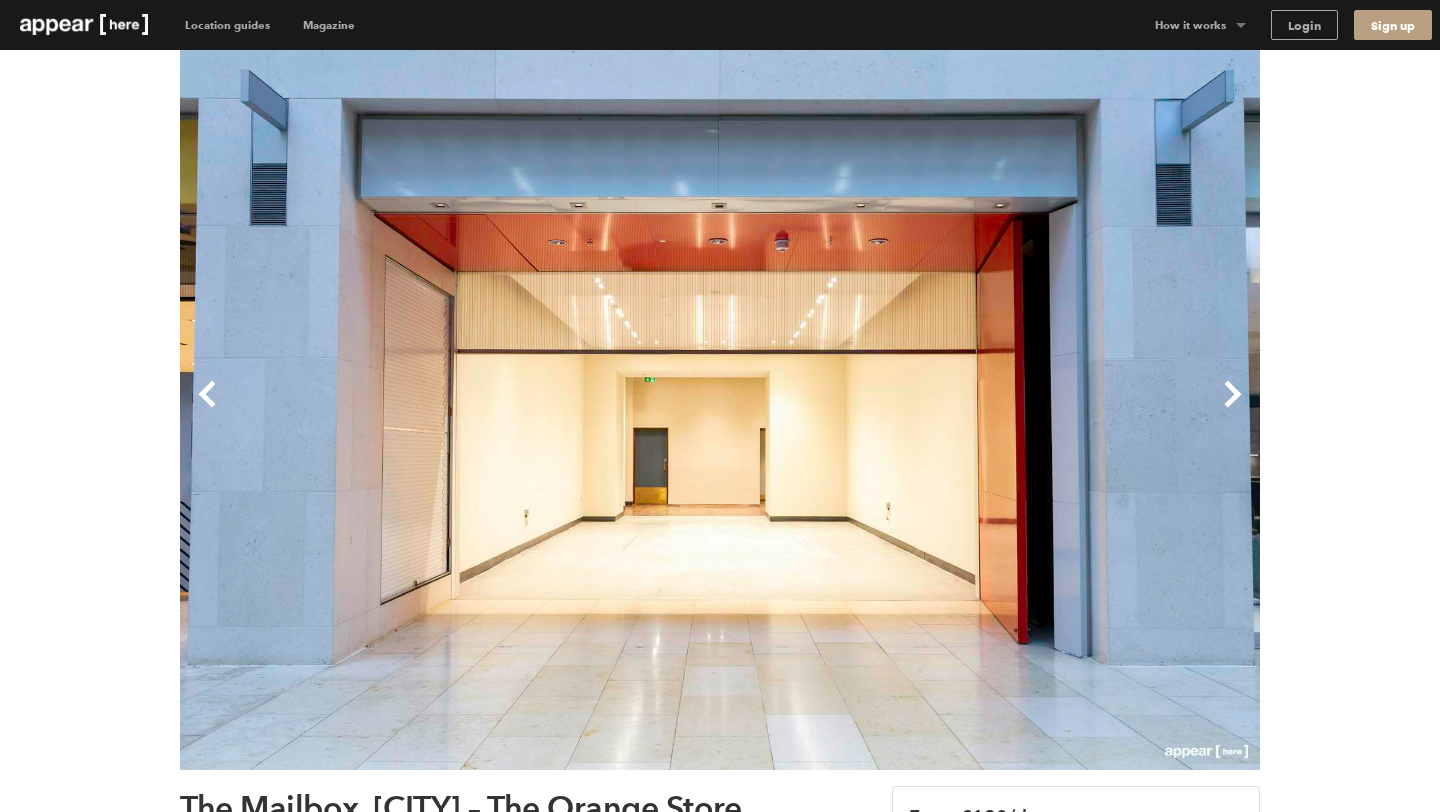 scroll, scrollTop: 0, scrollLeft: 0, axis: both 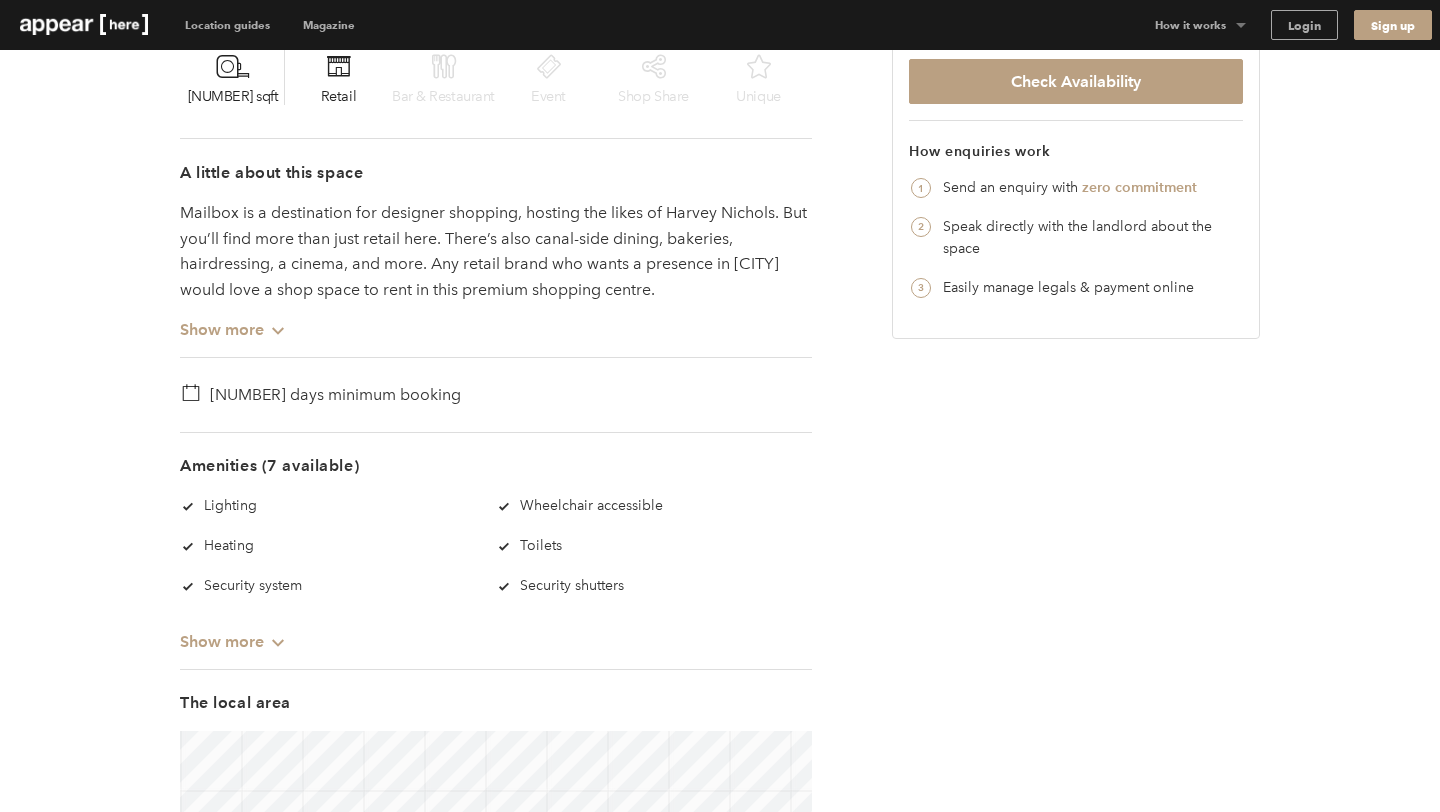 click on "Show more Chevron-up" at bounding box center [233, 633] 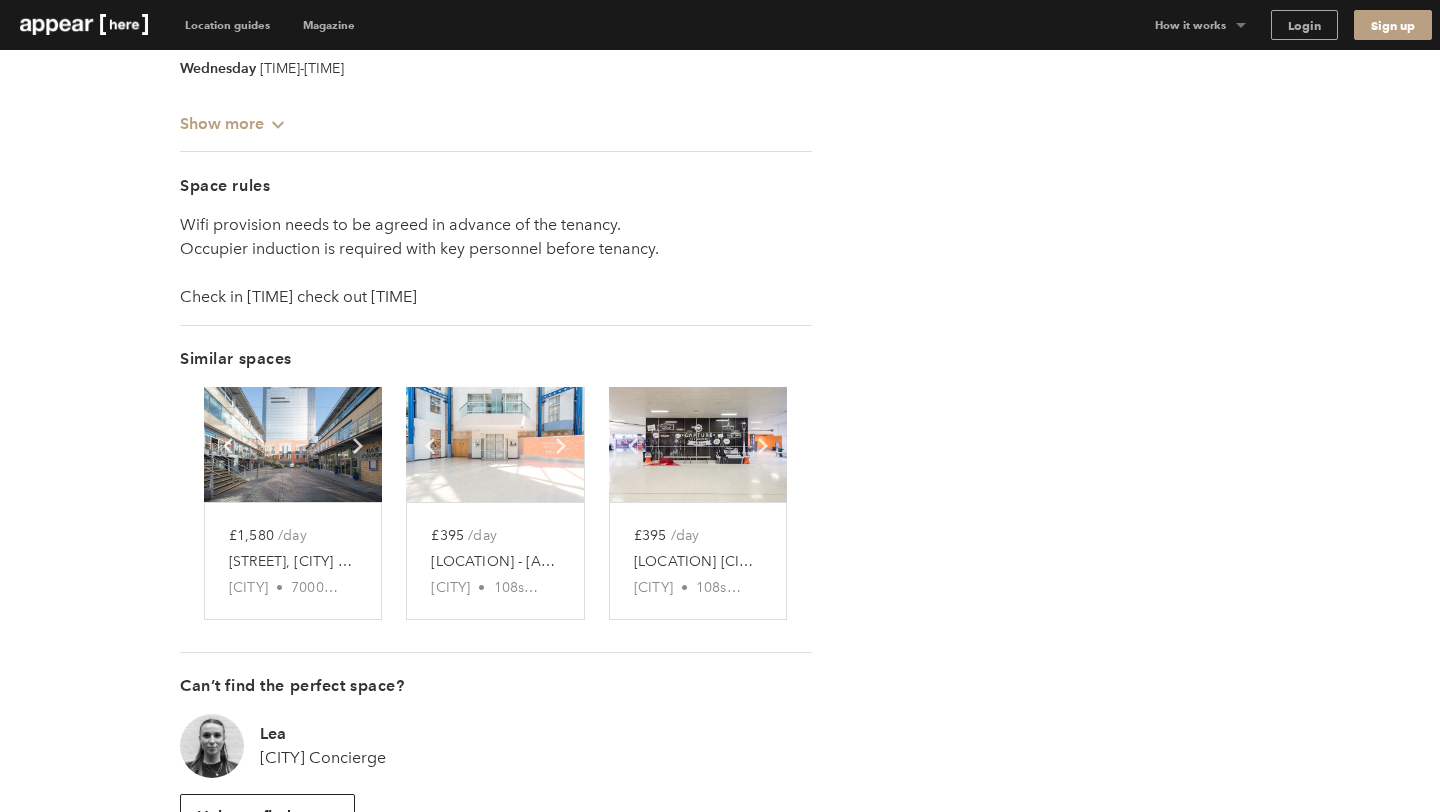 scroll, scrollTop: 3095, scrollLeft: 0, axis: vertical 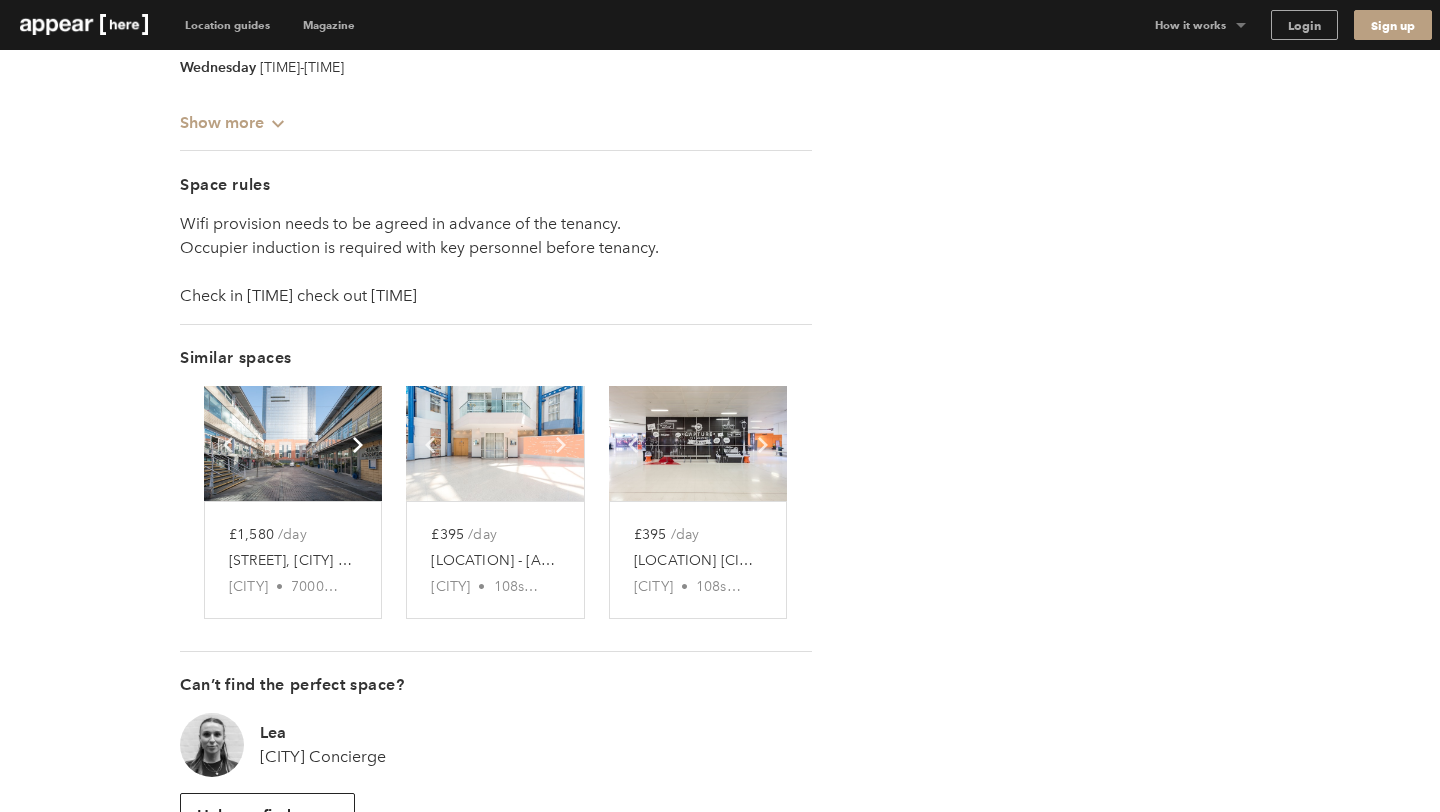 click on "Chevron-up" at bounding box center [358, 445] 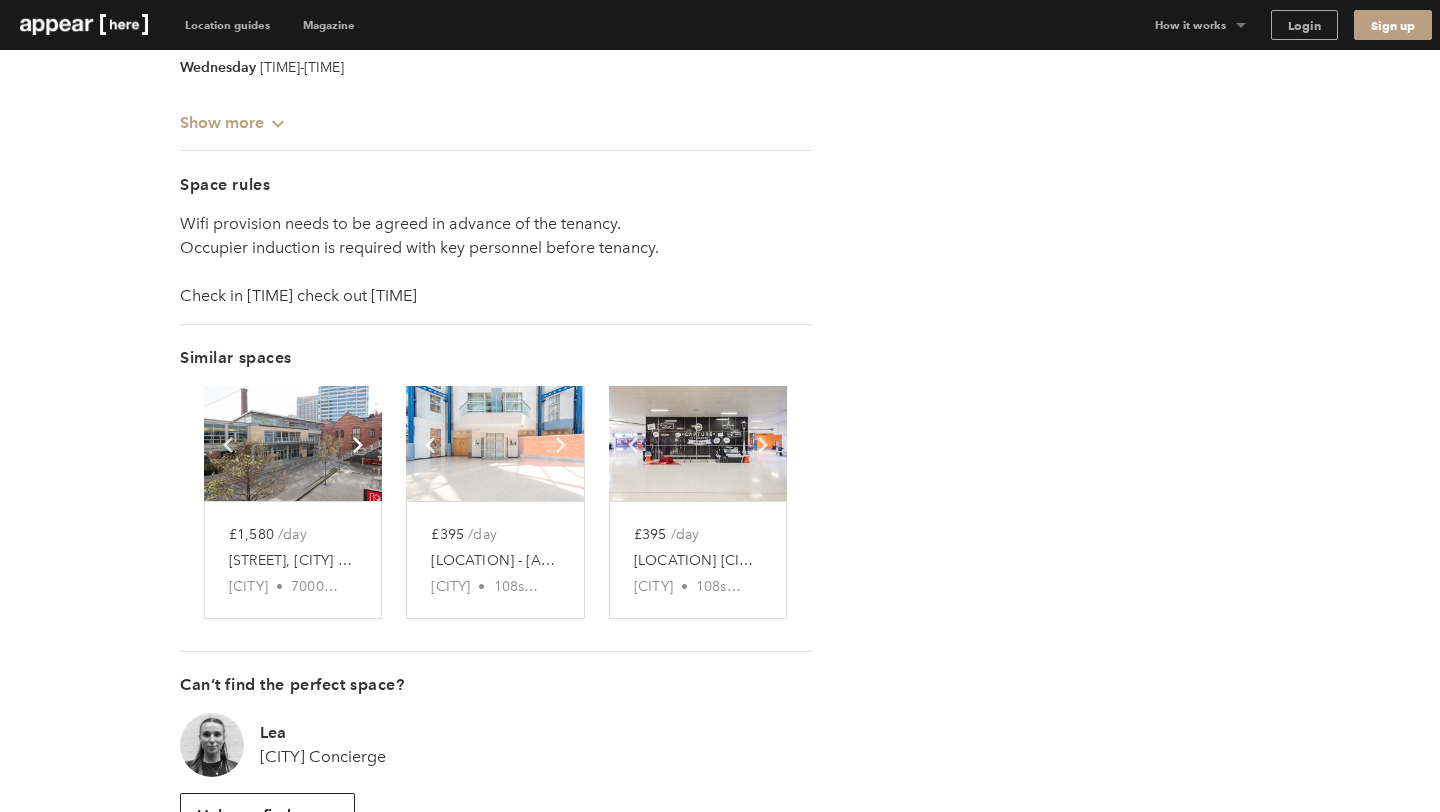 click on "Chevron-up" at bounding box center [358, 445] 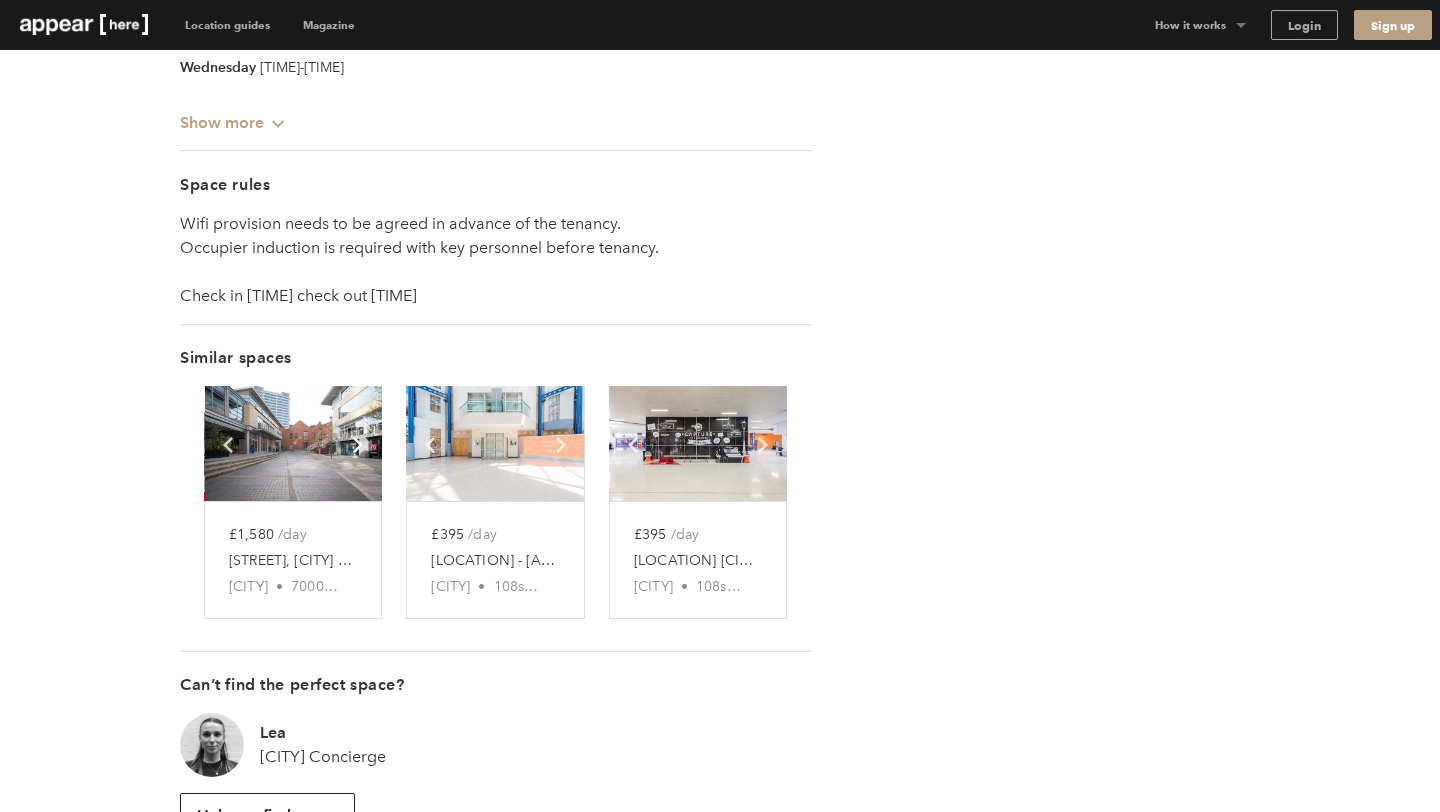 click on "Chevron-up" at bounding box center [358, 445] 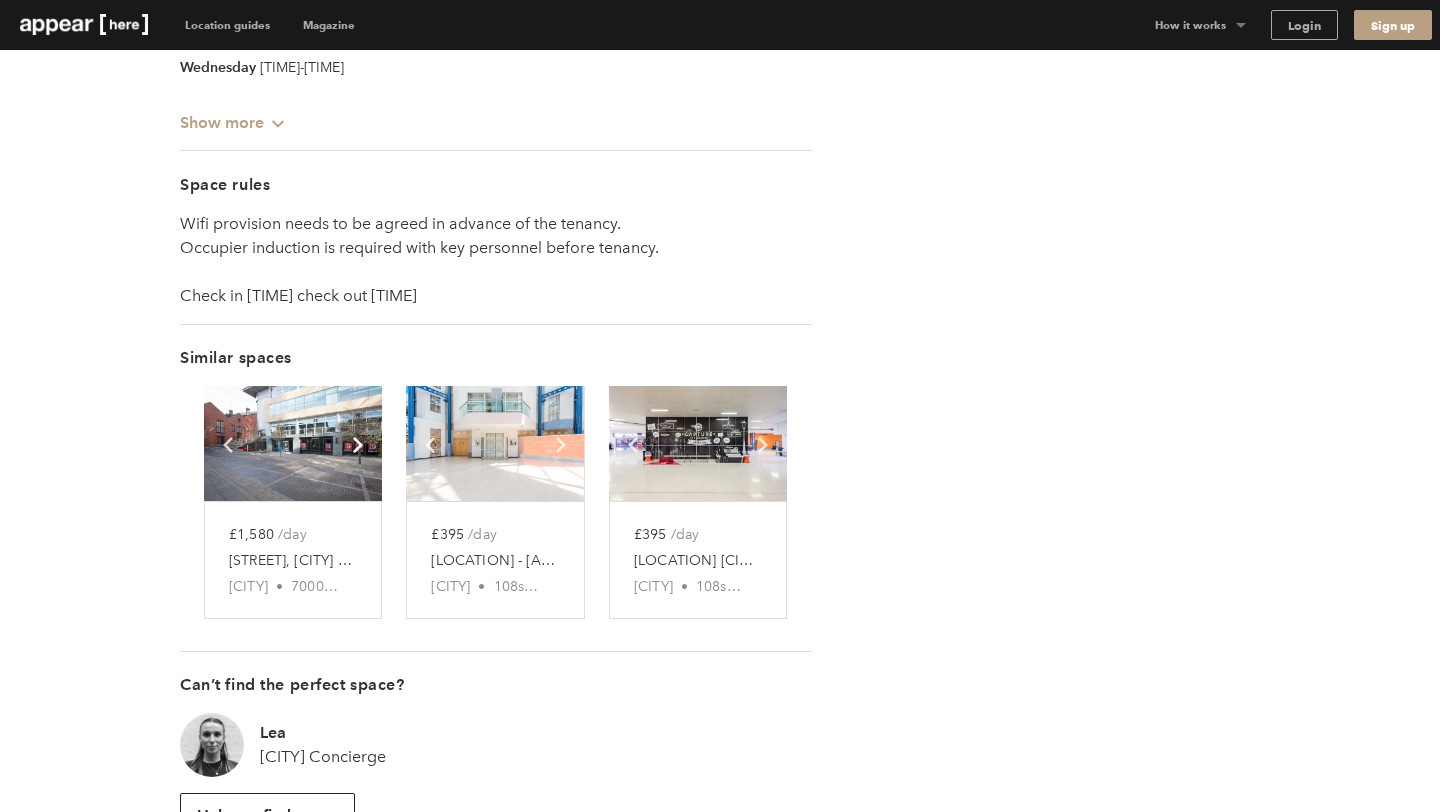 click on "Chevron-up" at bounding box center [358, 445] 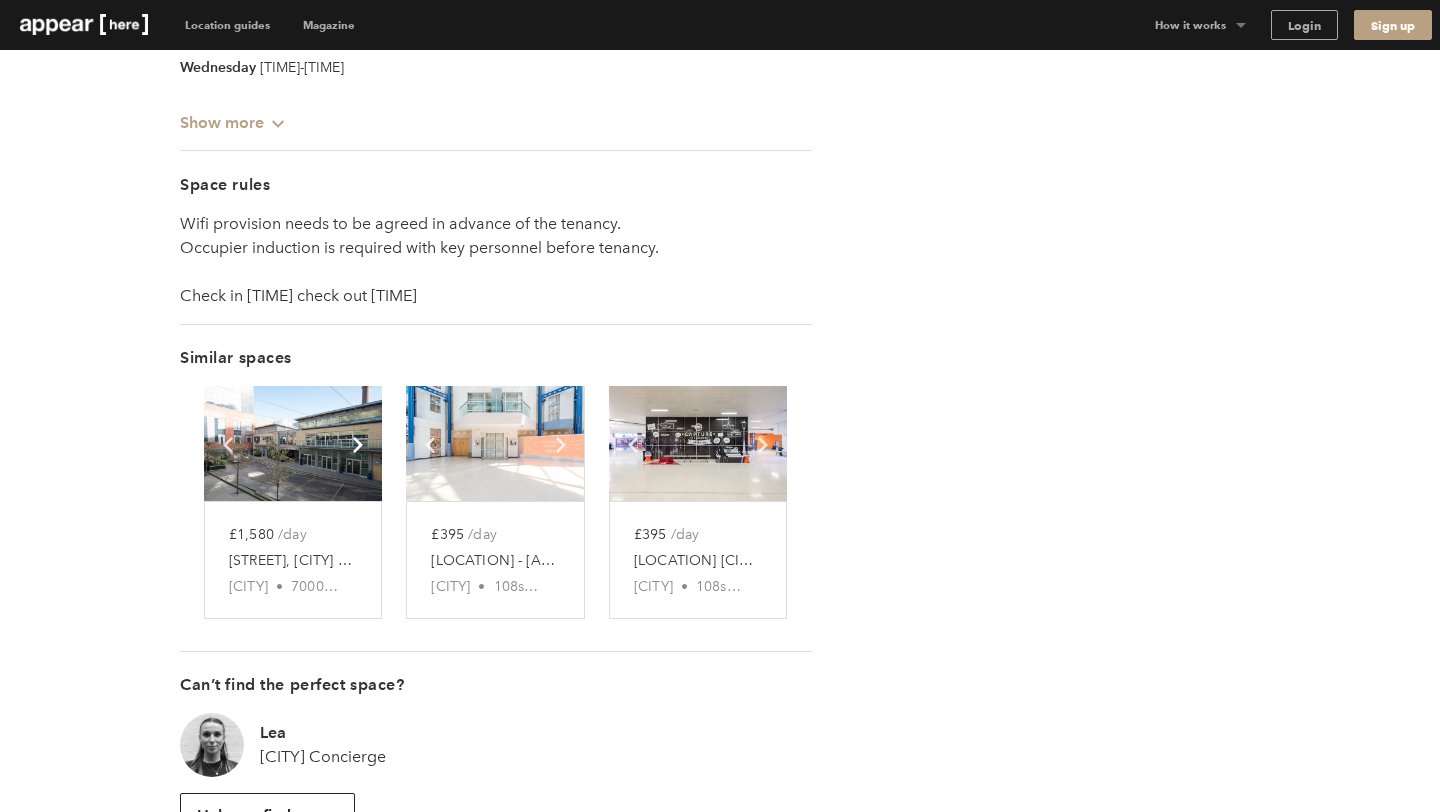 click at bounding box center (358, 445) 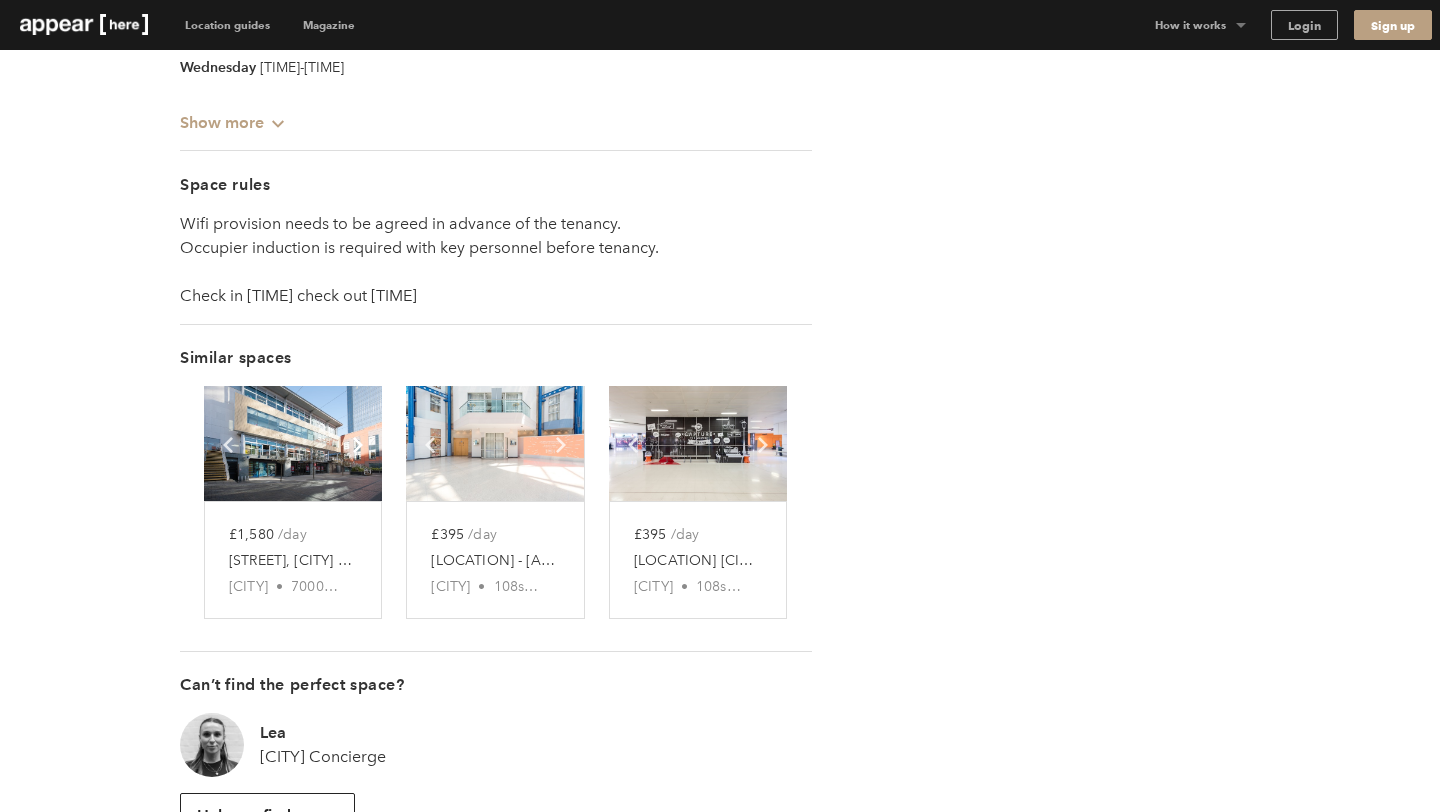 click at bounding box center [358, 445] 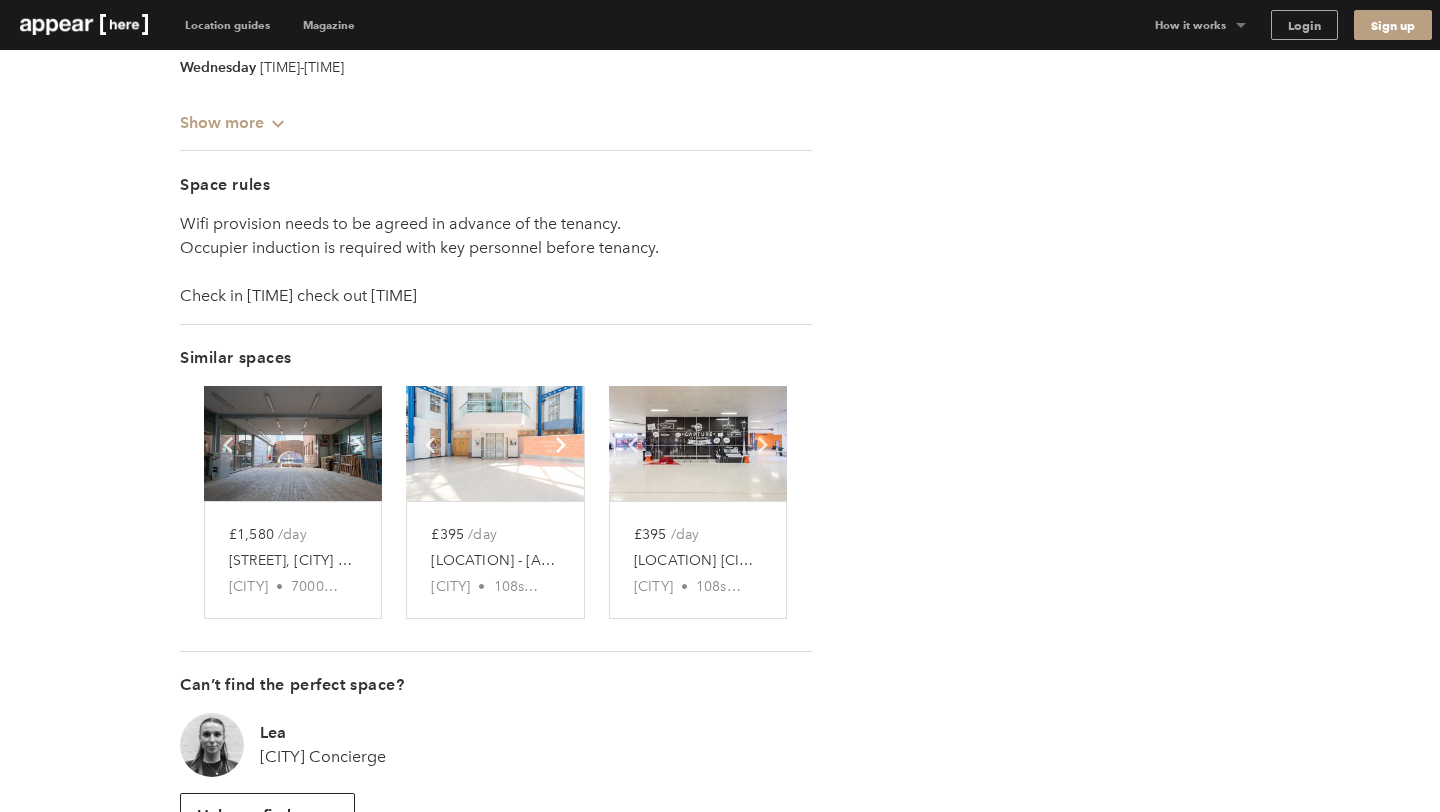 click at bounding box center [358, 445] 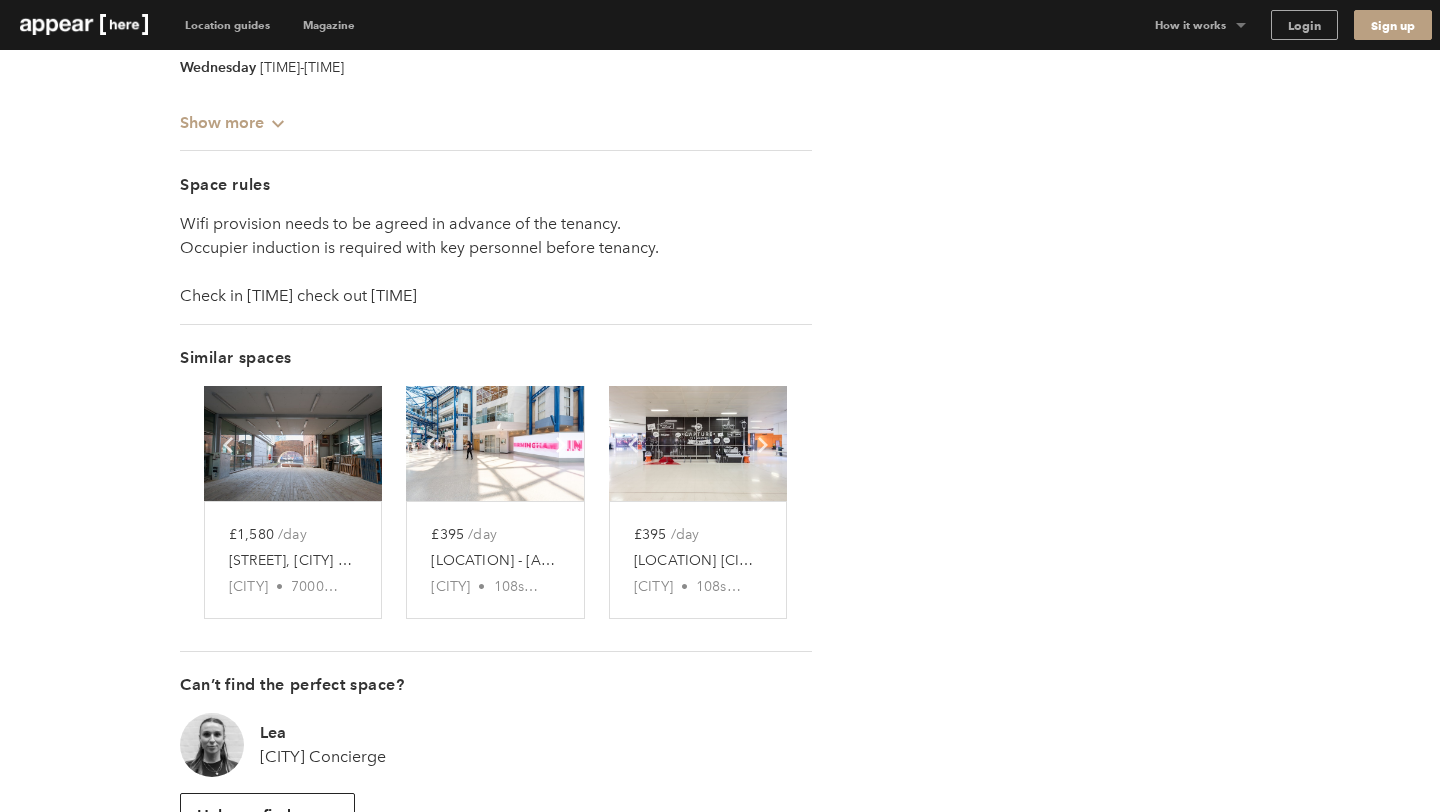 click at bounding box center (358, 445) 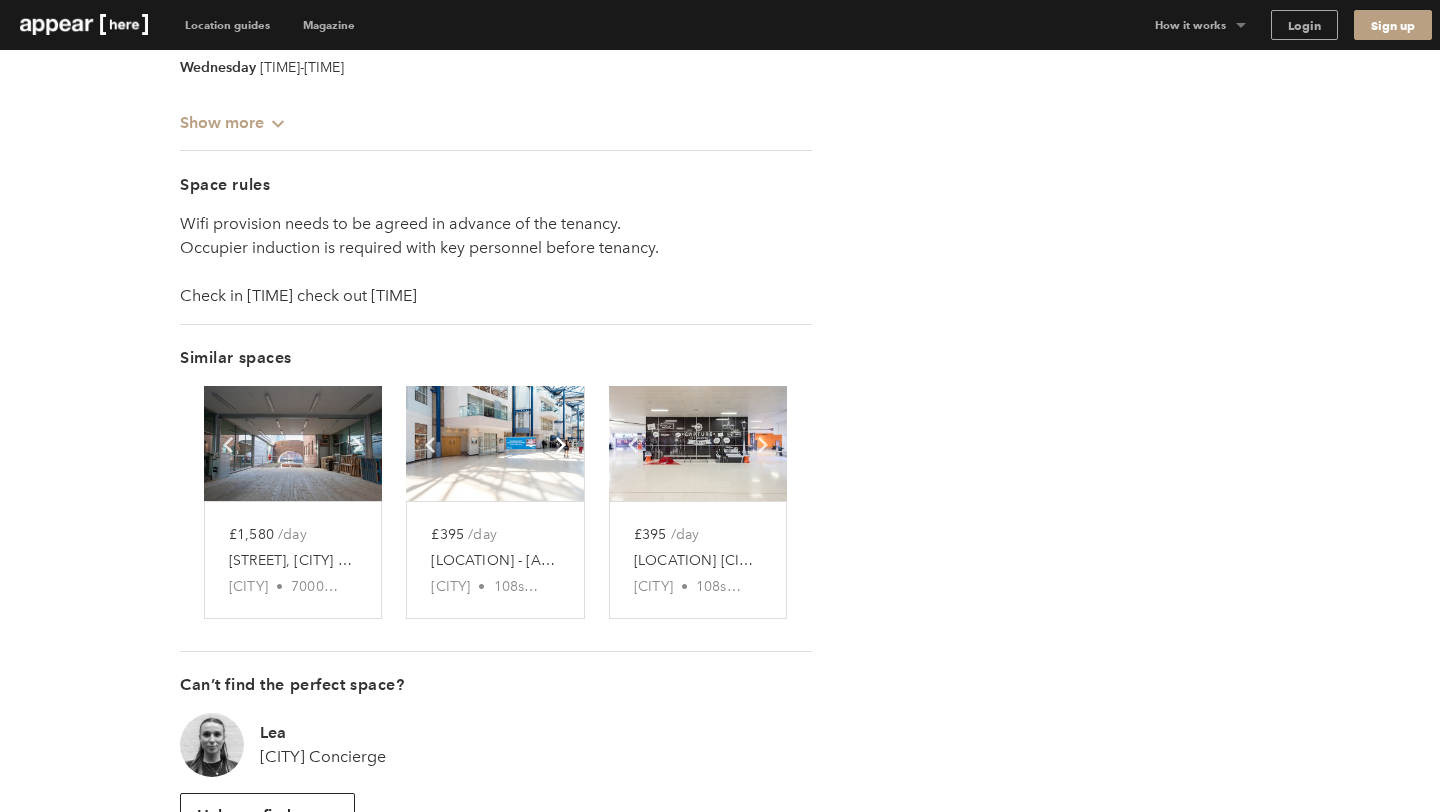 click at bounding box center [358, 445] 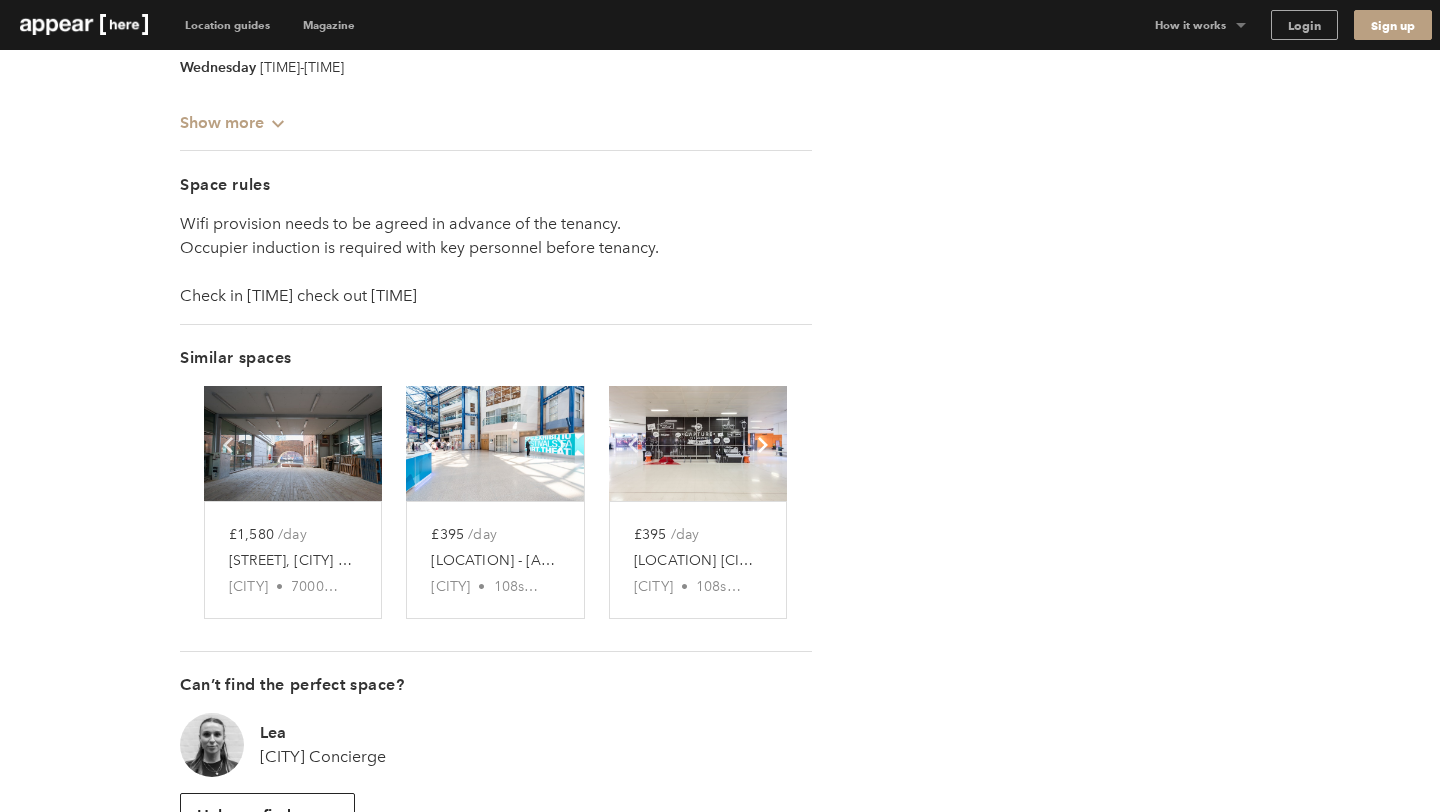 click on "Chevron-up" at bounding box center [358, 445] 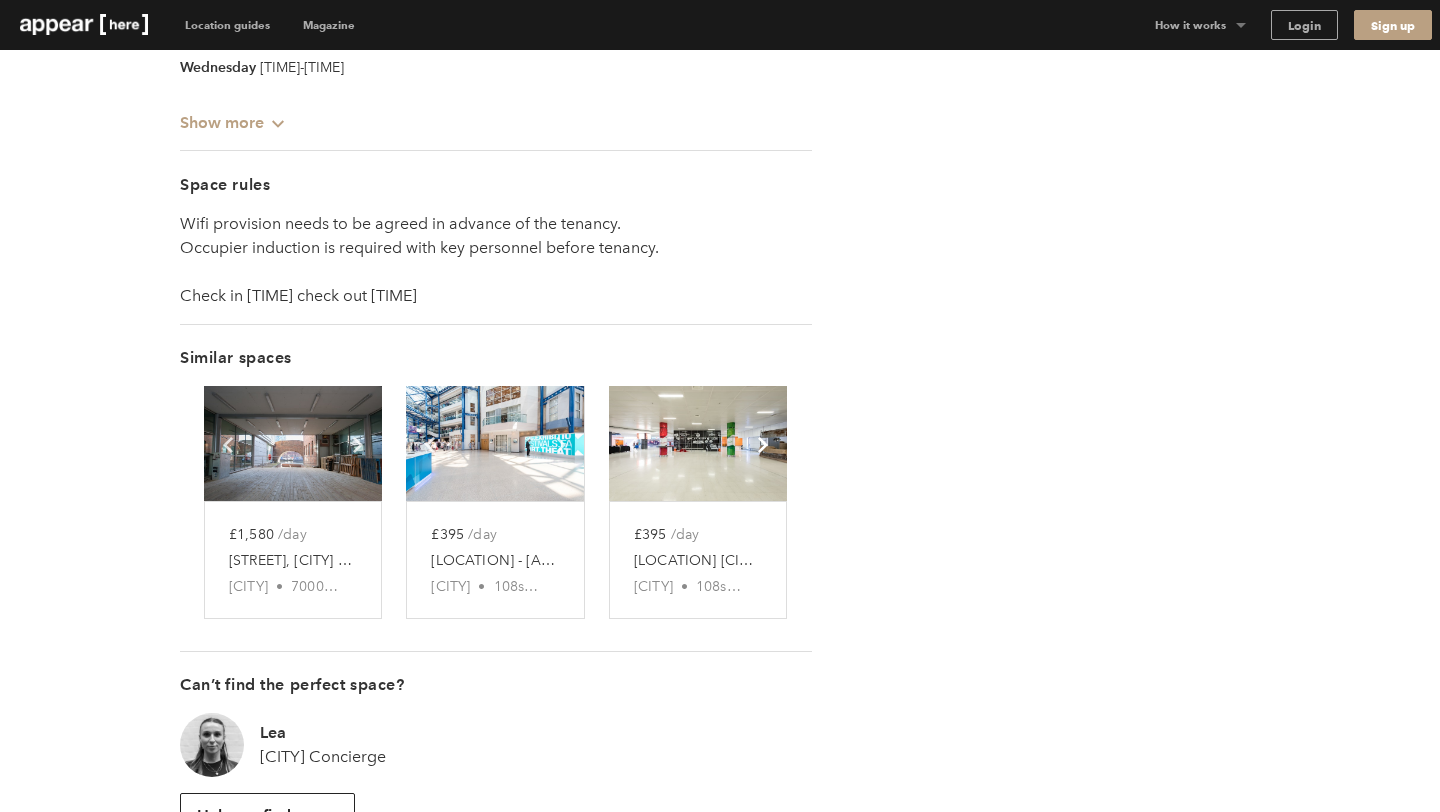 click on "Chevron-up" at bounding box center [358, 445] 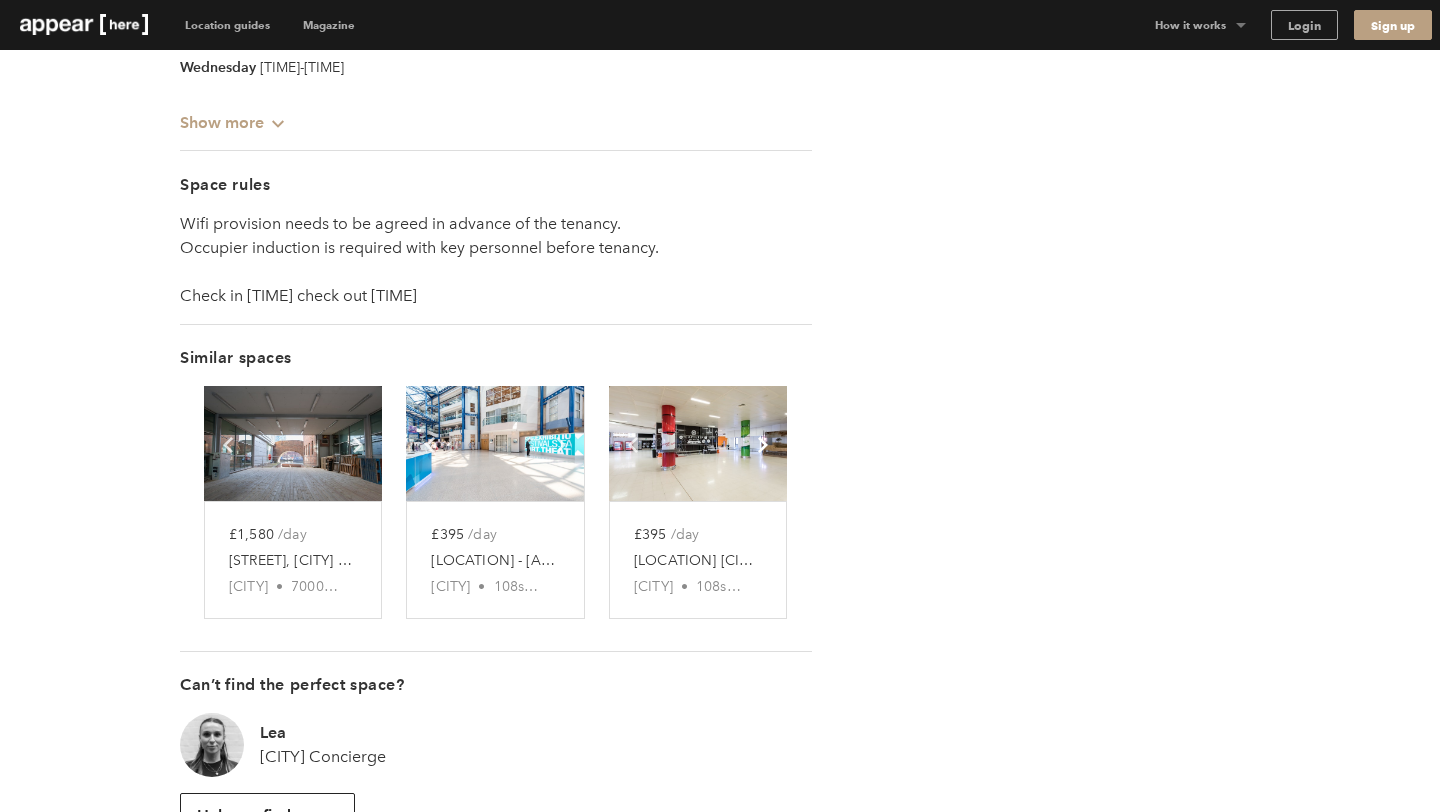 click on "Chevron-up" at bounding box center (358, 445) 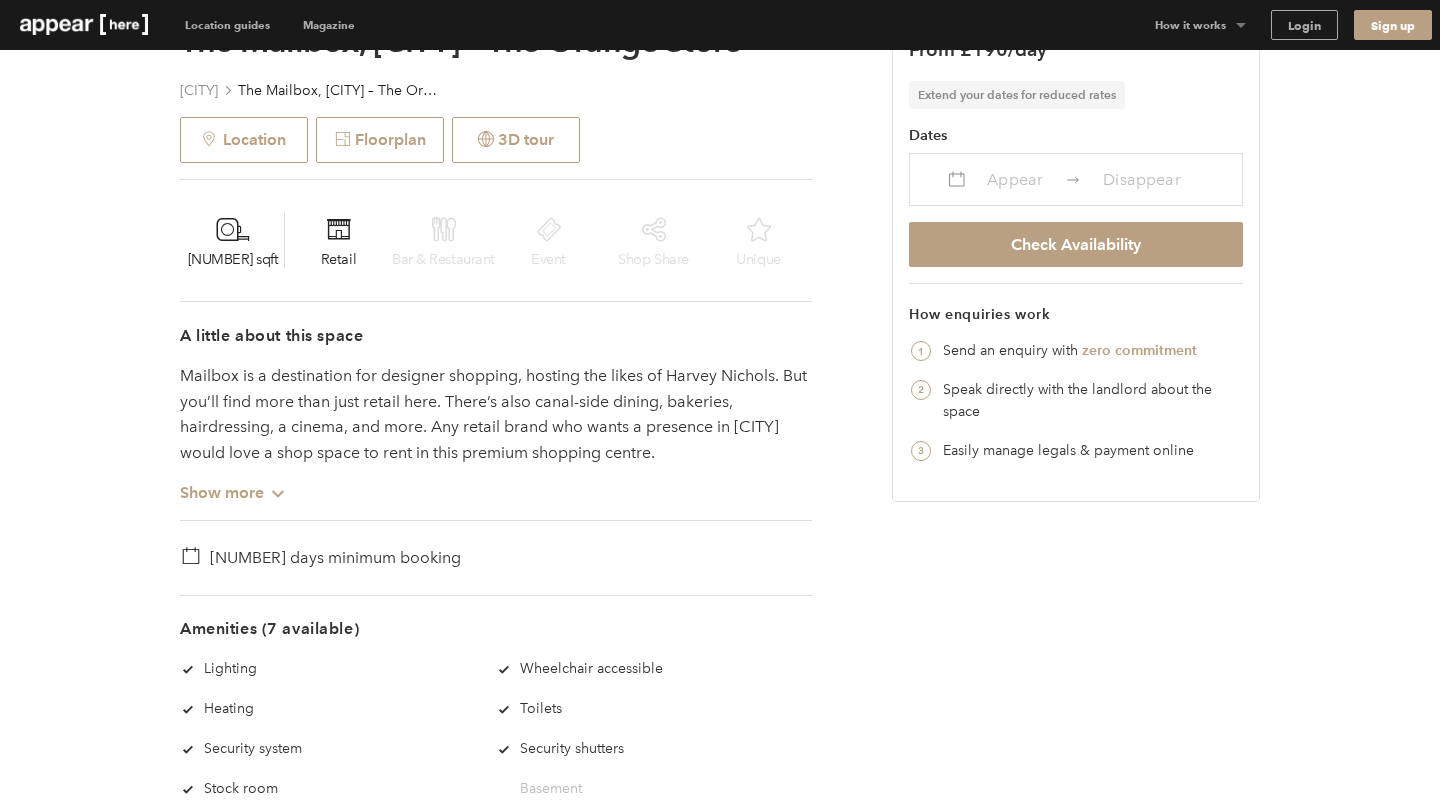 scroll, scrollTop: 760, scrollLeft: 0, axis: vertical 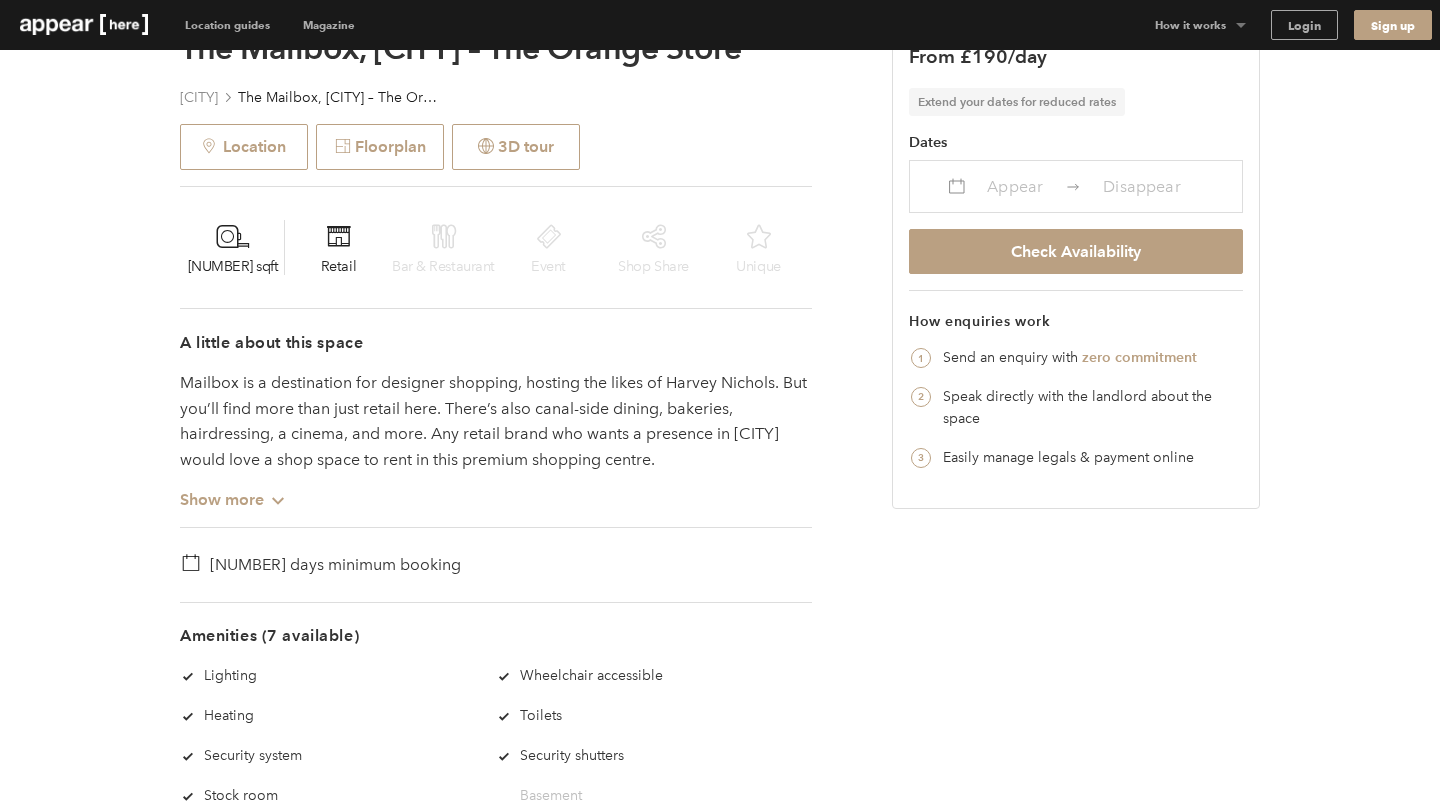 click on "Appear" at bounding box center [1015, 186] 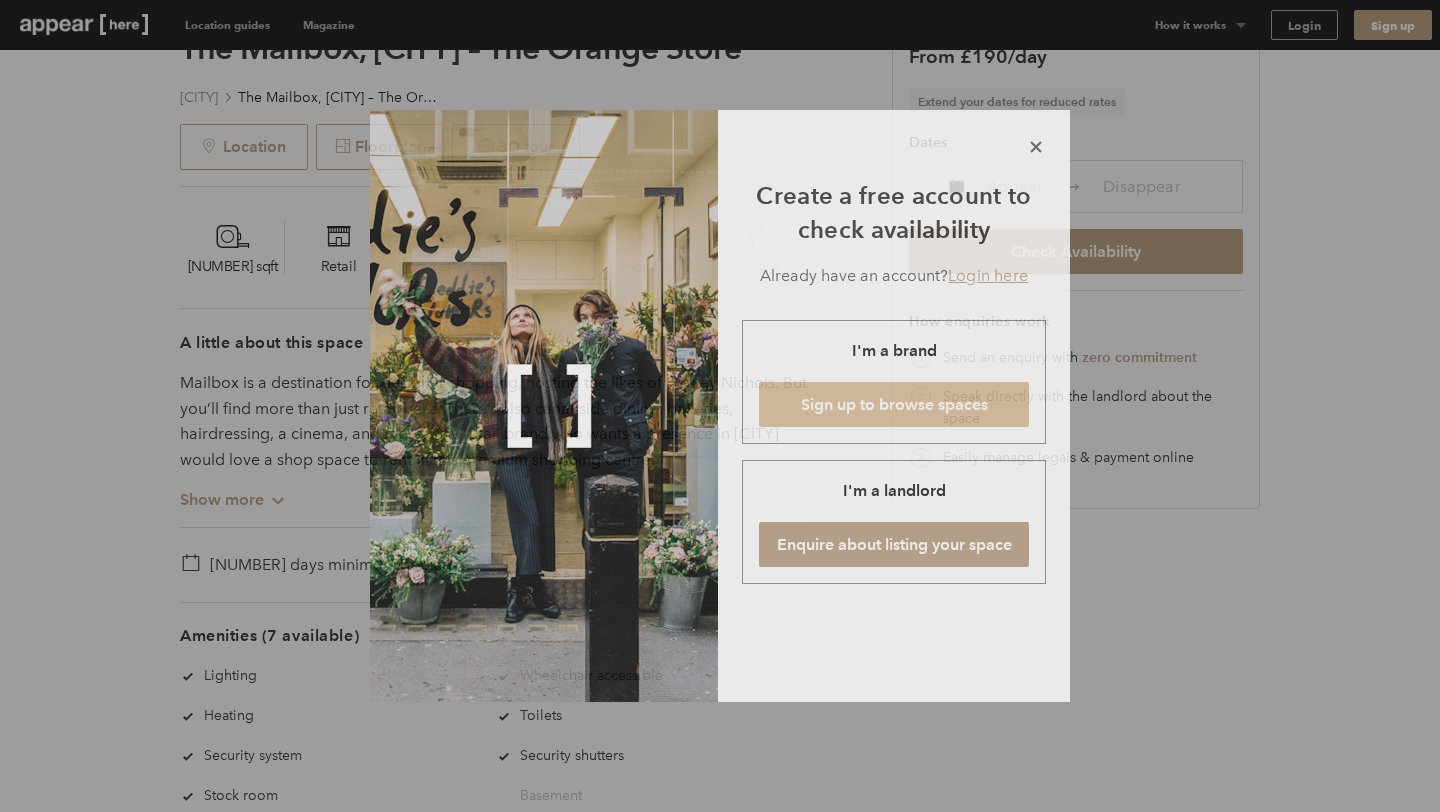 click on "Sign up to browse spaces" at bounding box center (894, 404) 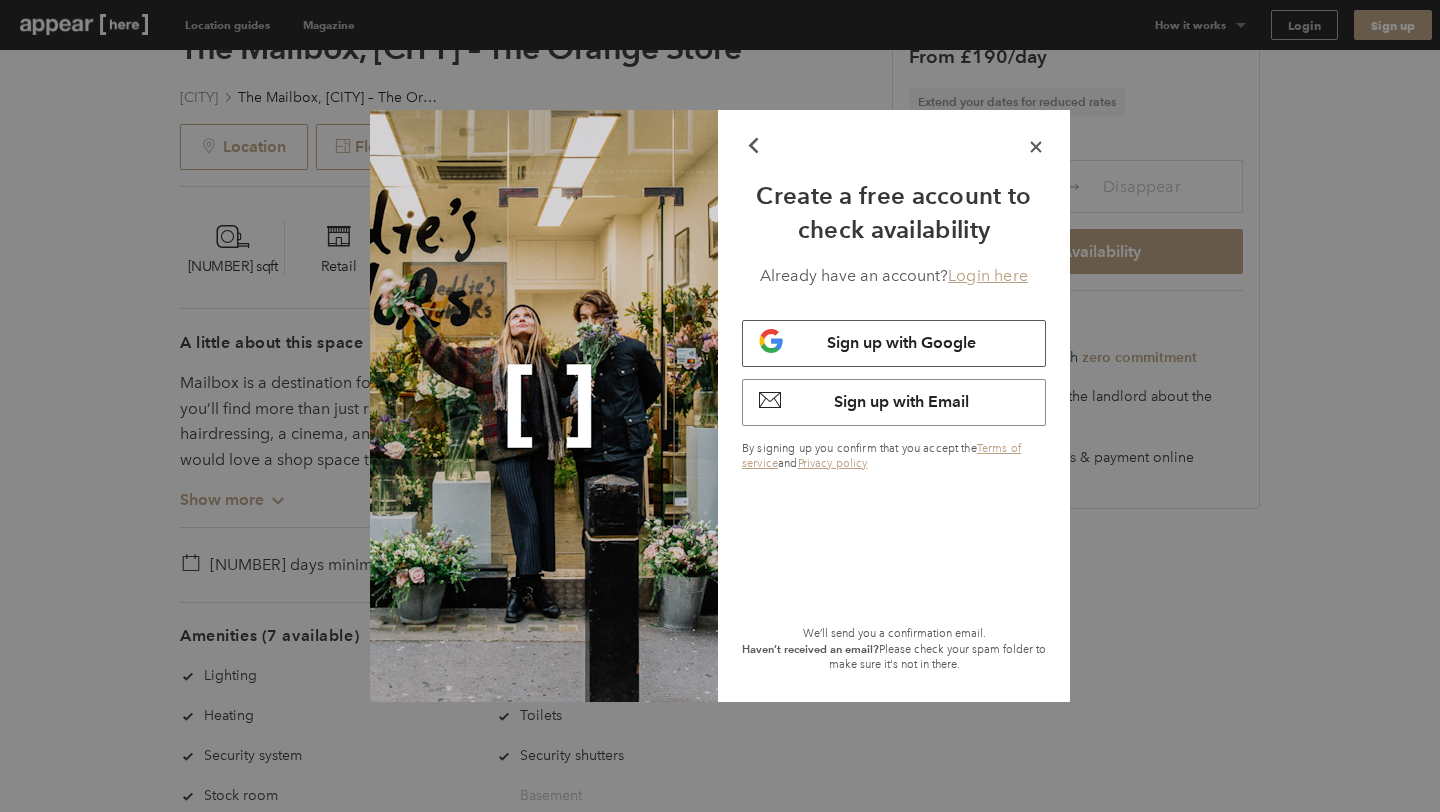click on "Sign up with Google" at bounding box center (901, 342) 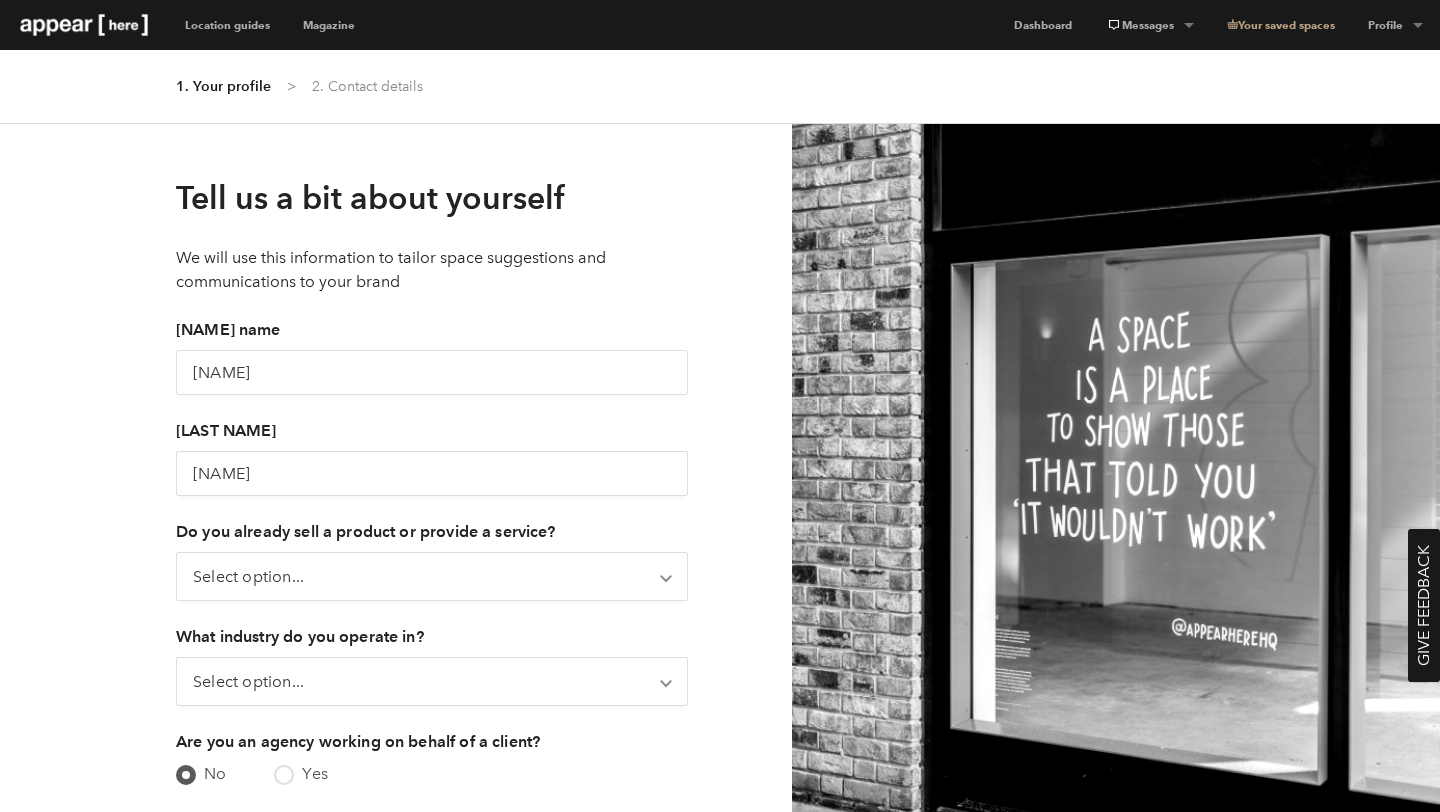 scroll, scrollTop: 0, scrollLeft: 0, axis: both 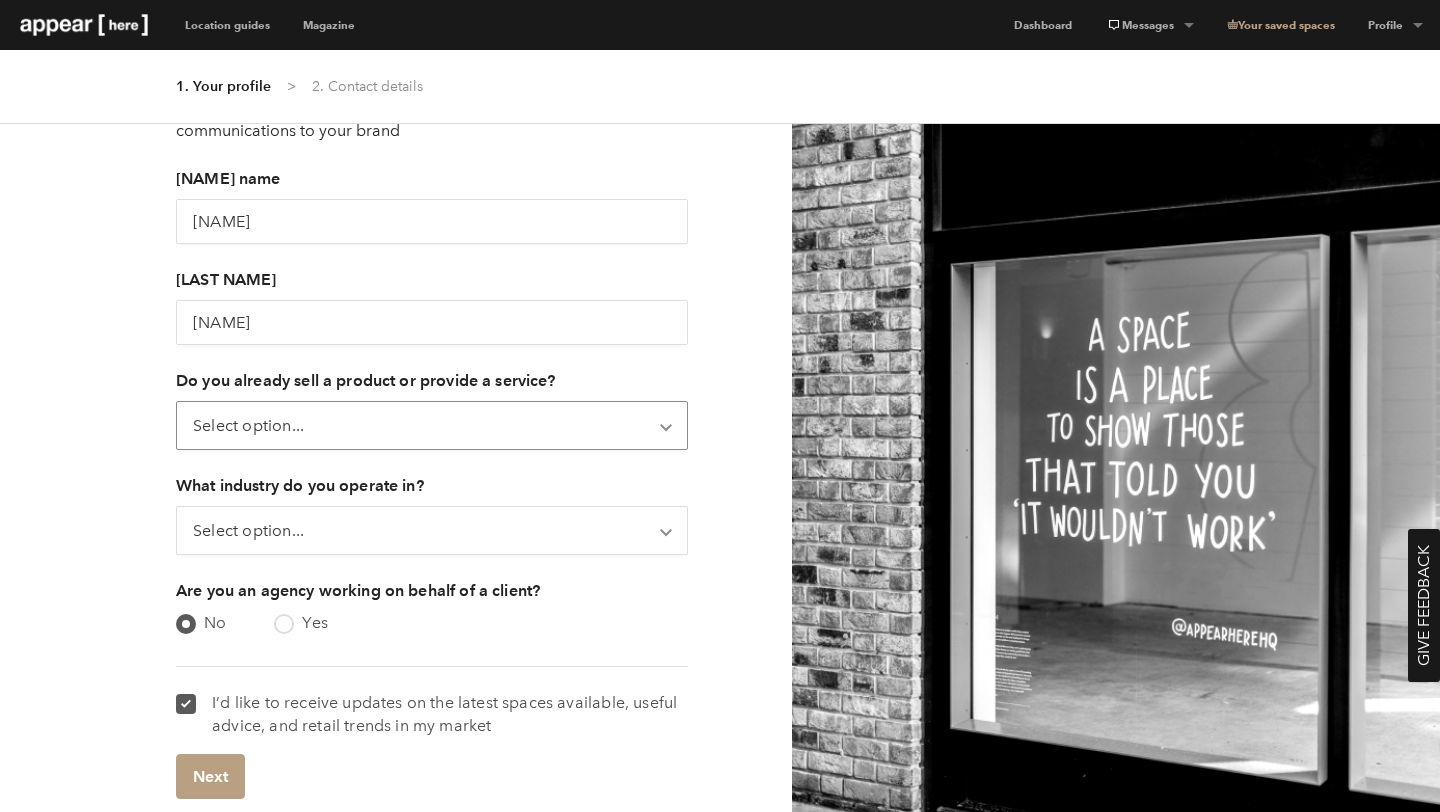 click on "Select option... Not yet Only online Only offline Online & offline" at bounding box center (432, 425) 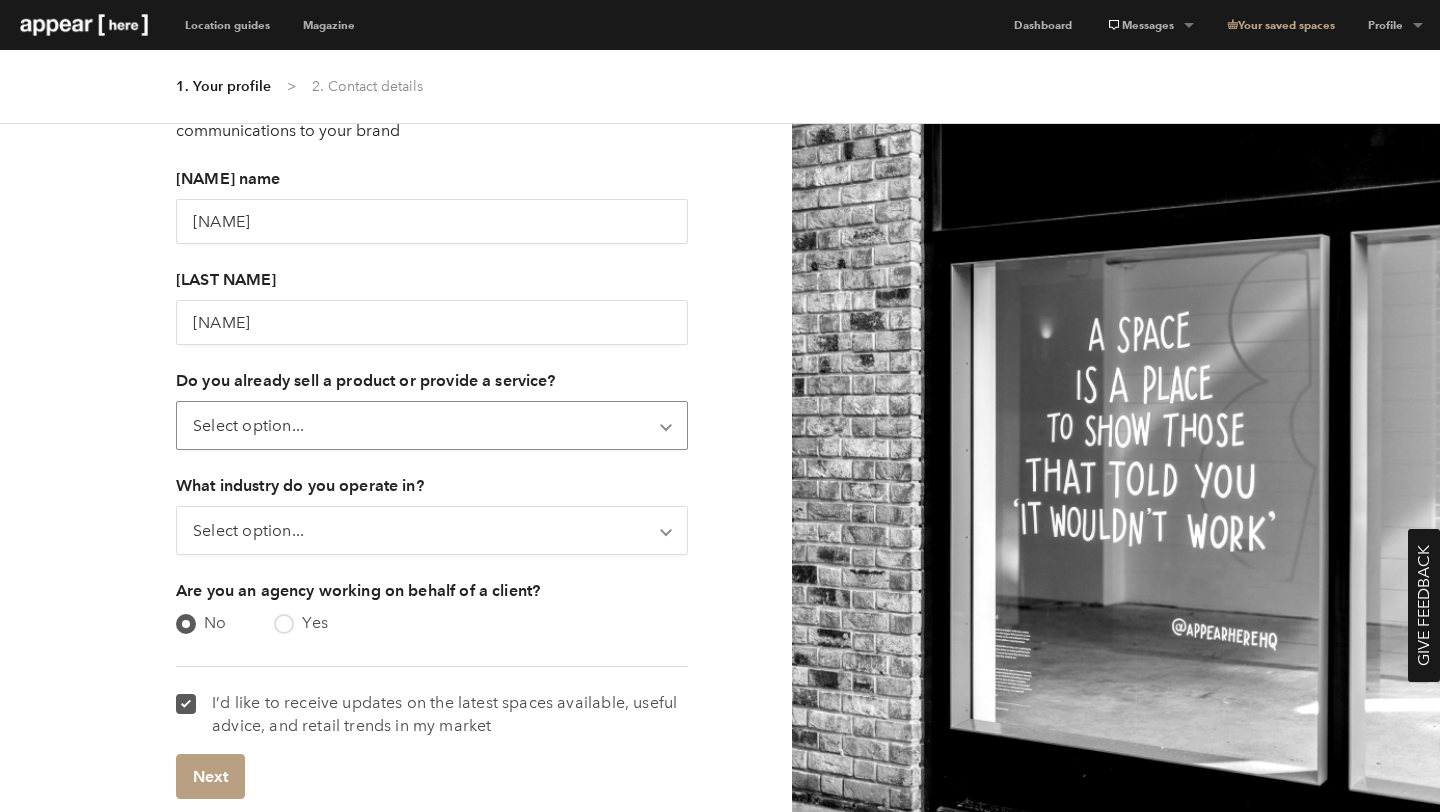 select on "only_online" 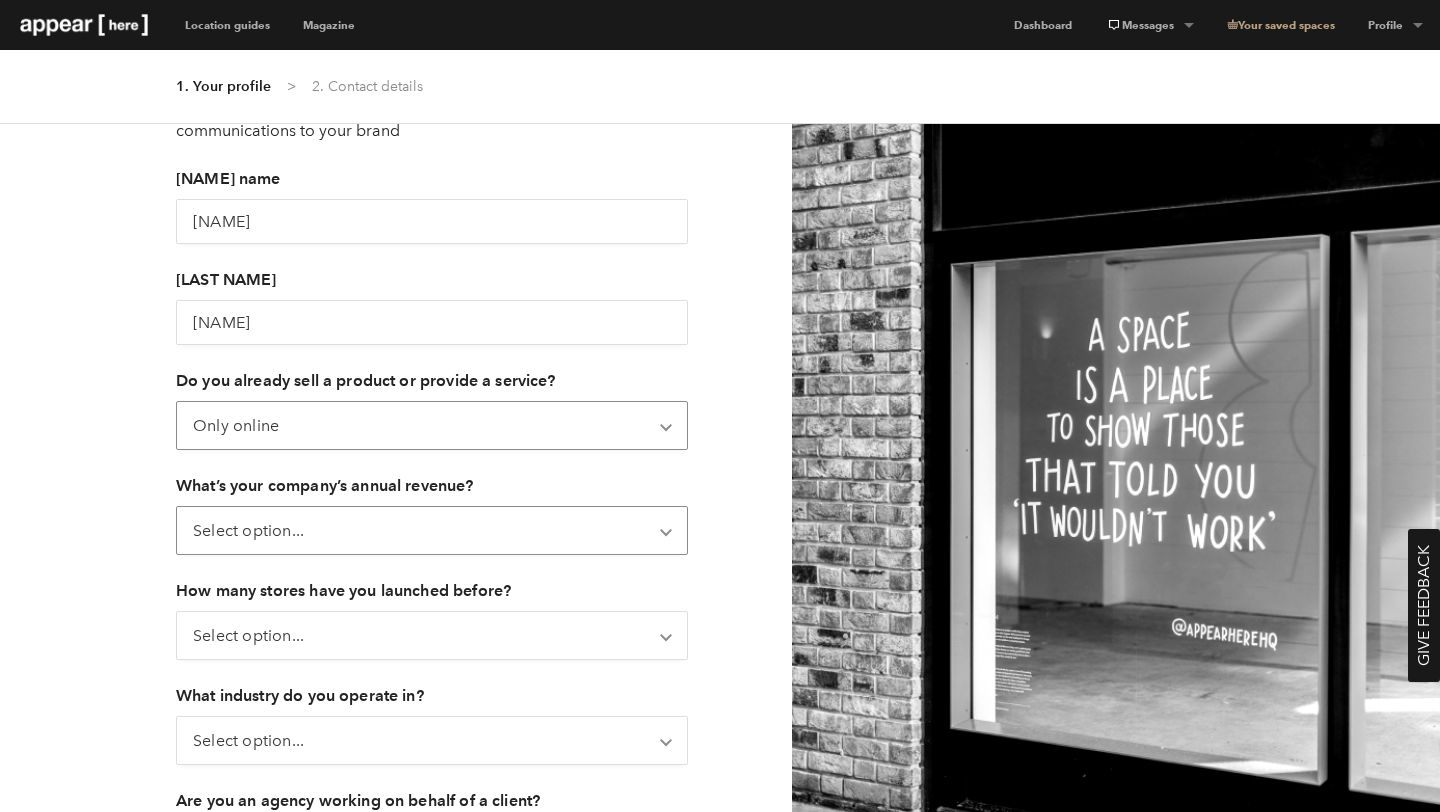 click on "Select option... No revenue yet <£5k £5k-£50k £50k-£250k £250k-£1M £1M-£5M £5M+" at bounding box center (432, 530) 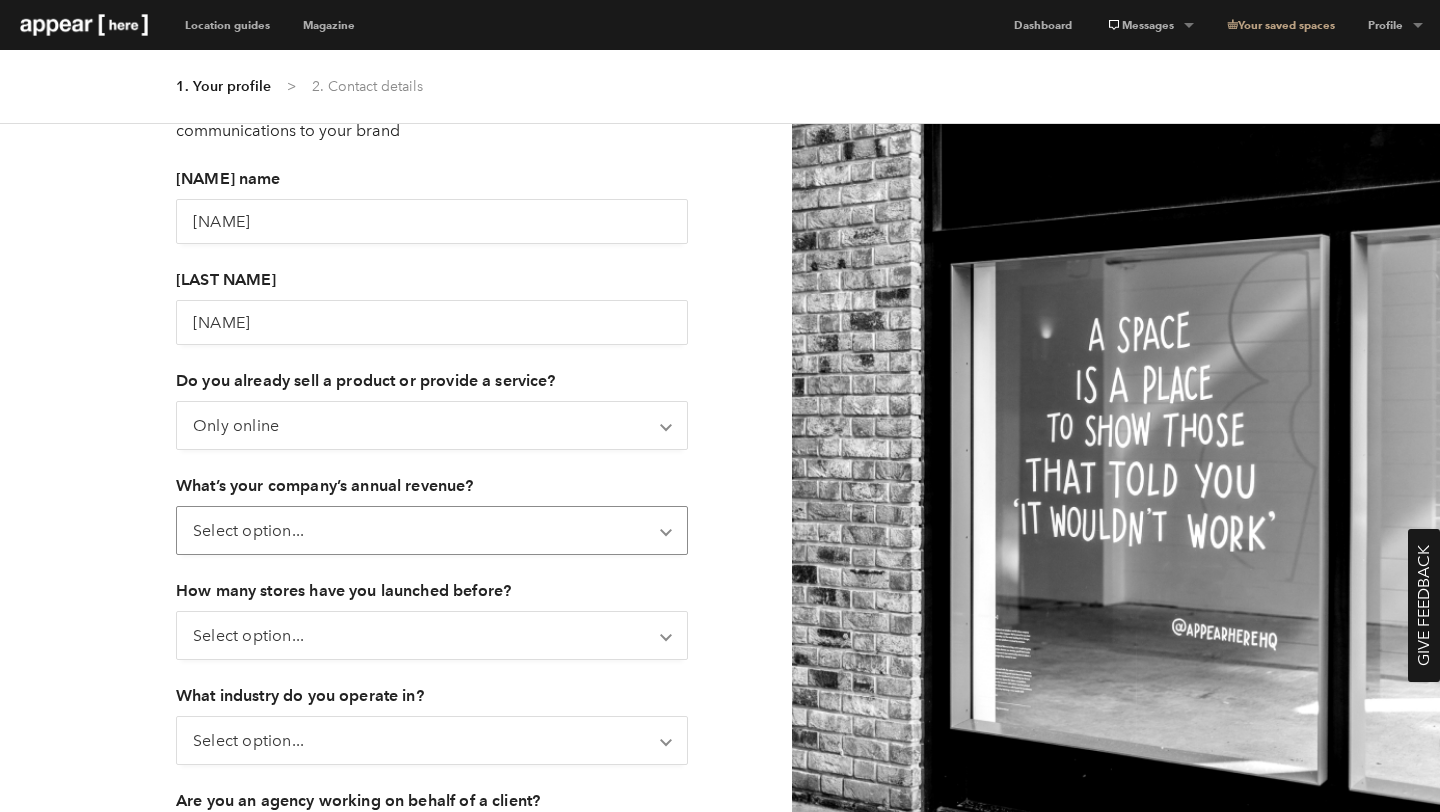 select on "50k_to_250k" 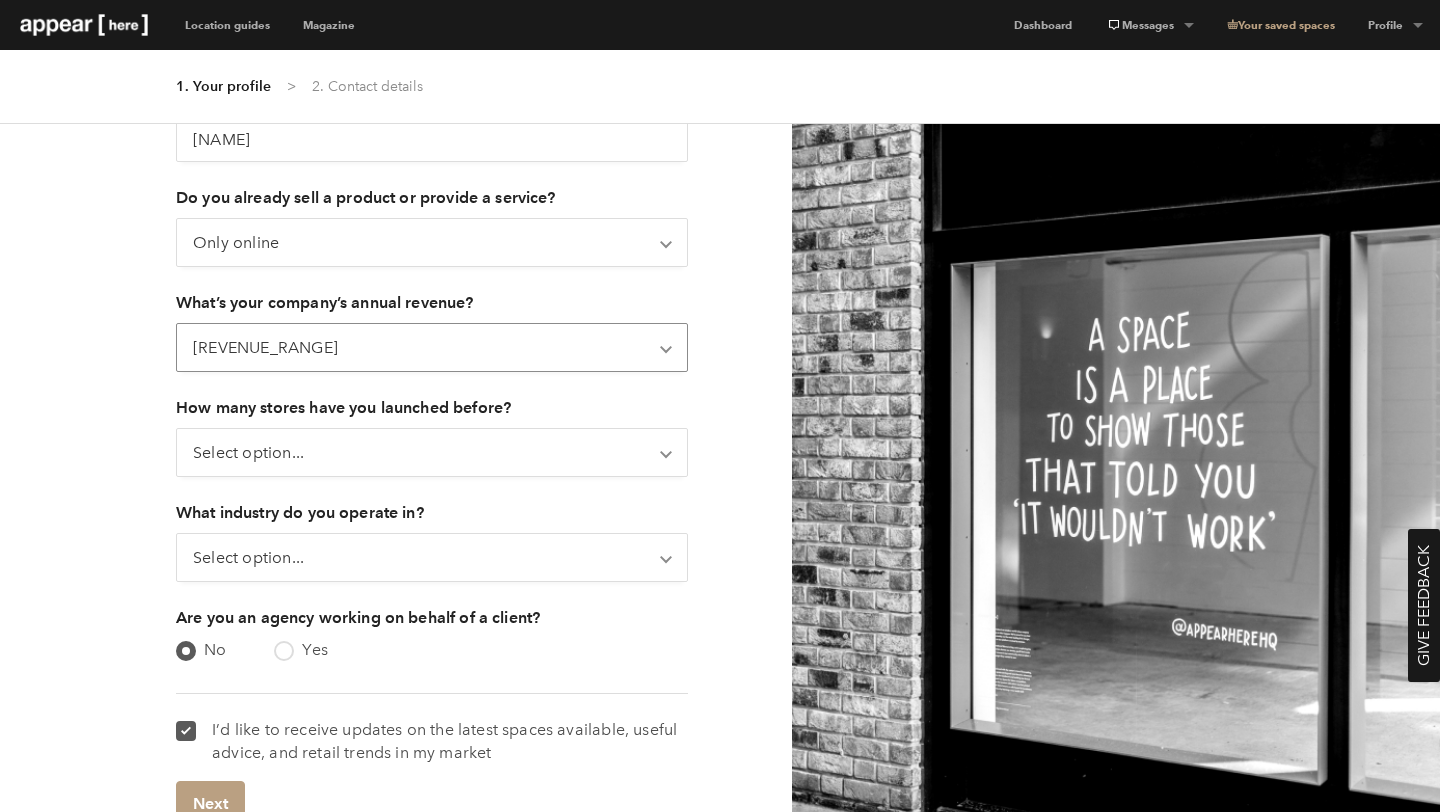 scroll, scrollTop: 343, scrollLeft: 0, axis: vertical 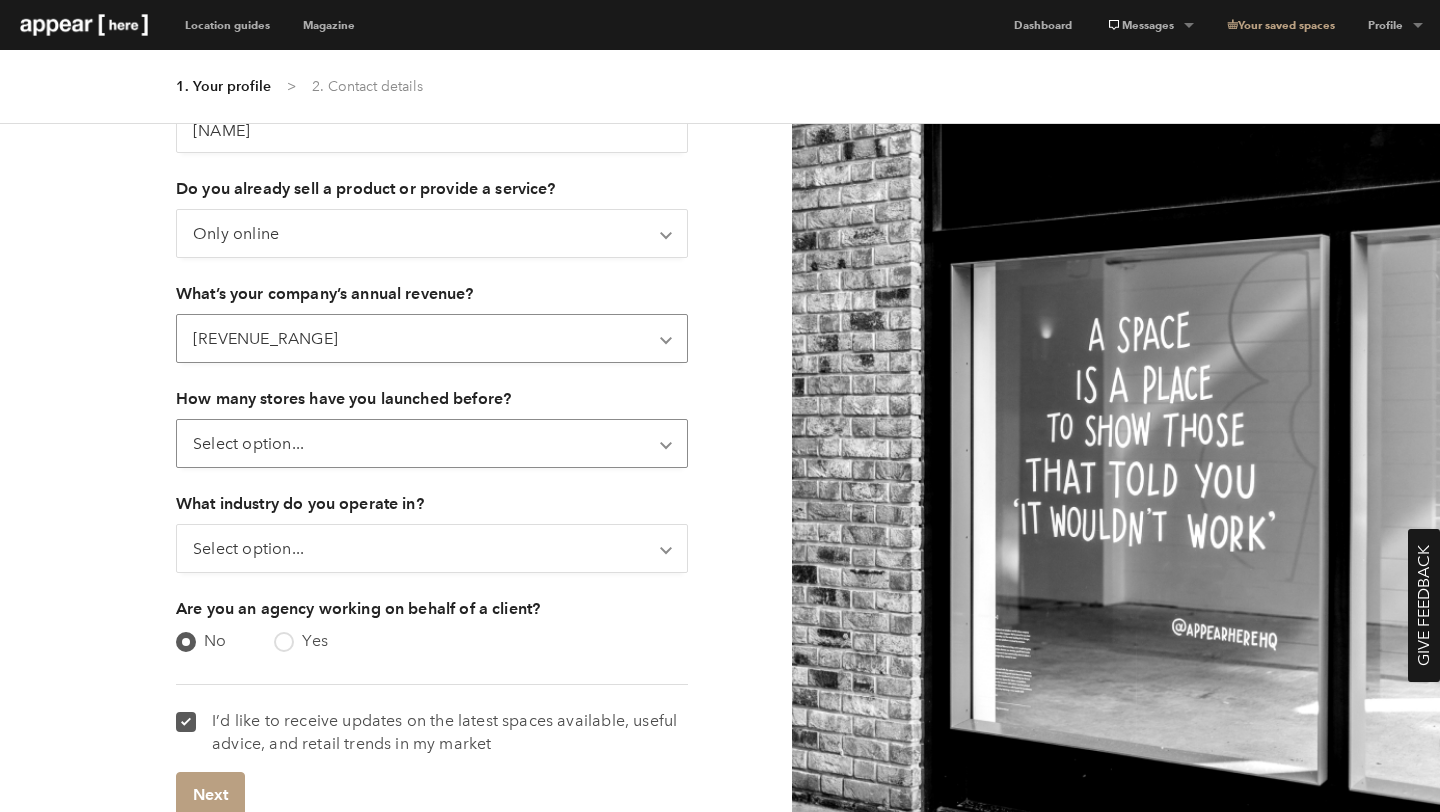 click on "Select option... Never launched a store Only one I launched multiple stores in the past I currently have stores" at bounding box center [432, 443] 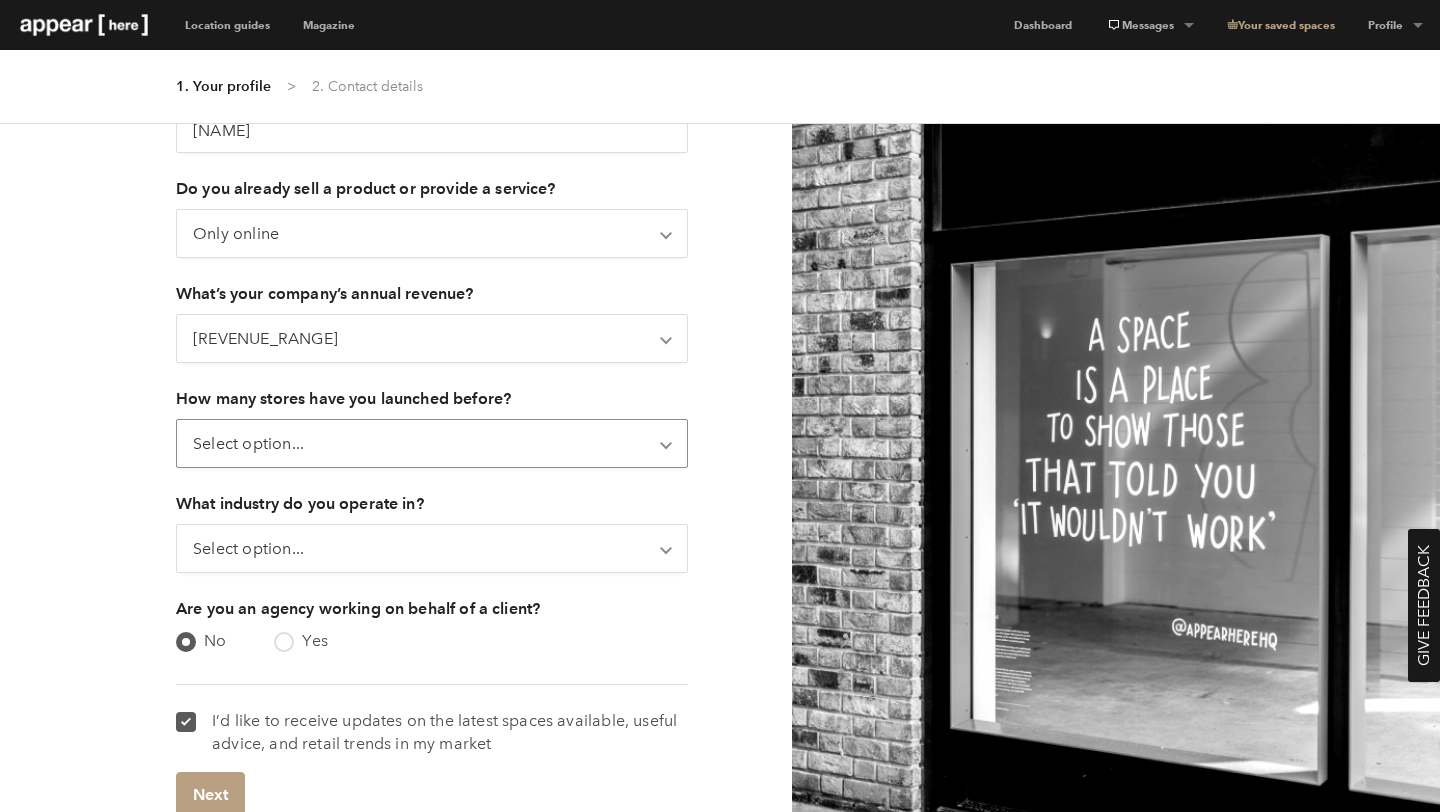 select on "none" 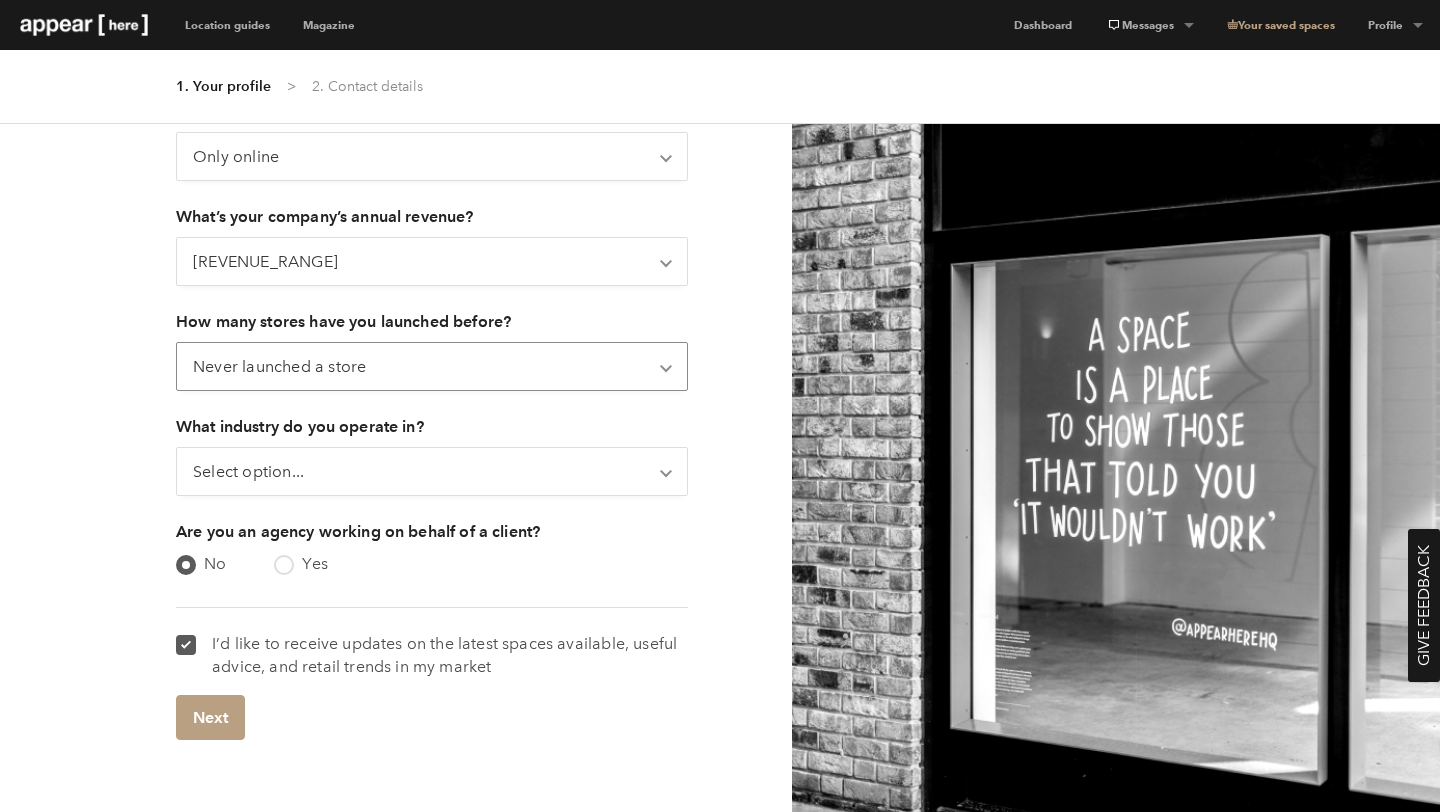 scroll, scrollTop: 443, scrollLeft: 0, axis: vertical 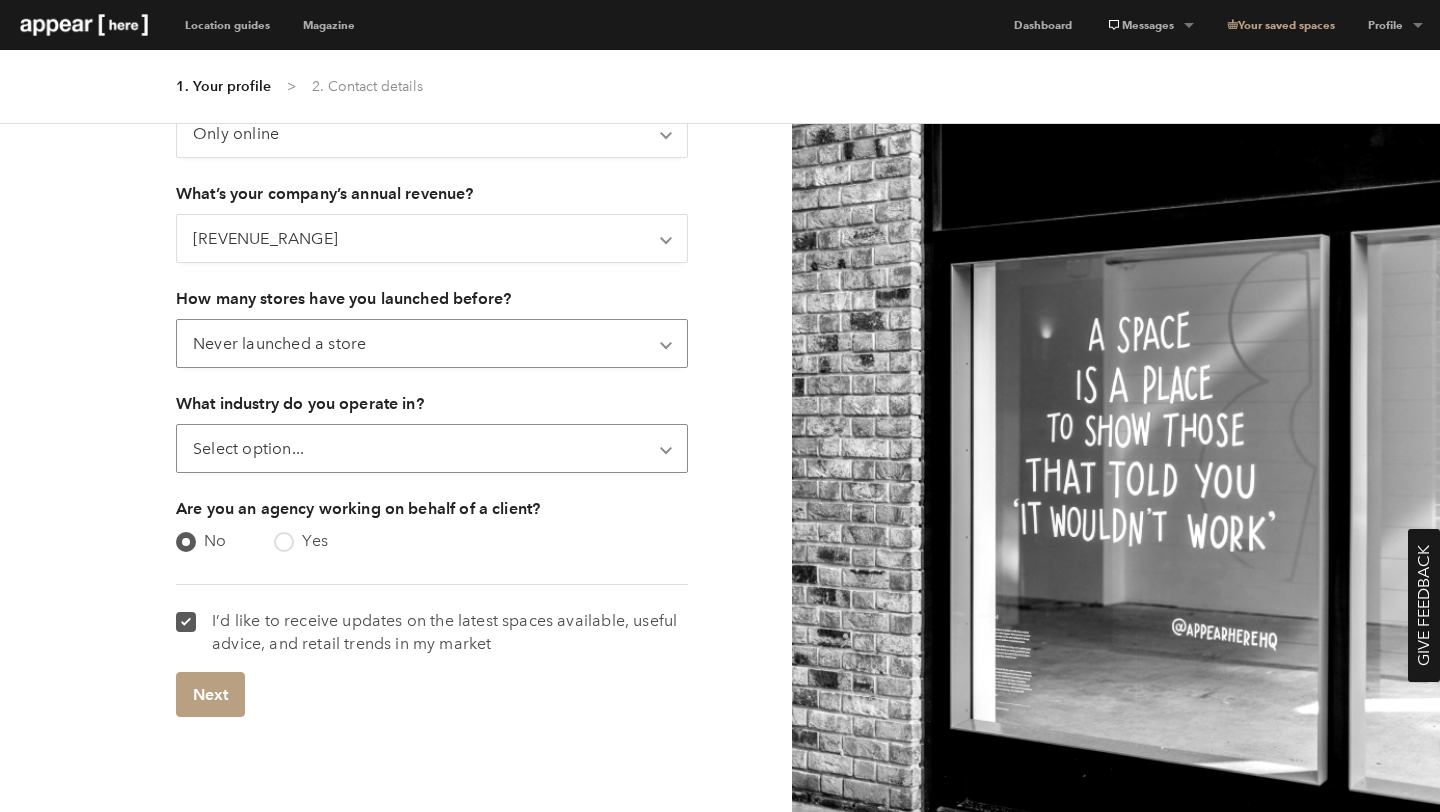 click on "Select option... Art & Photography Beauty & Wellness Electronics & Appliances Fashion & Accessories Food & Beverage Furniture & Homeware Media & Entertainment Other" at bounding box center [432, 448] 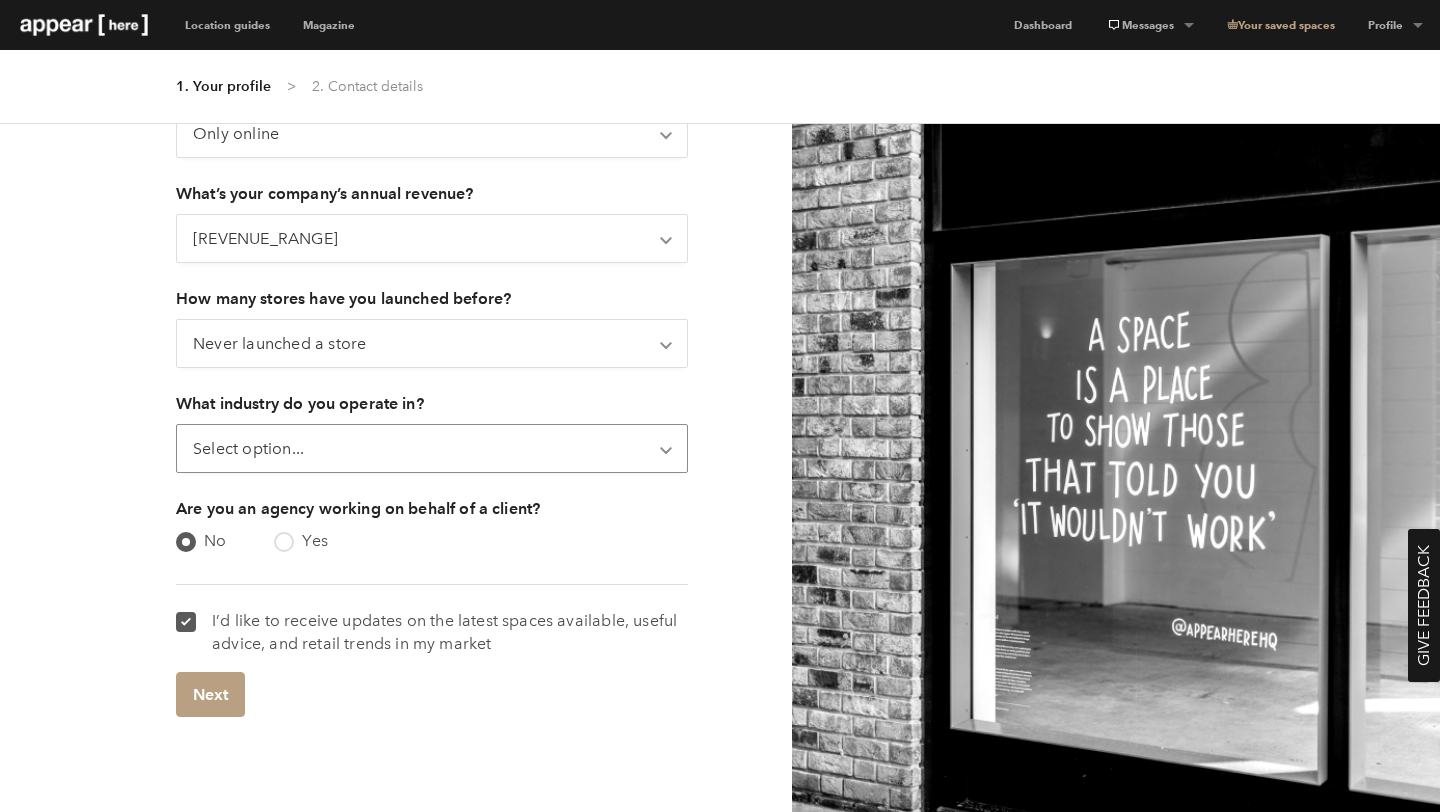 select on "art_and_photography" 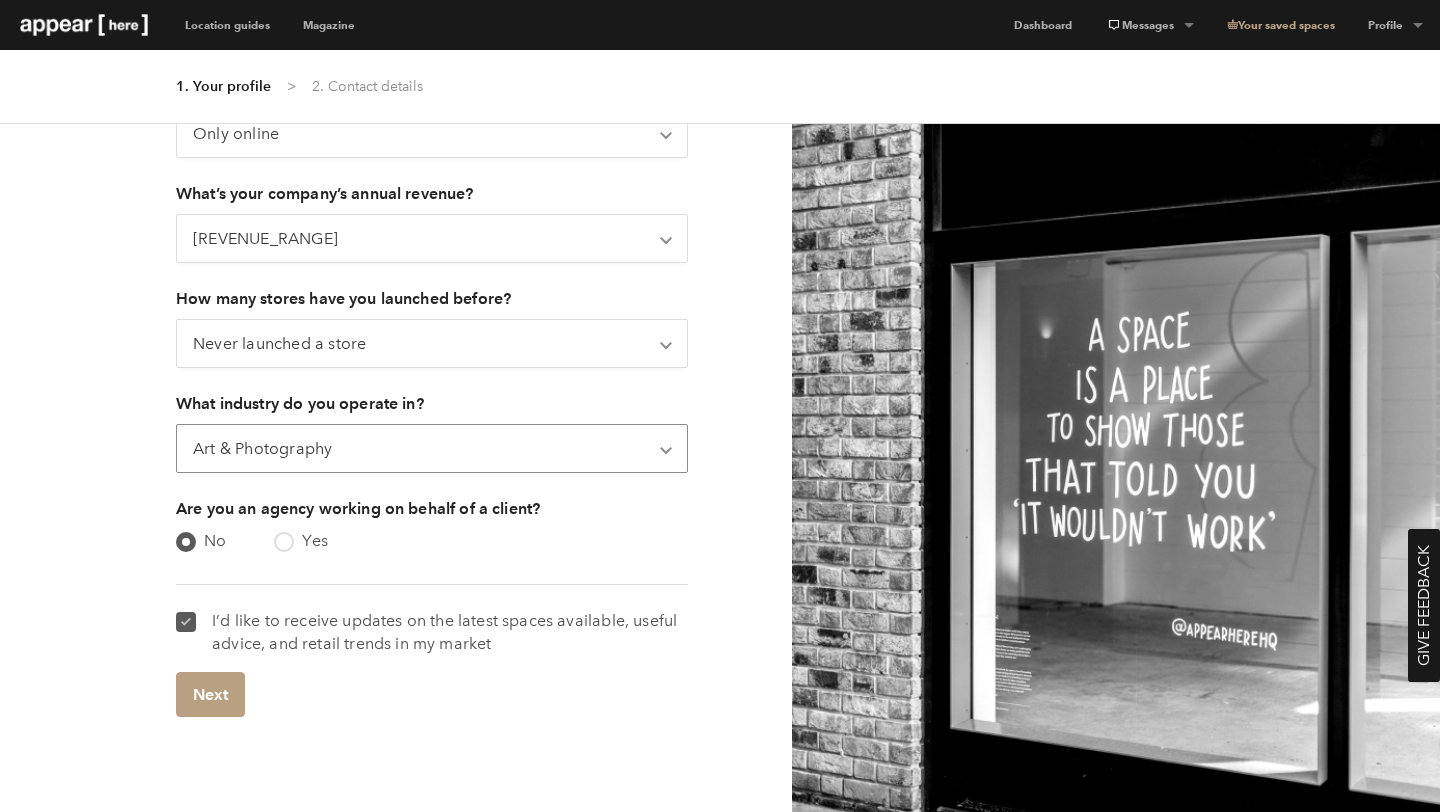 click at bounding box center (186, 622) 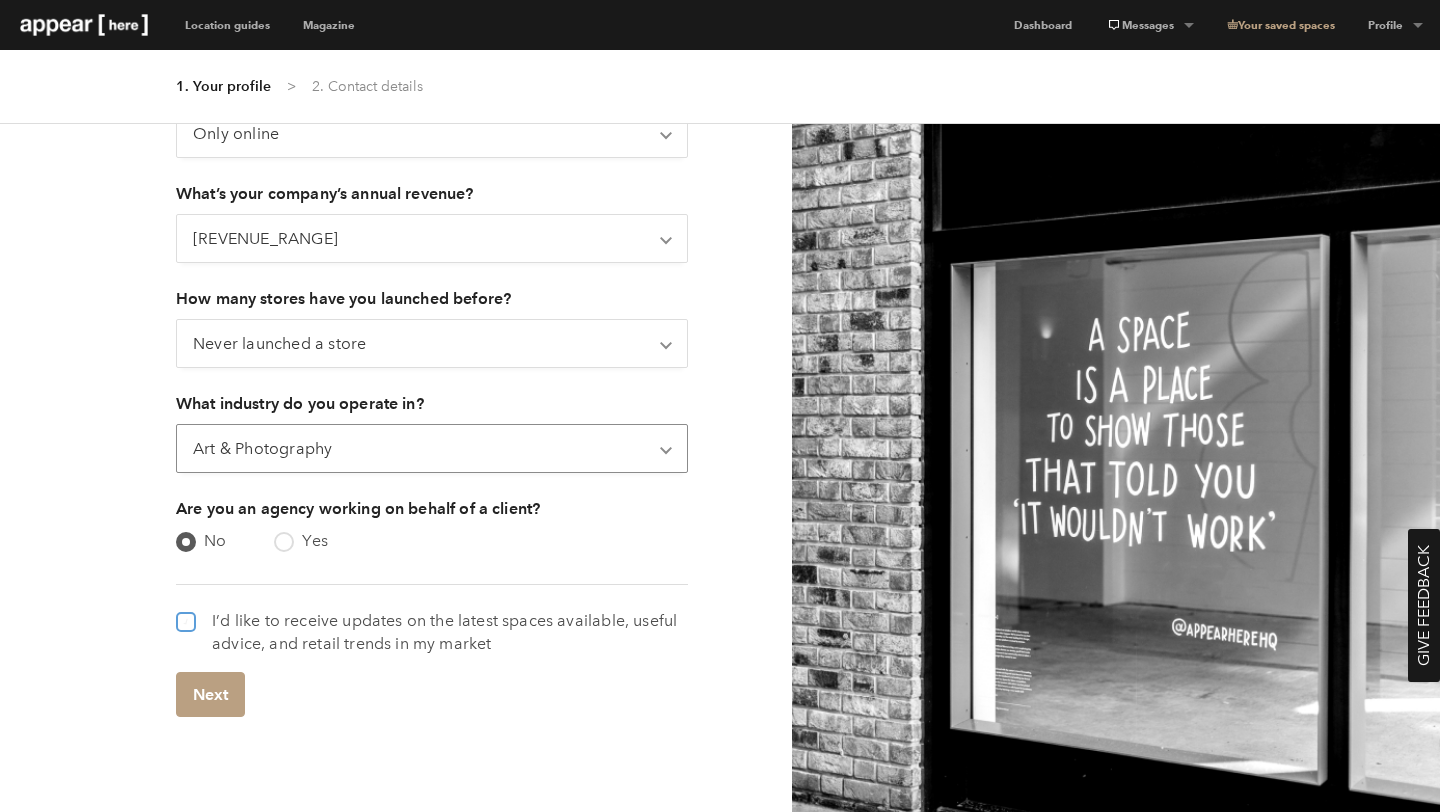 checkbox on "false" 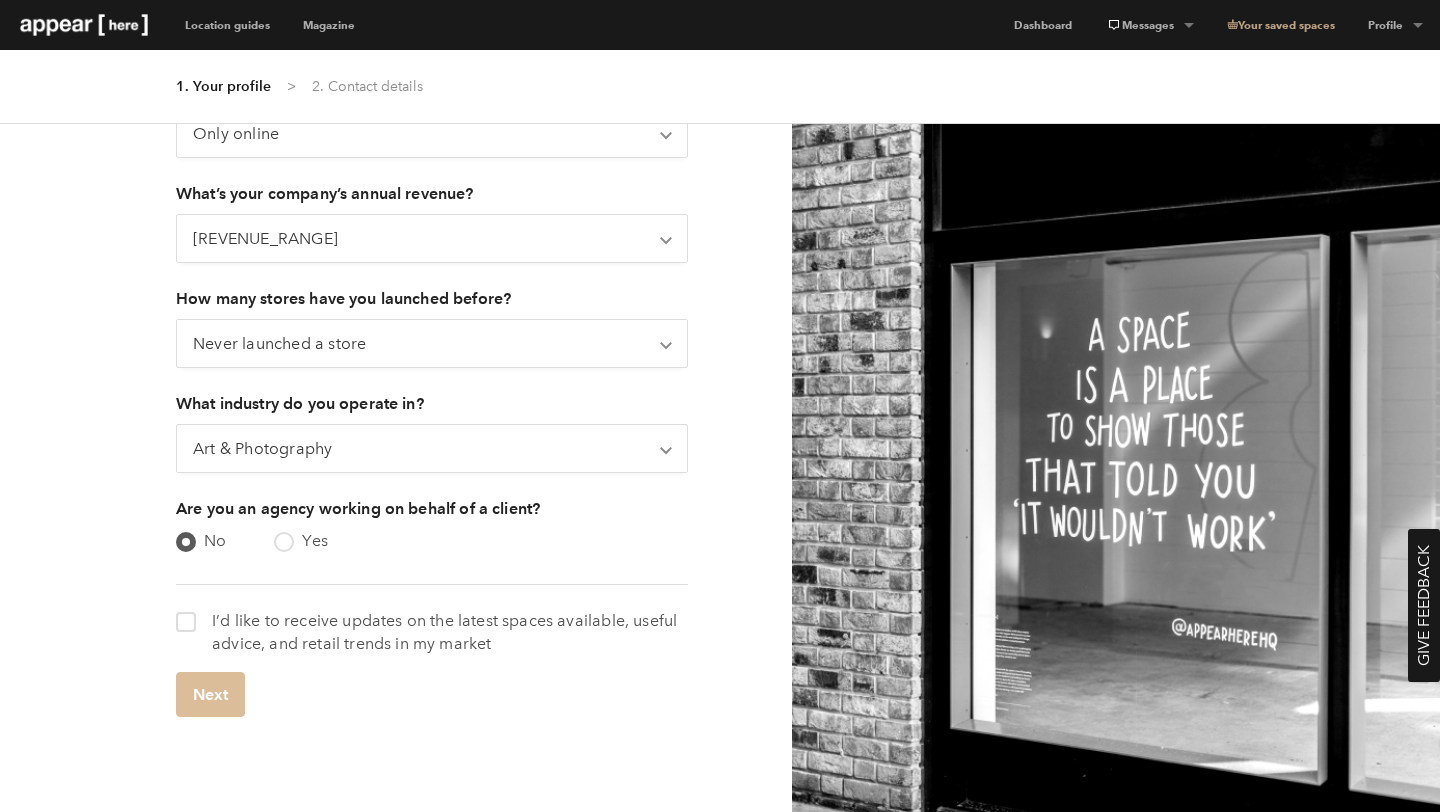 click on "Next" at bounding box center [210, 694] 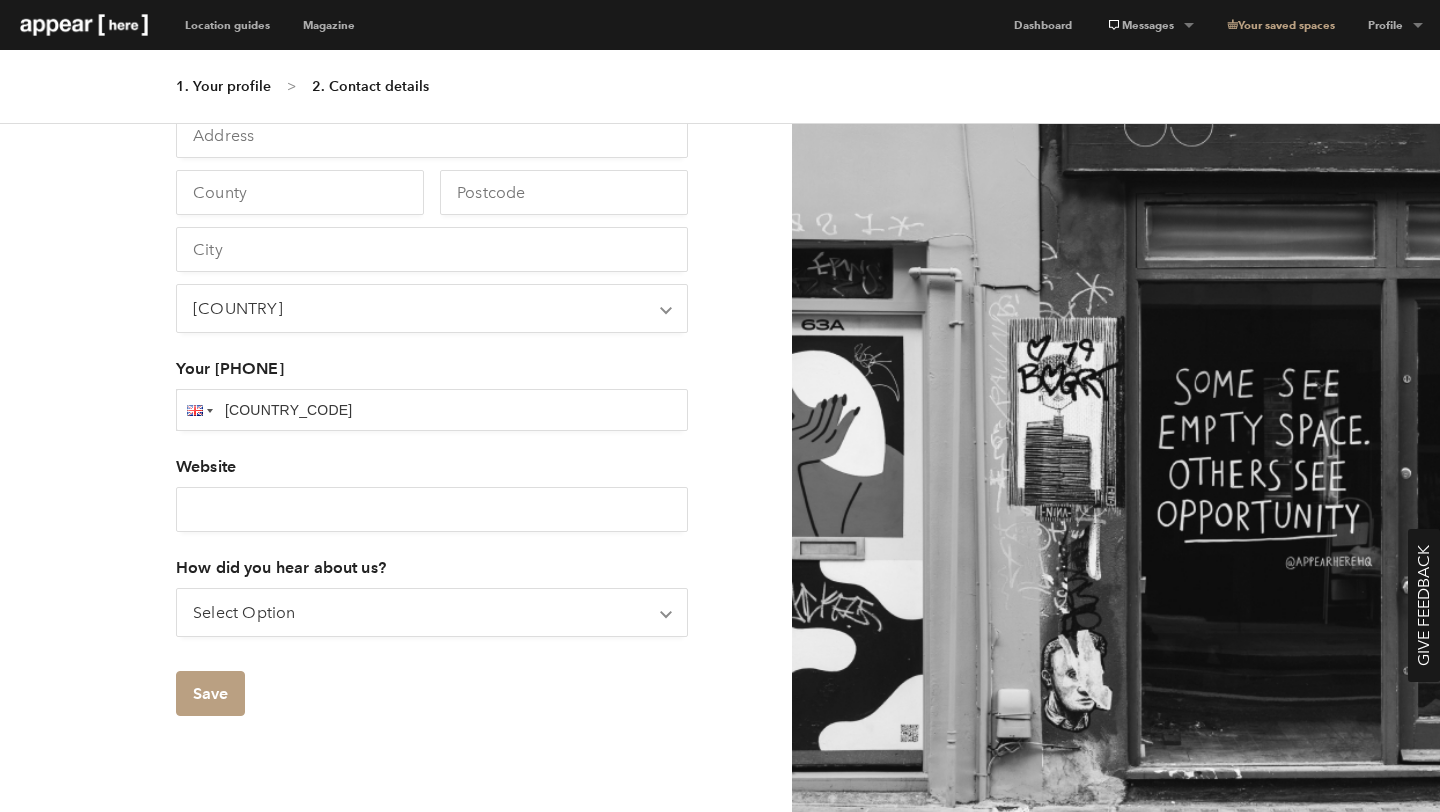 scroll, scrollTop: 0, scrollLeft: 0, axis: both 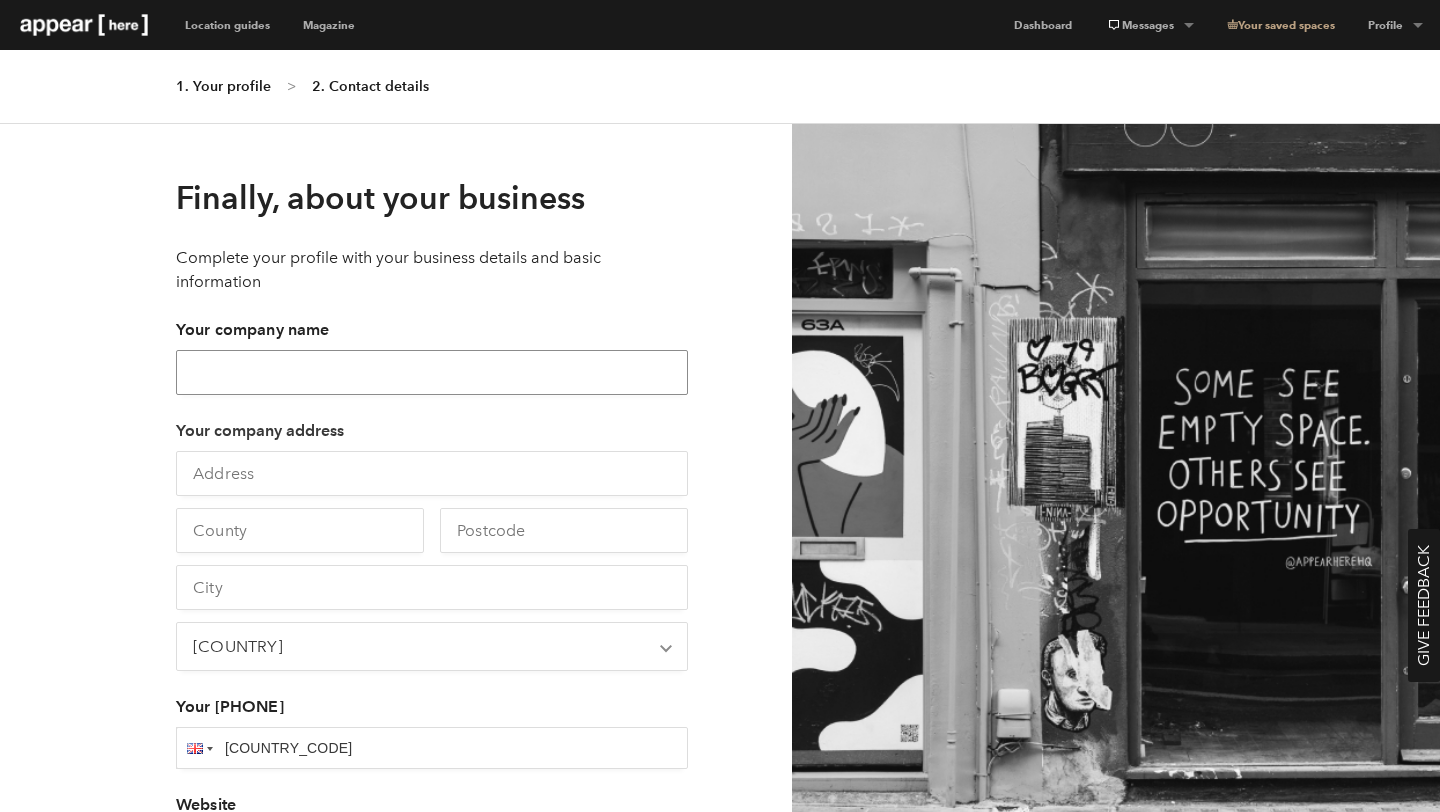 click on "Your company name" at bounding box center [432, 372] 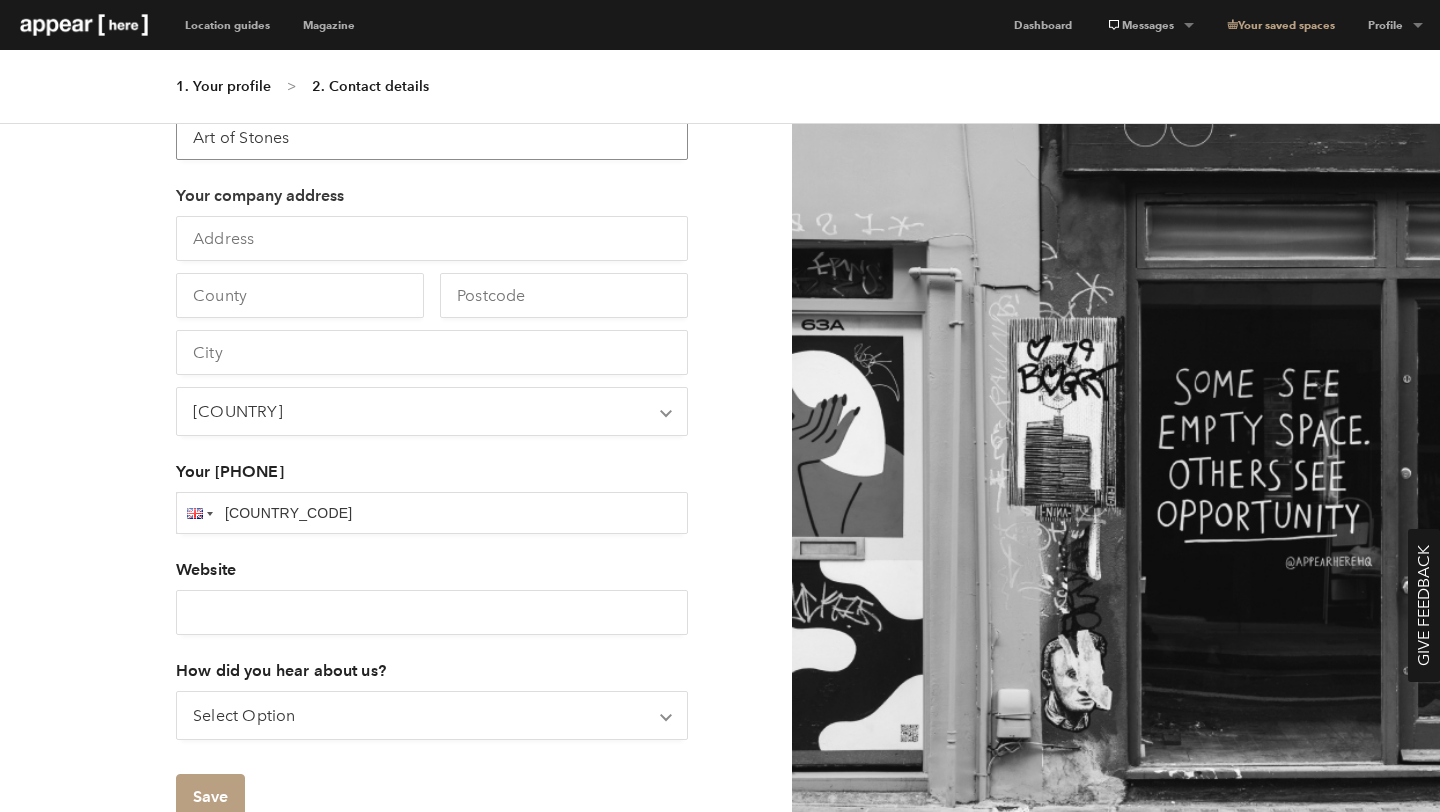 scroll, scrollTop: 225, scrollLeft: 0, axis: vertical 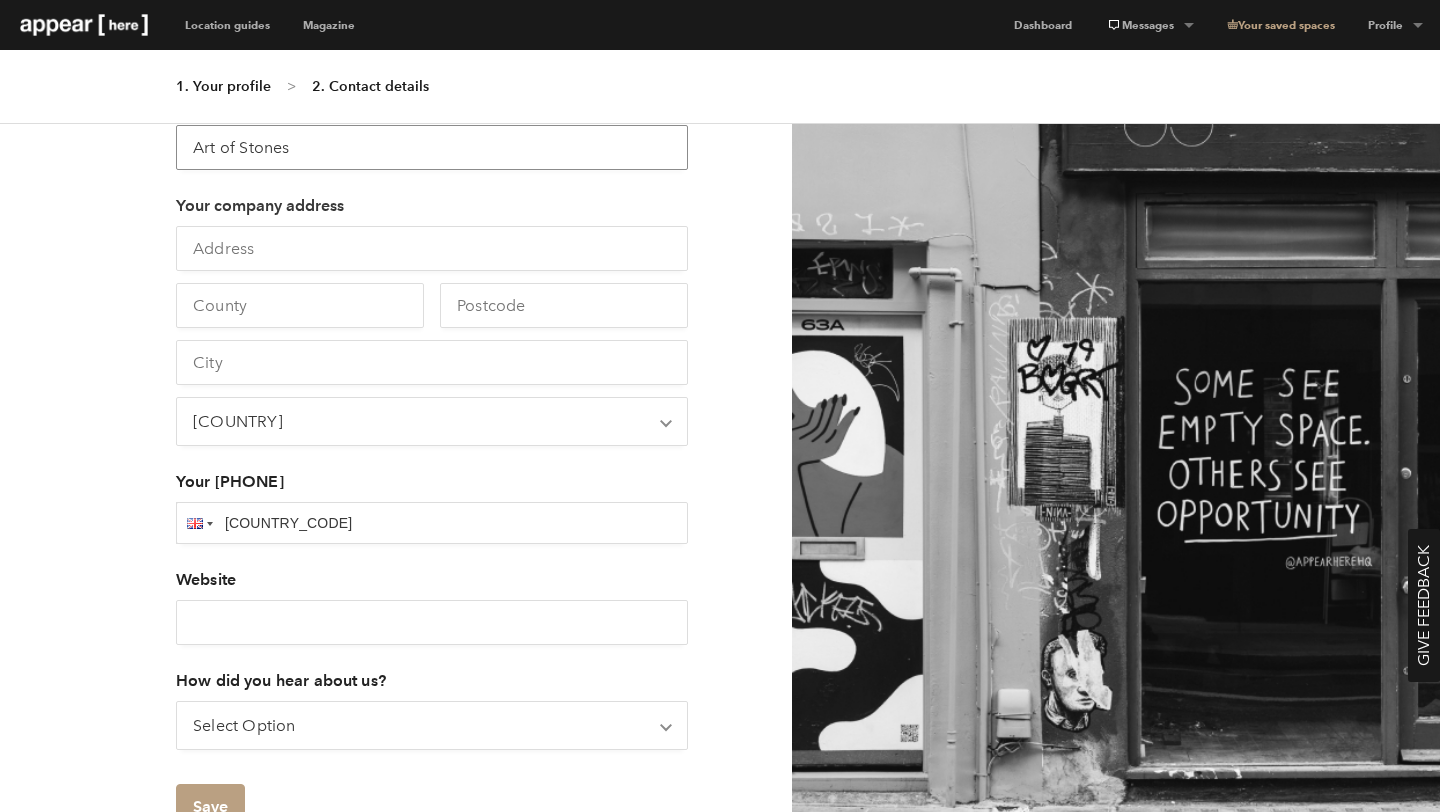 type on "Art of Stones" 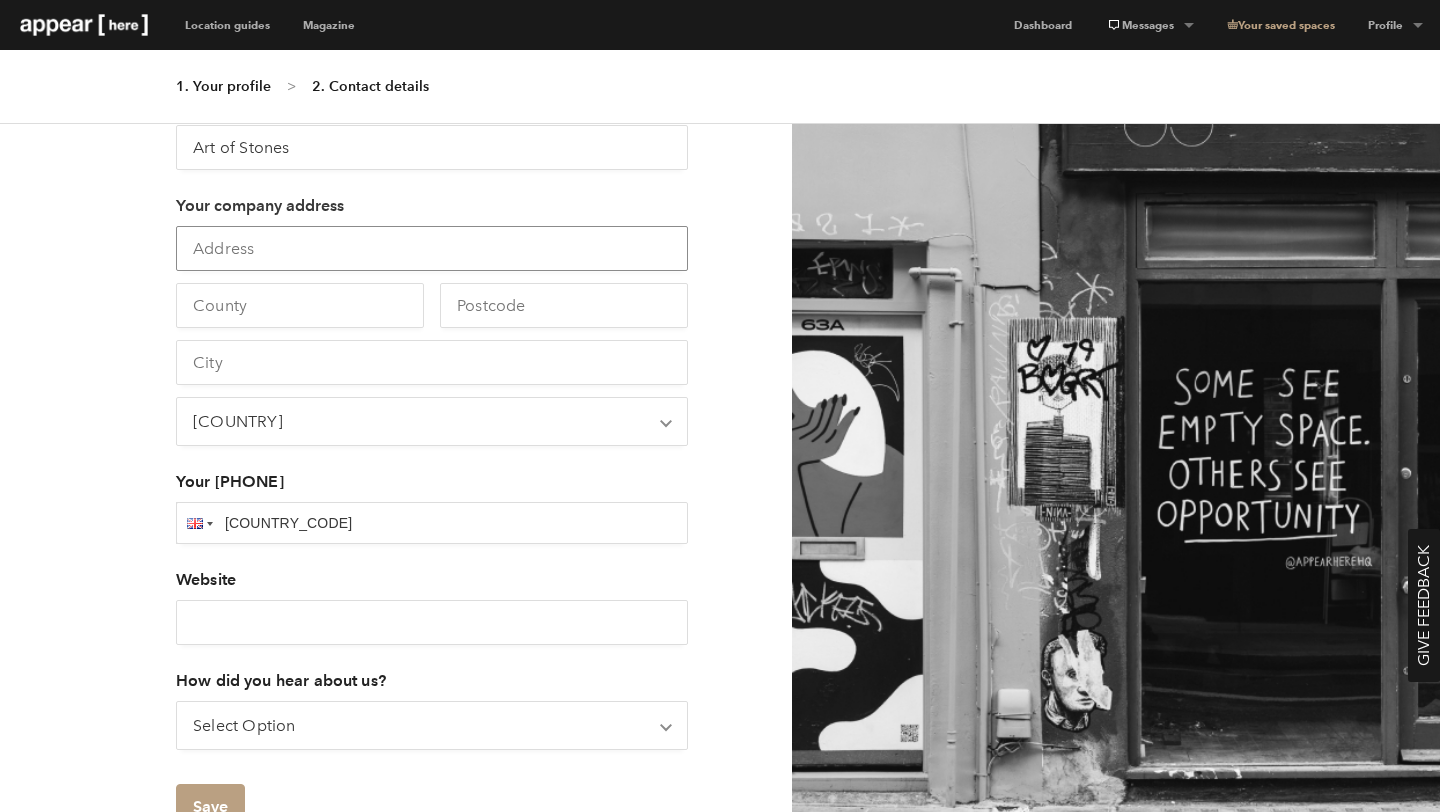 click at bounding box center [432, 248] 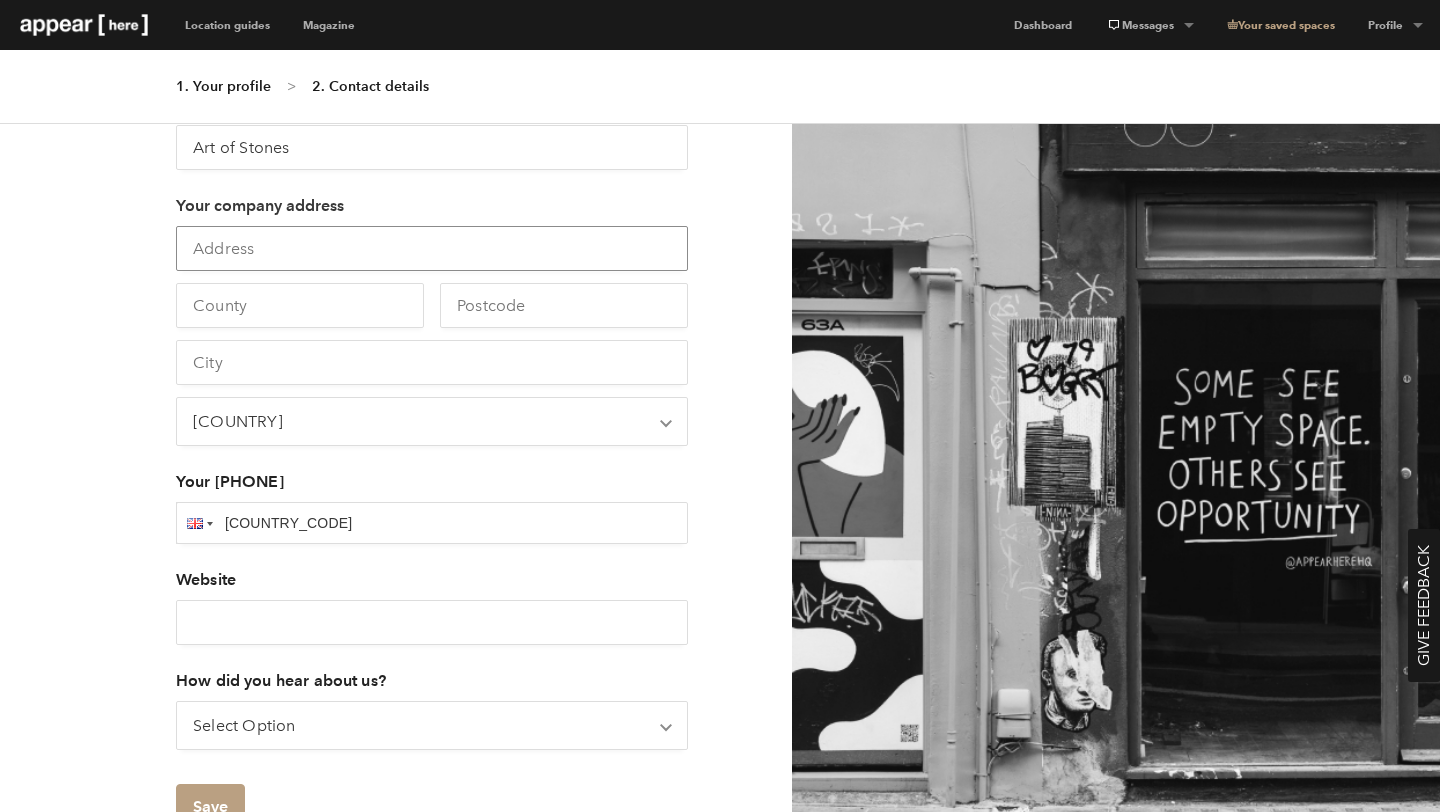 type on "[NUMBER] [STREET]" 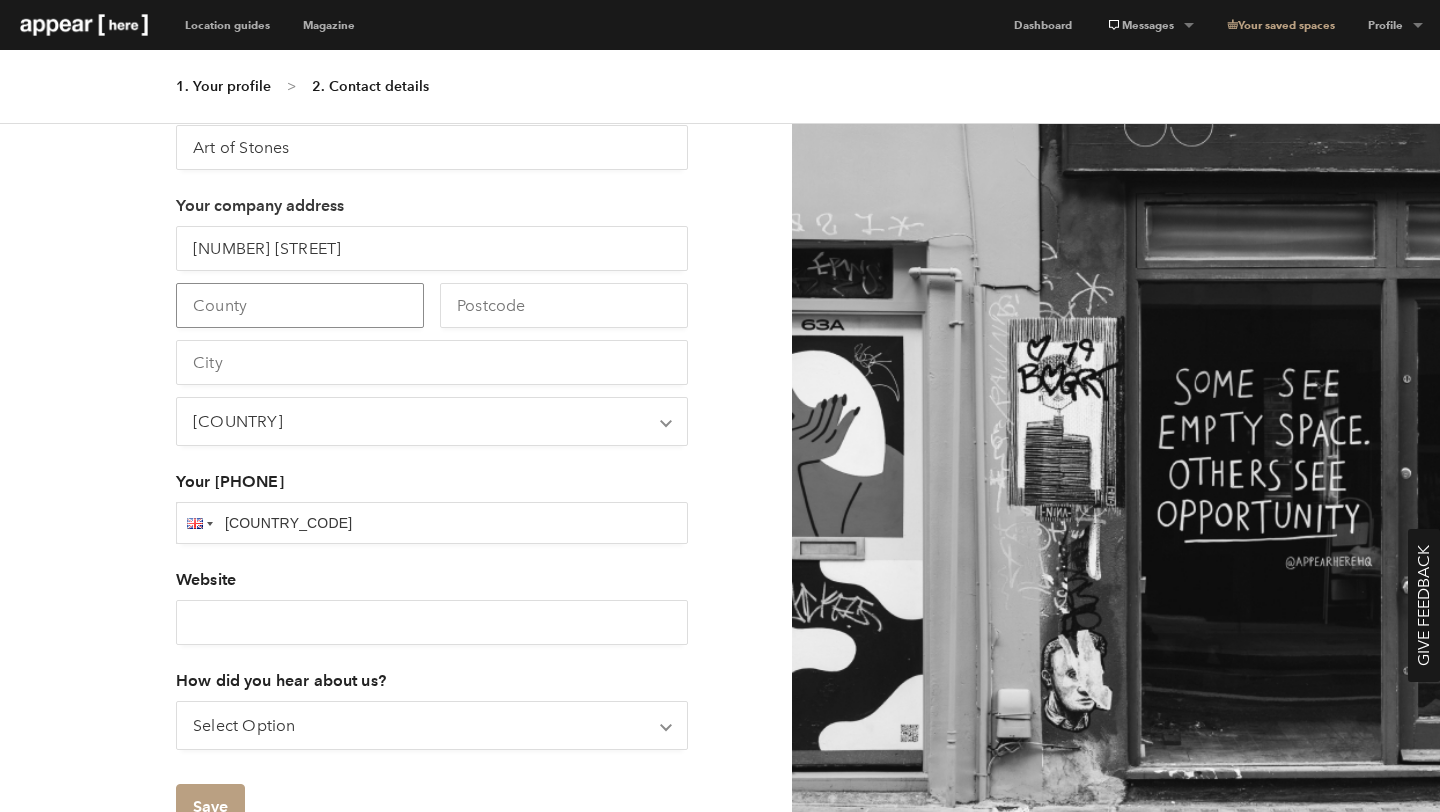 type on "[REGION]" 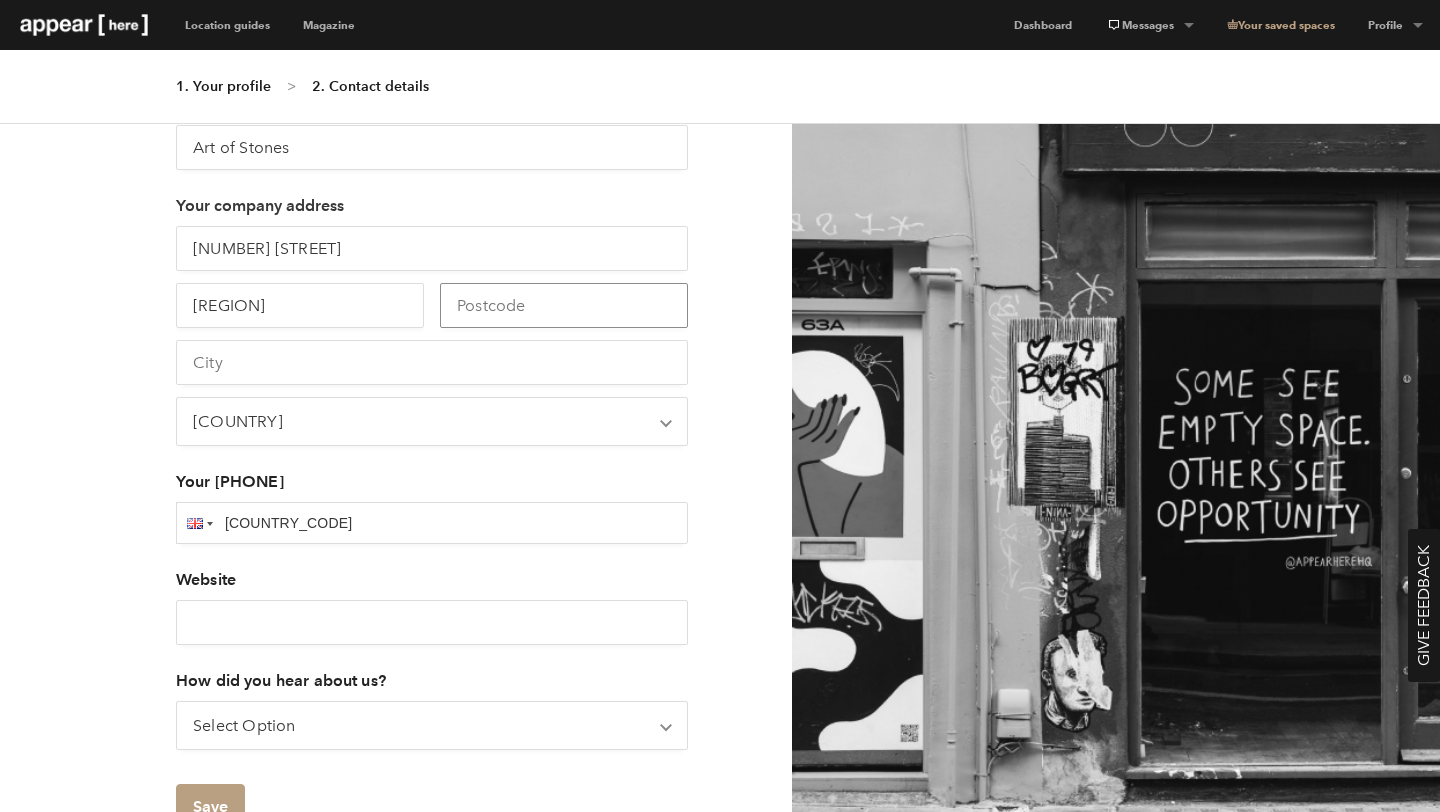 type on "[POSTAL_CODE]" 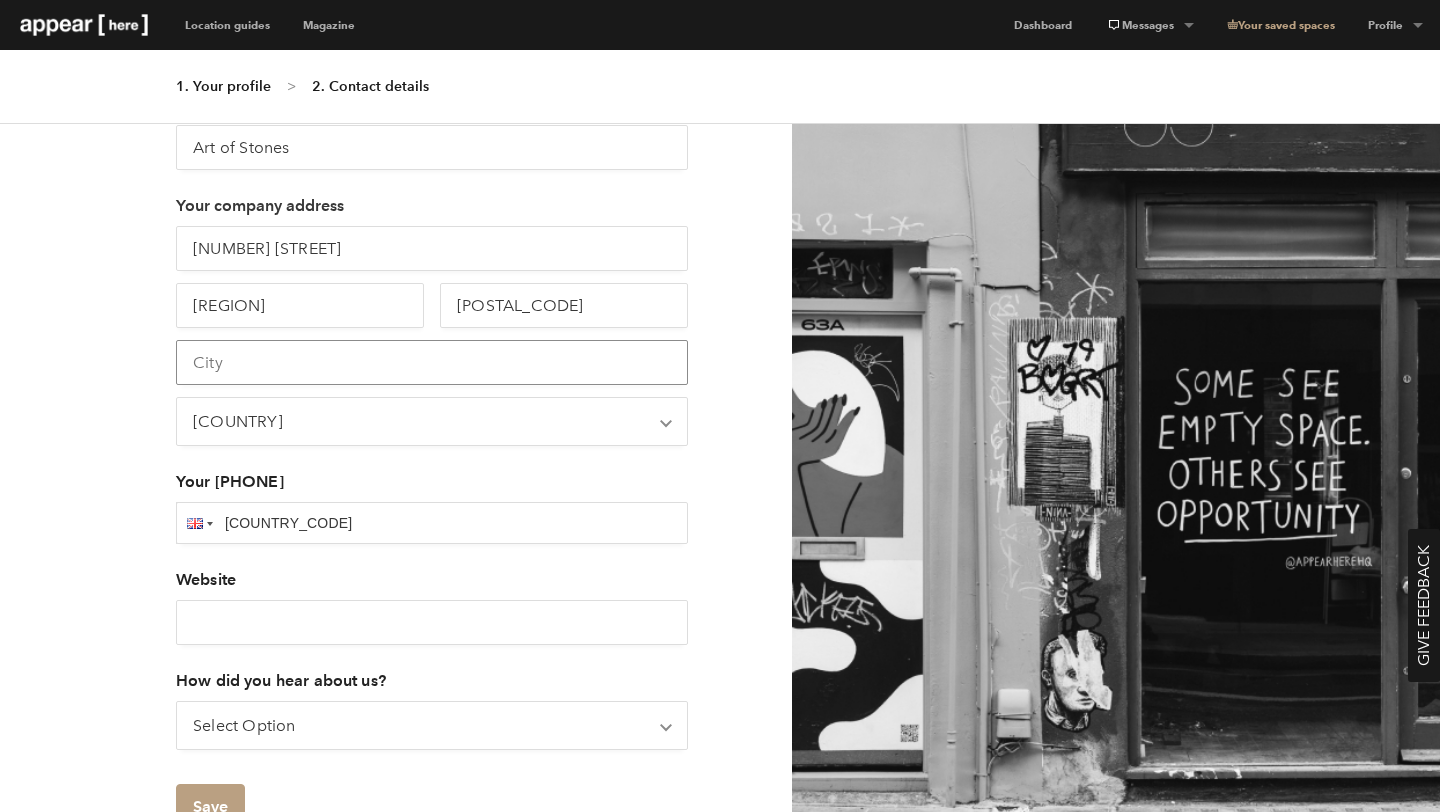 type on "[CITY]" 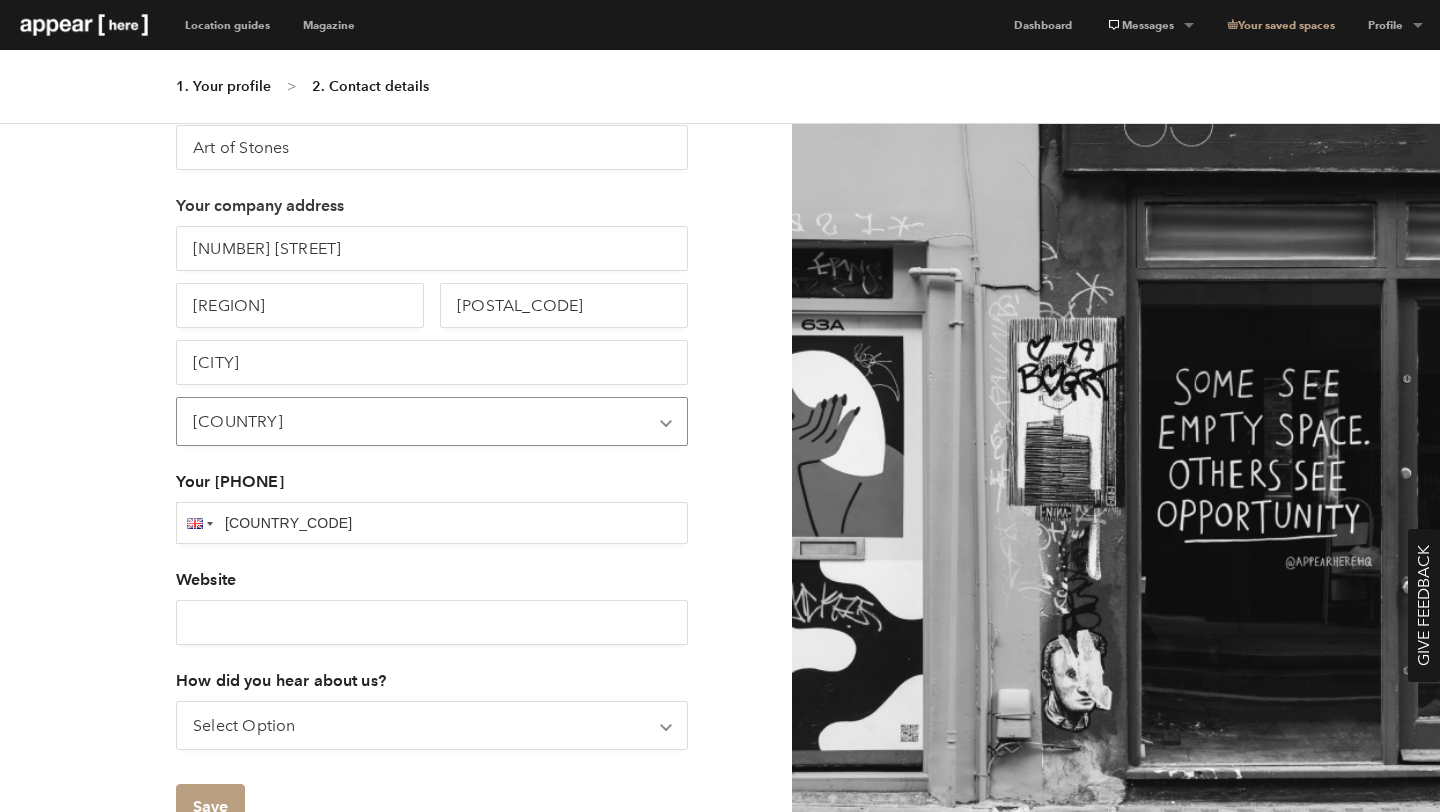 select on "[COUNTRY_CODE]" 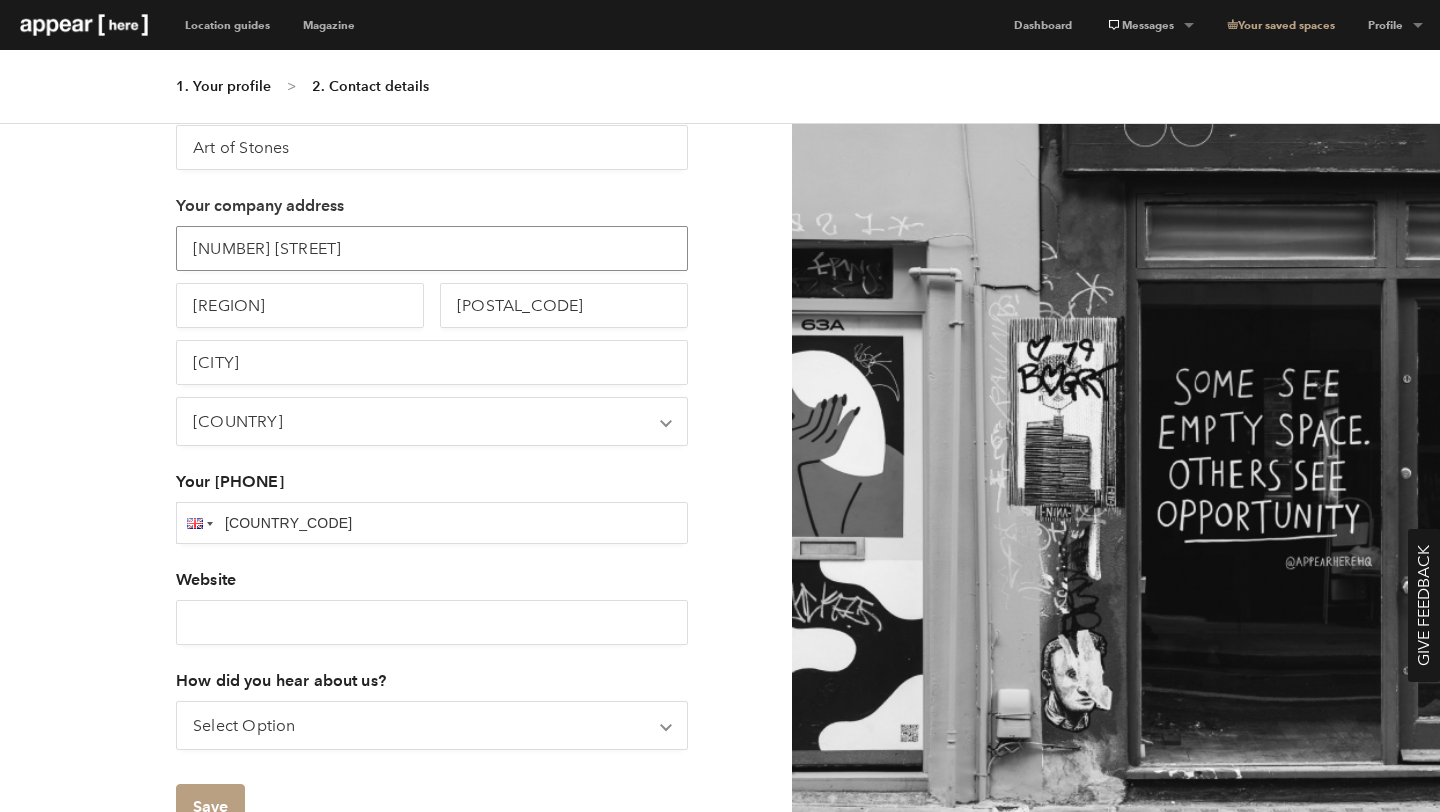 scroll, scrollTop: 338, scrollLeft: 0, axis: vertical 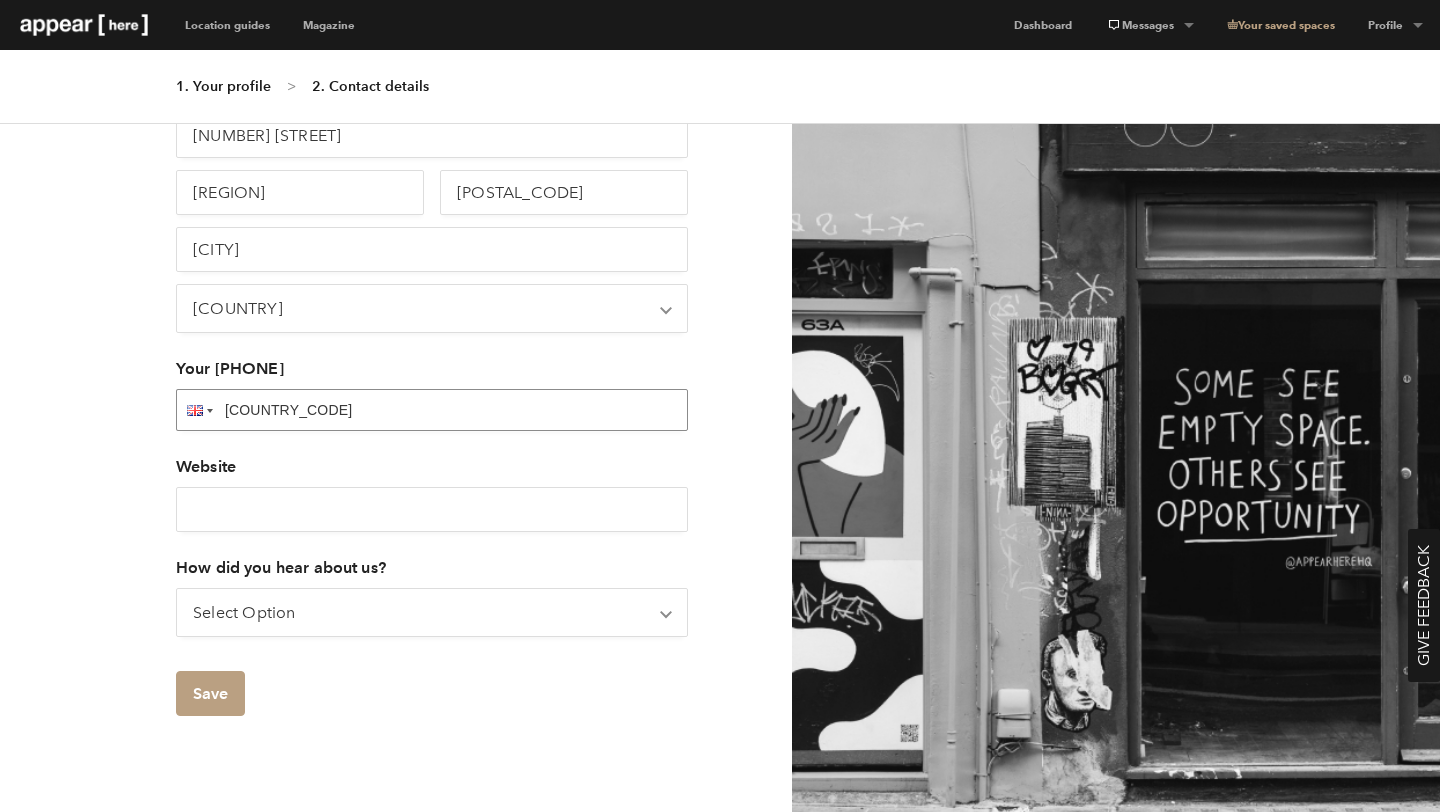 click on "[COUNTRY_CODE]" at bounding box center (432, 410) 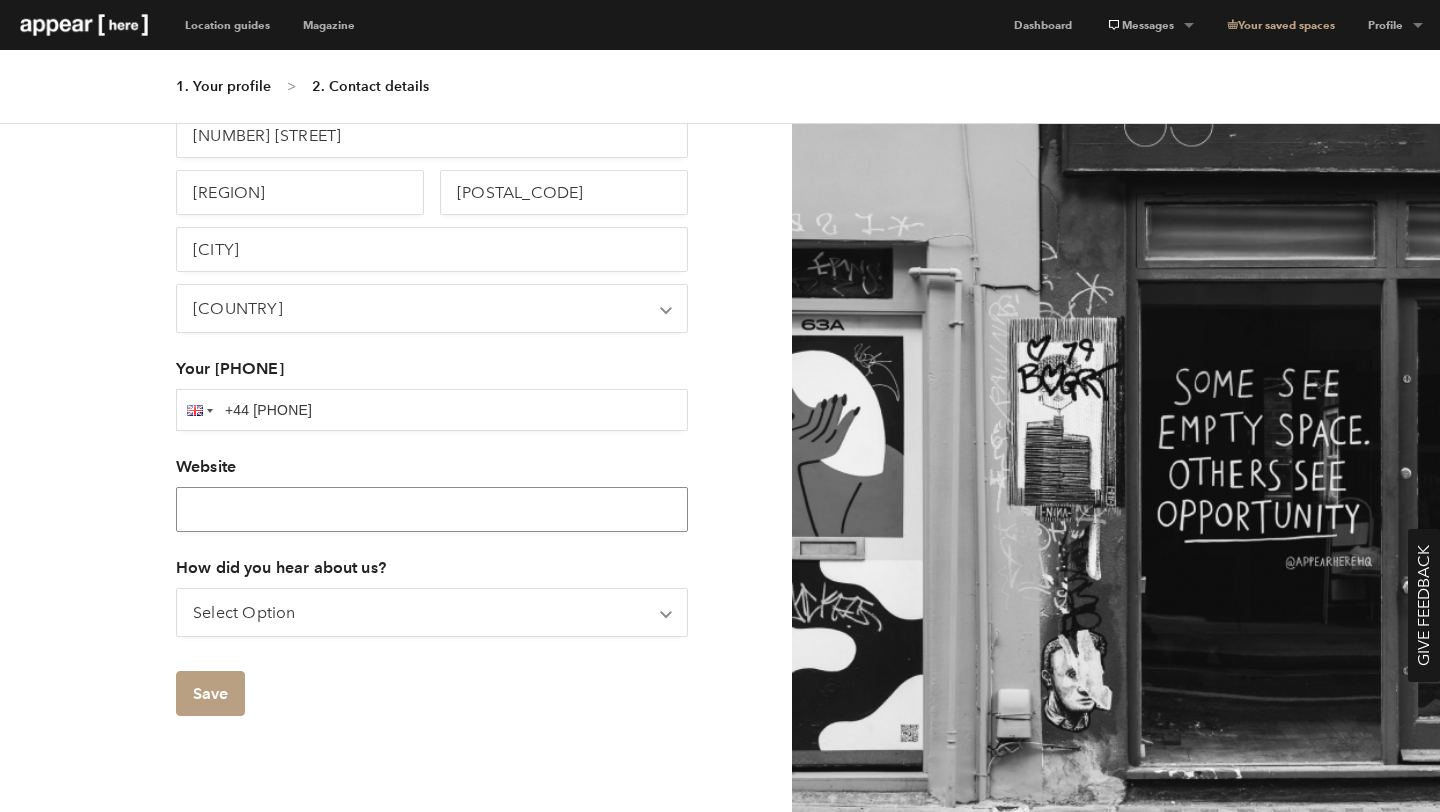 click on "Website" at bounding box center [432, 509] 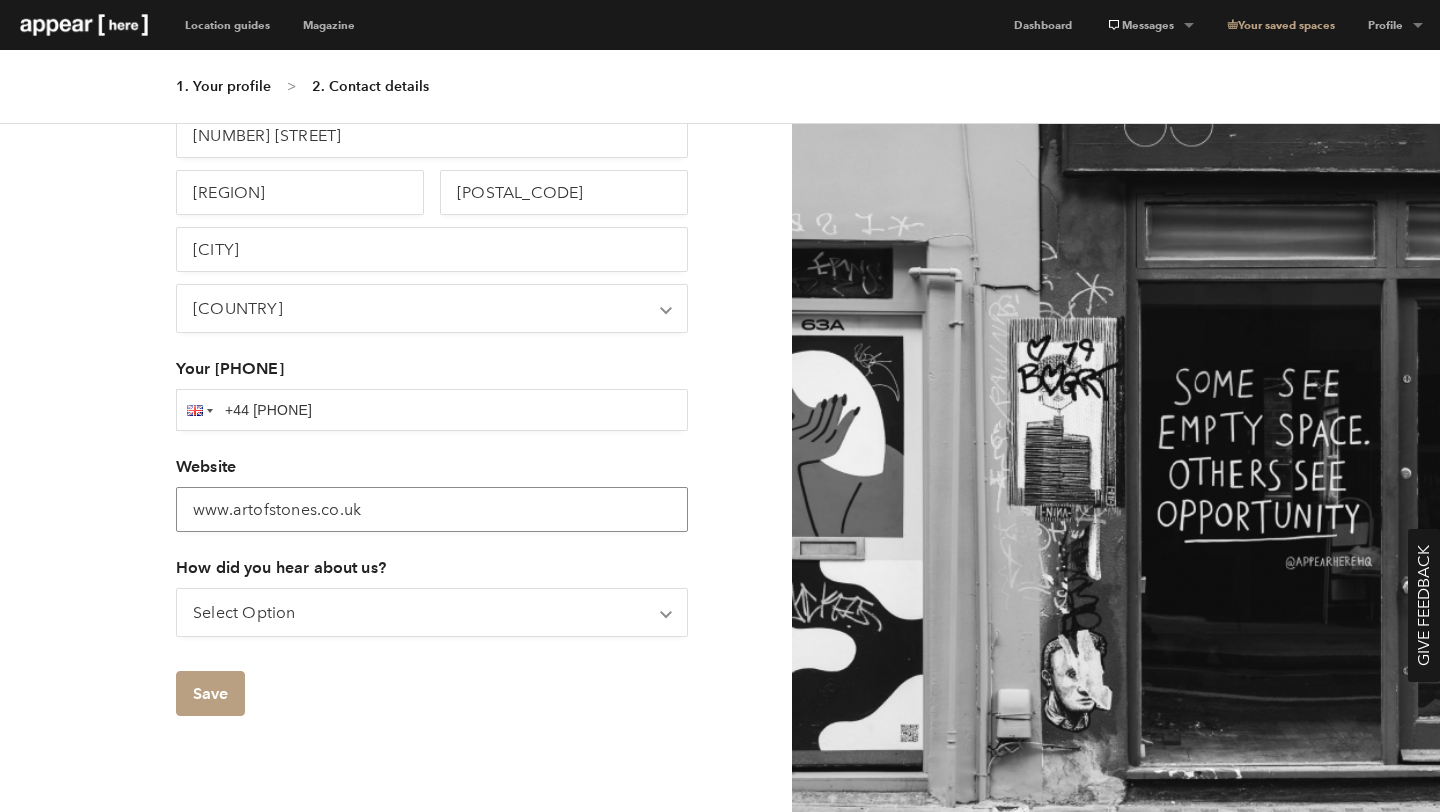 type on "www.artofstones.co.uk" 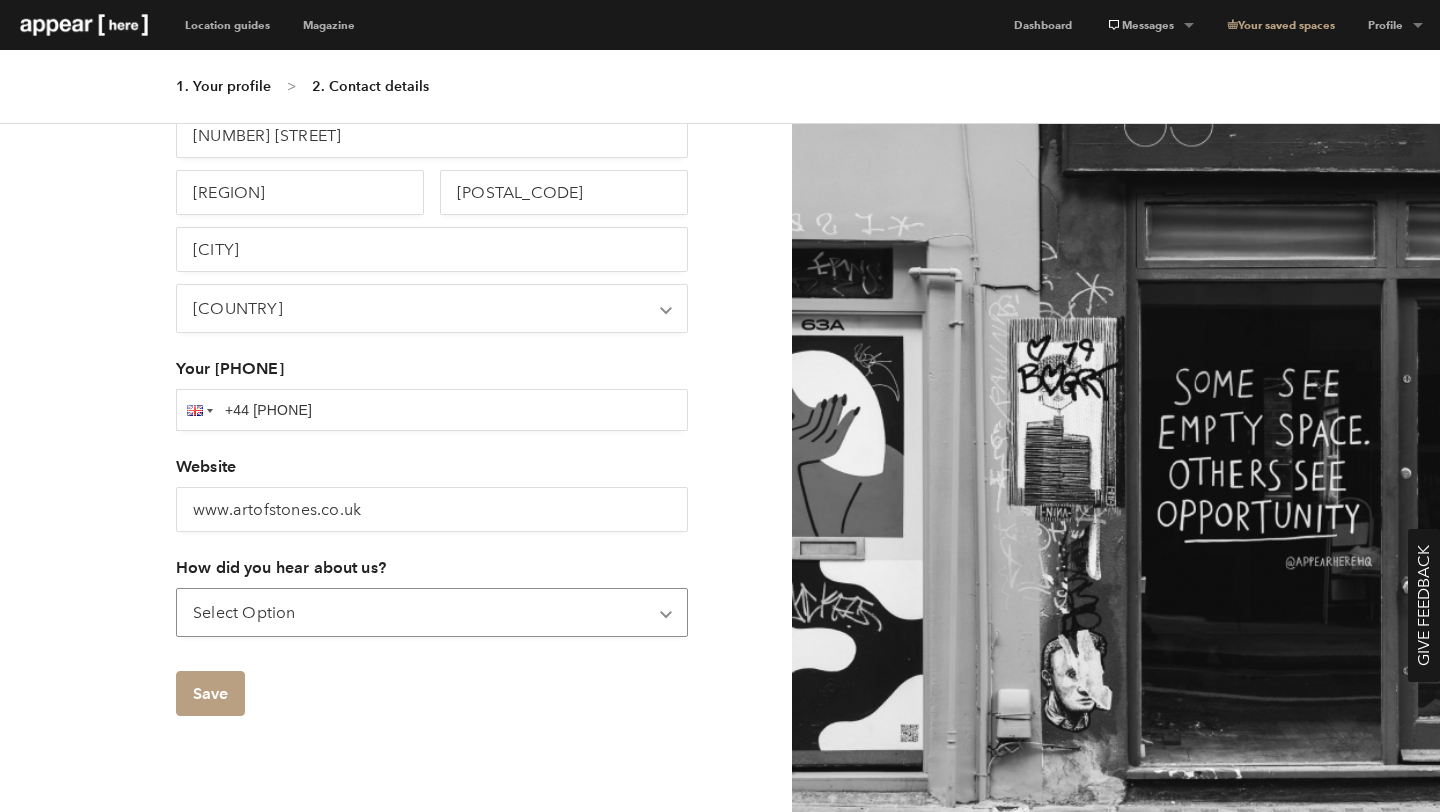 click on "Email Facebook Flyer Google Search Instagram LinkedIn Online article Print media Twitter Word of mouth Other" at bounding box center (432, 612) 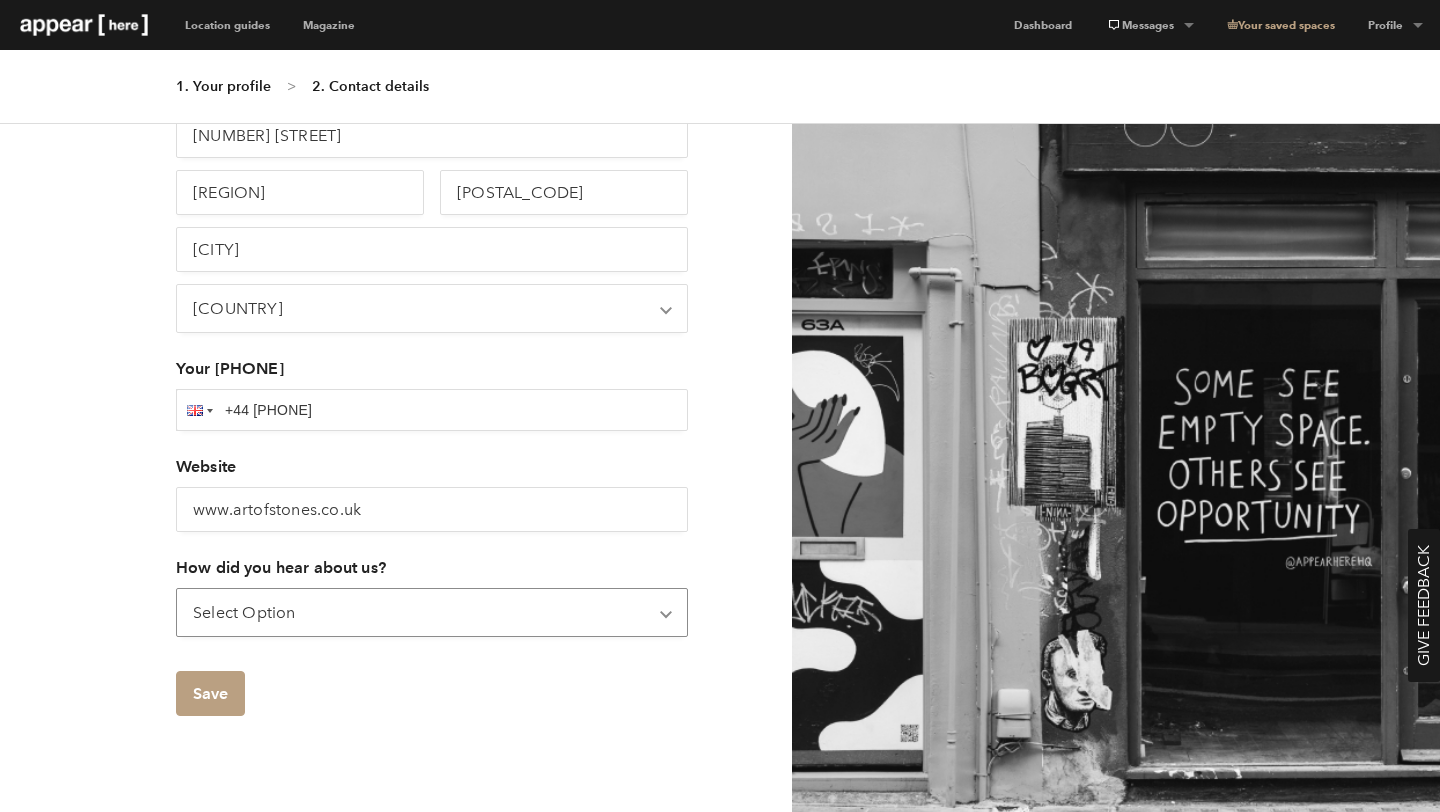 select on "google" 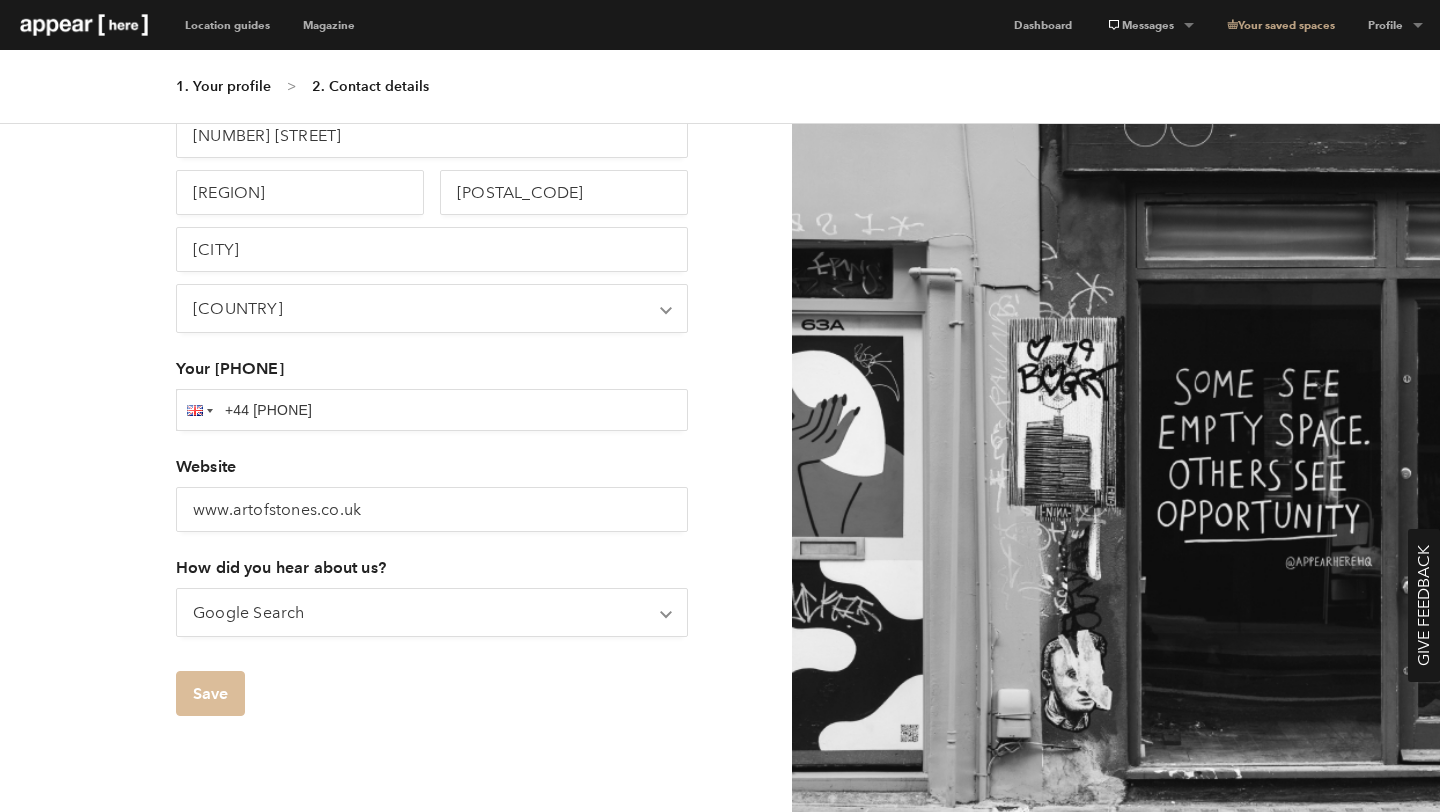 click on "Save" at bounding box center [210, 693] 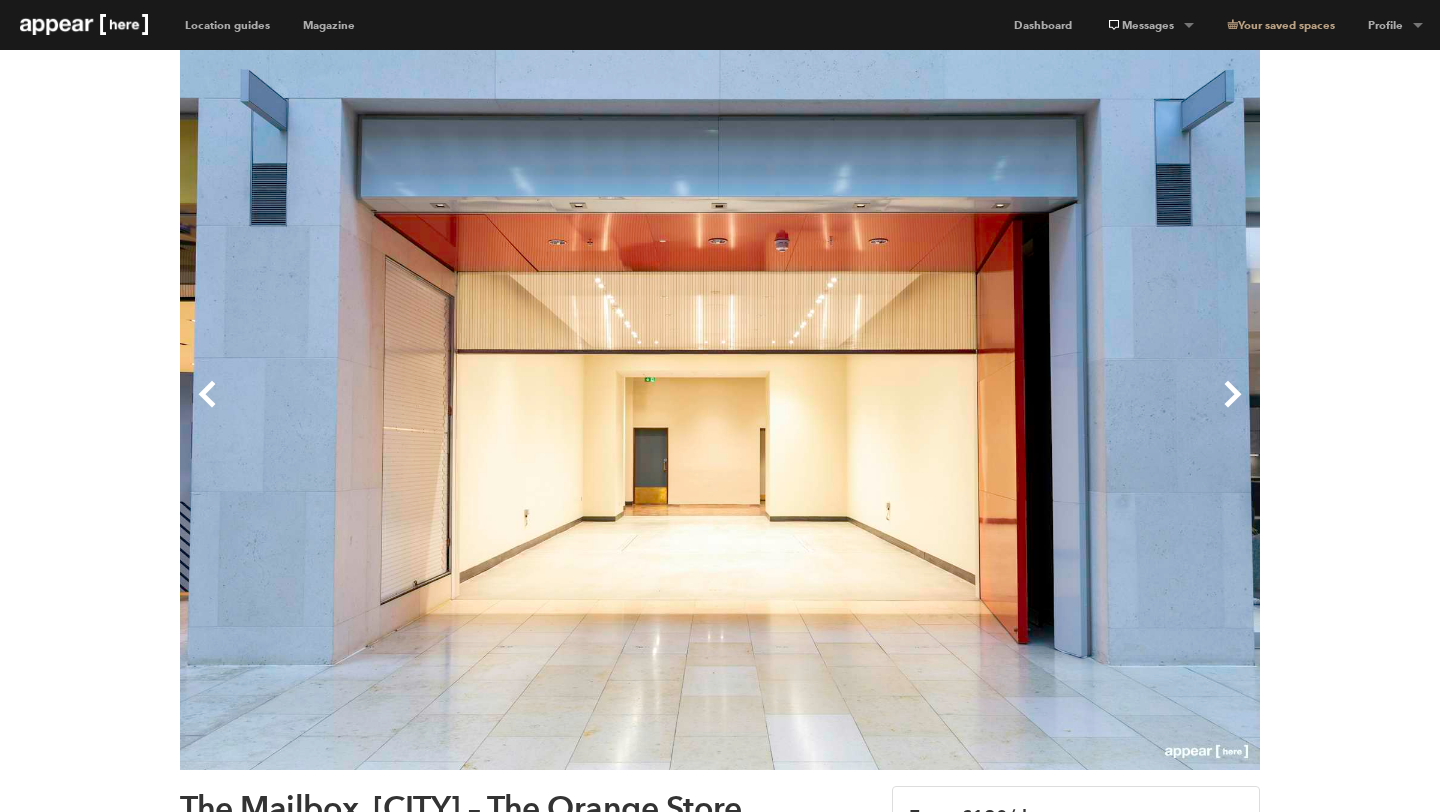scroll, scrollTop: 364, scrollLeft: 0, axis: vertical 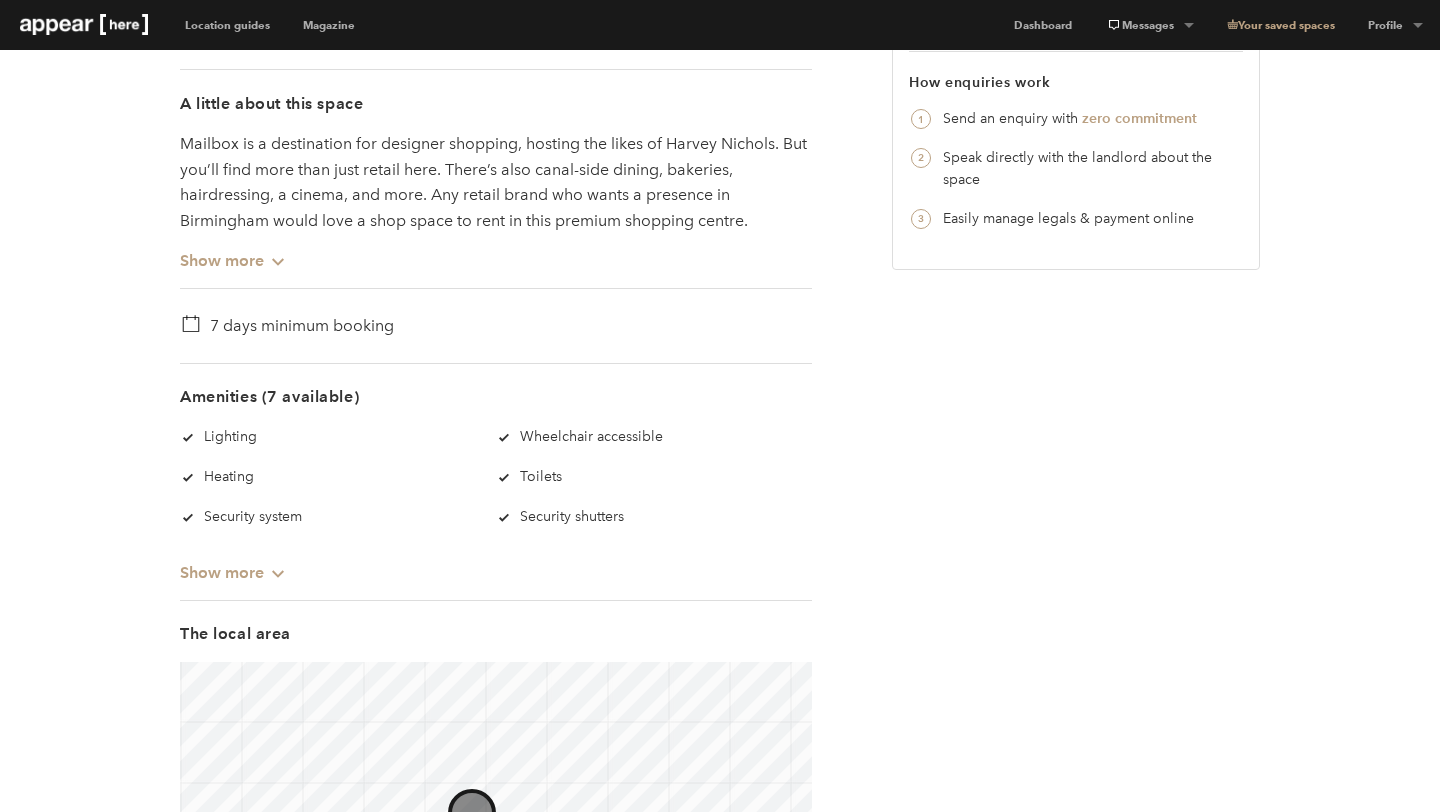 click on "From £190/day Extend your dates for reduced rates Dates Appear Disappear Check Availability How enquiries work Send an enquiry with   zero commitment Speak directly with the landlord about the space Easily manage legals & payment online" at bounding box center (1036, 1301) 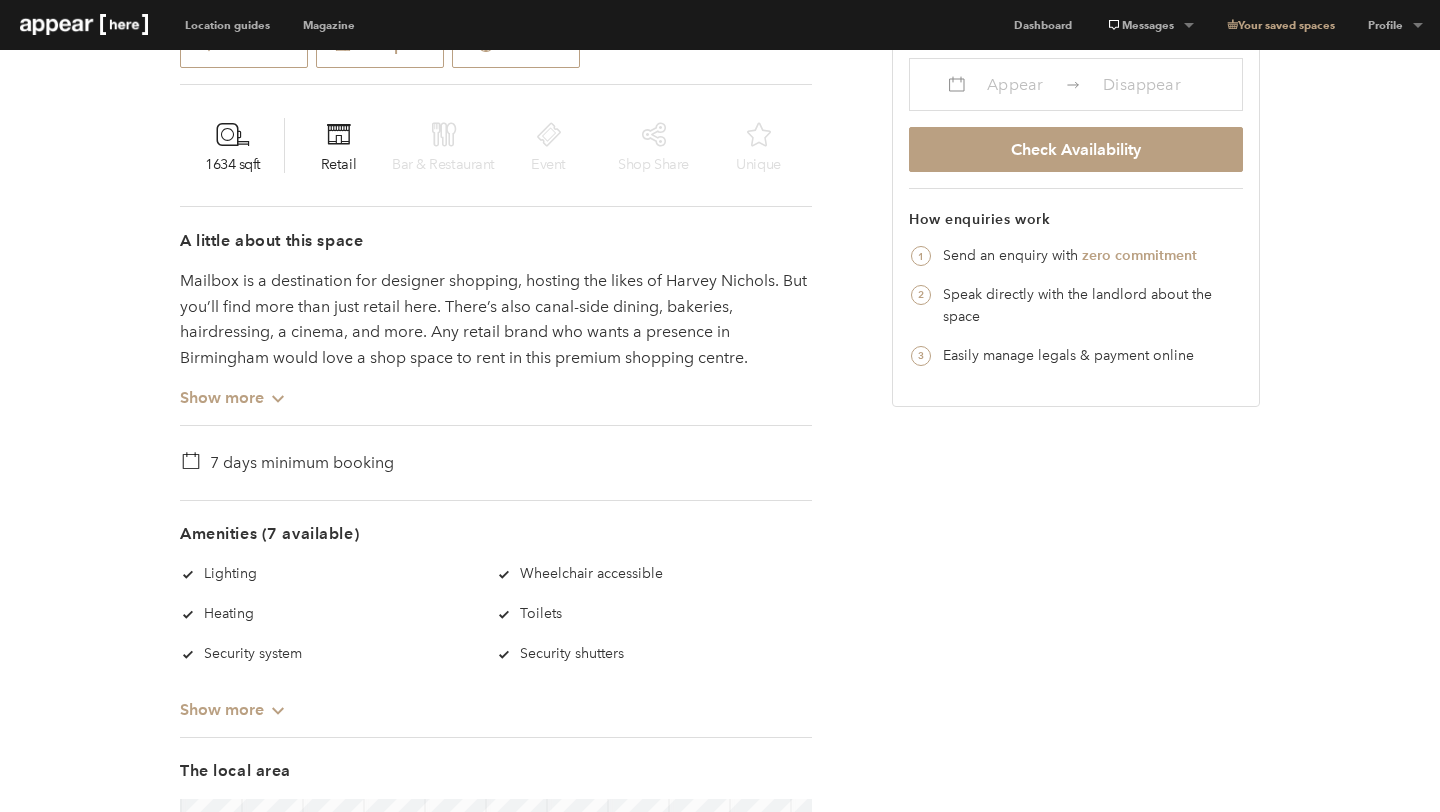 scroll, scrollTop: 840, scrollLeft: 0, axis: vertical 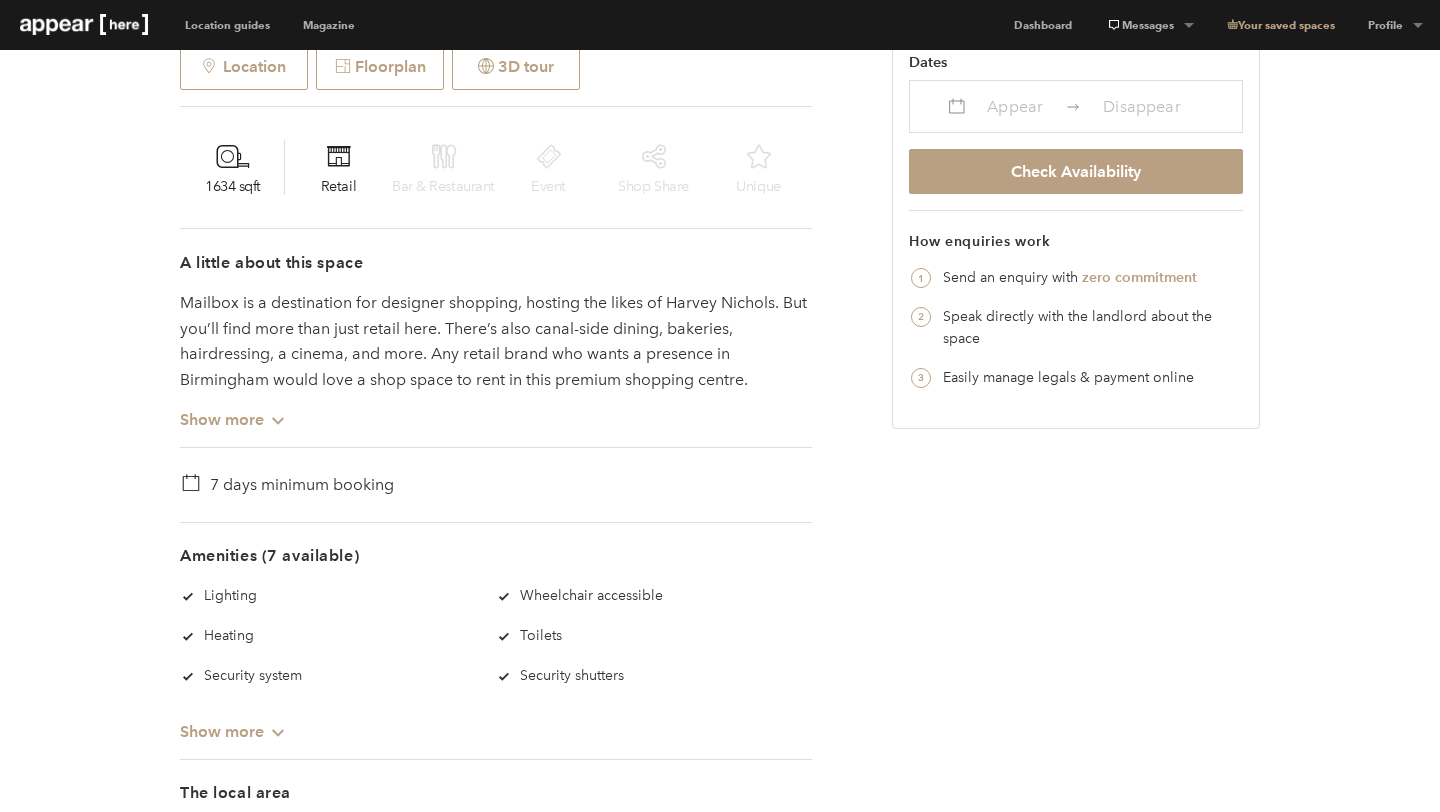 click on "zero commitment" at bounding box center [1139, 277] 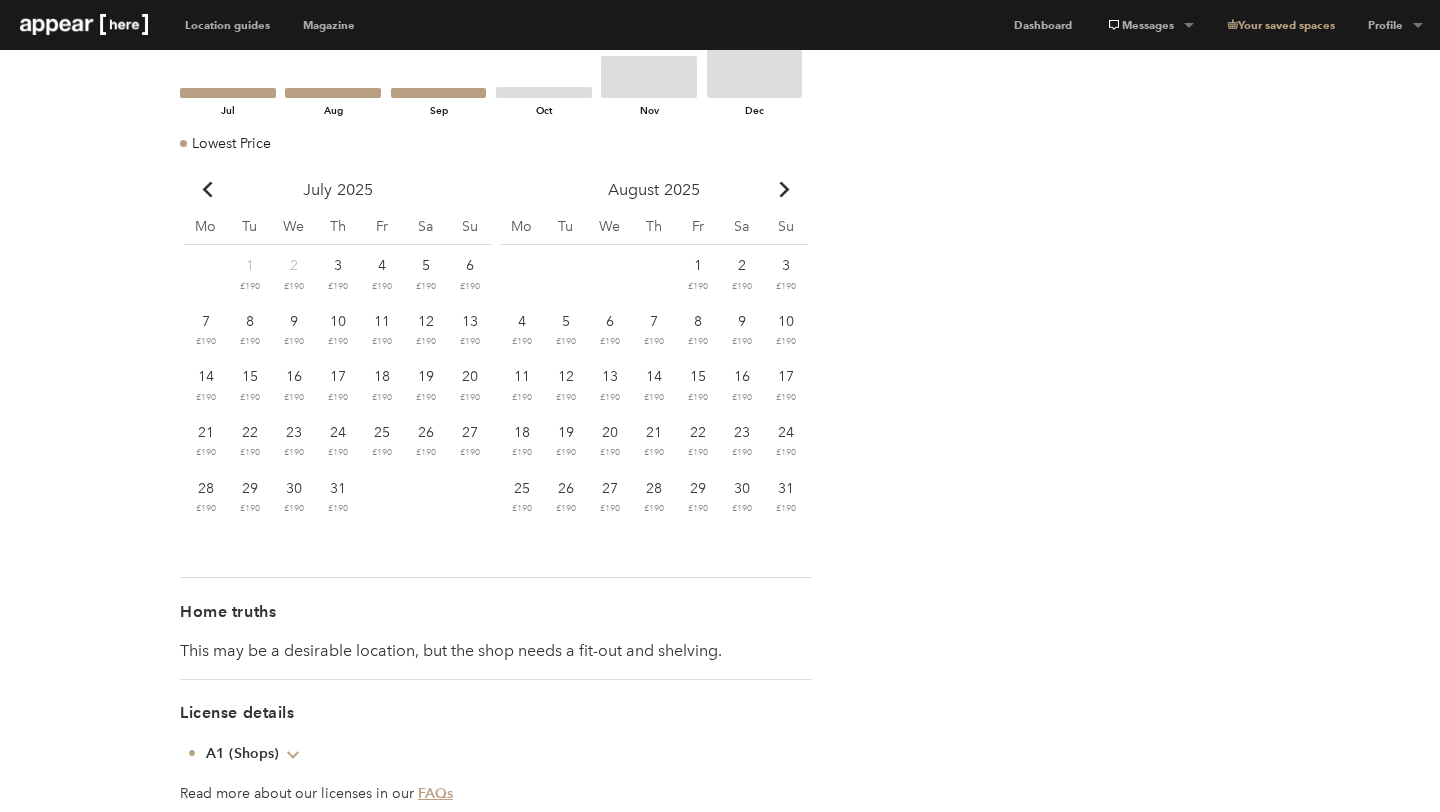 scroll, scrollTop: 2029, scrollLeft: 0, axis: vertical 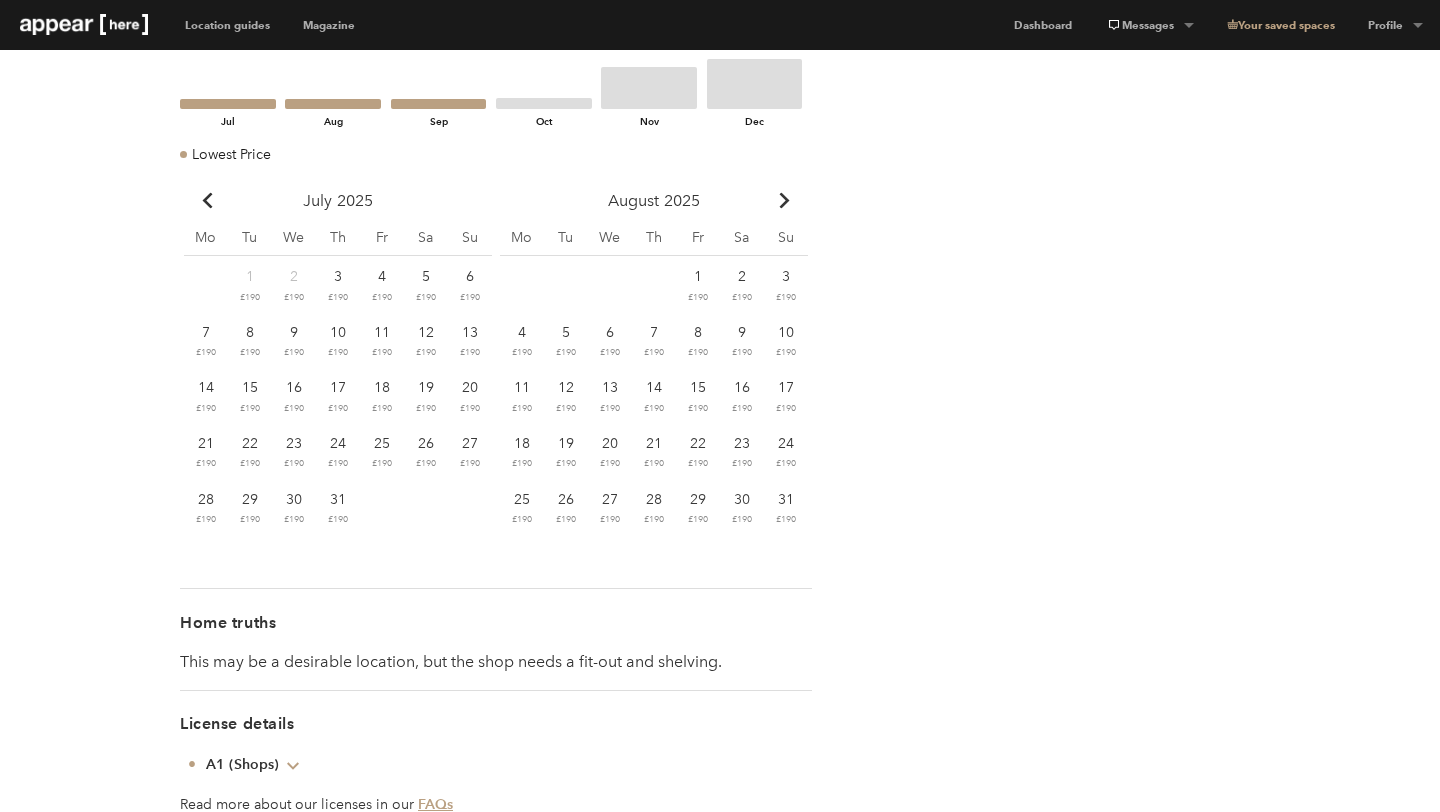 click on "Chevron-up" at bounding box center [784, 201] 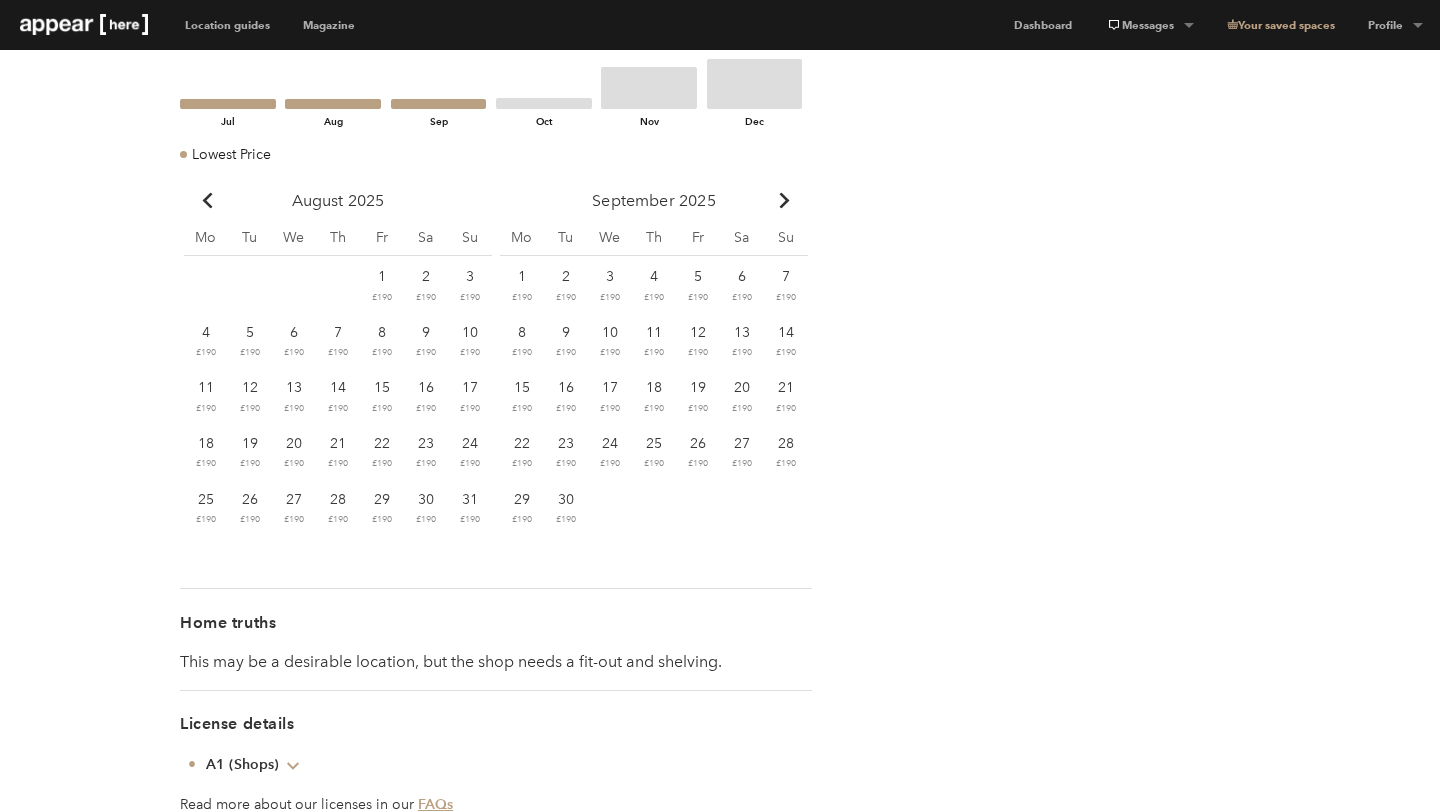 click on "1" at bounding box center [382, 276] 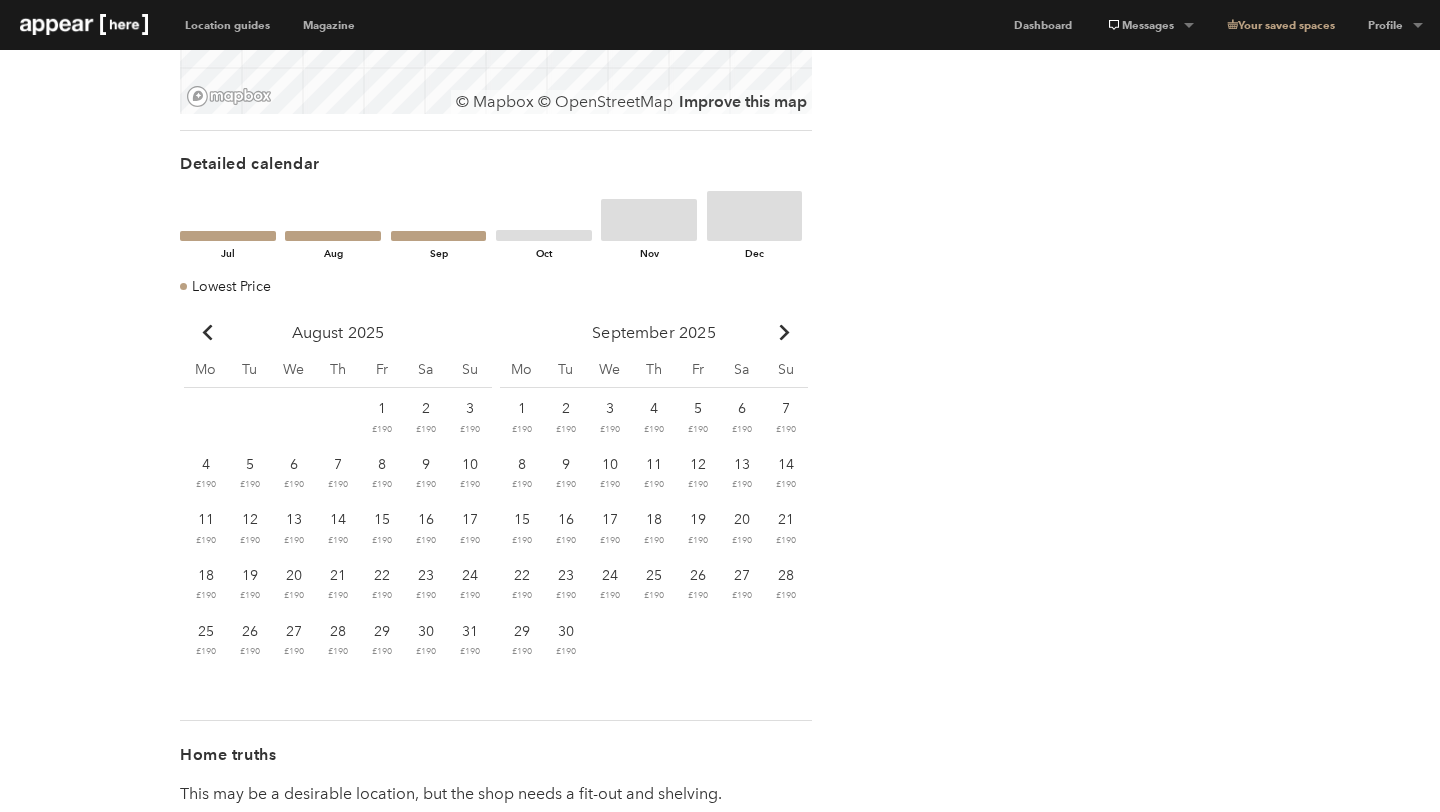 scroll, scrollTop: 1932, scrollLeft: 0, axis: vertical 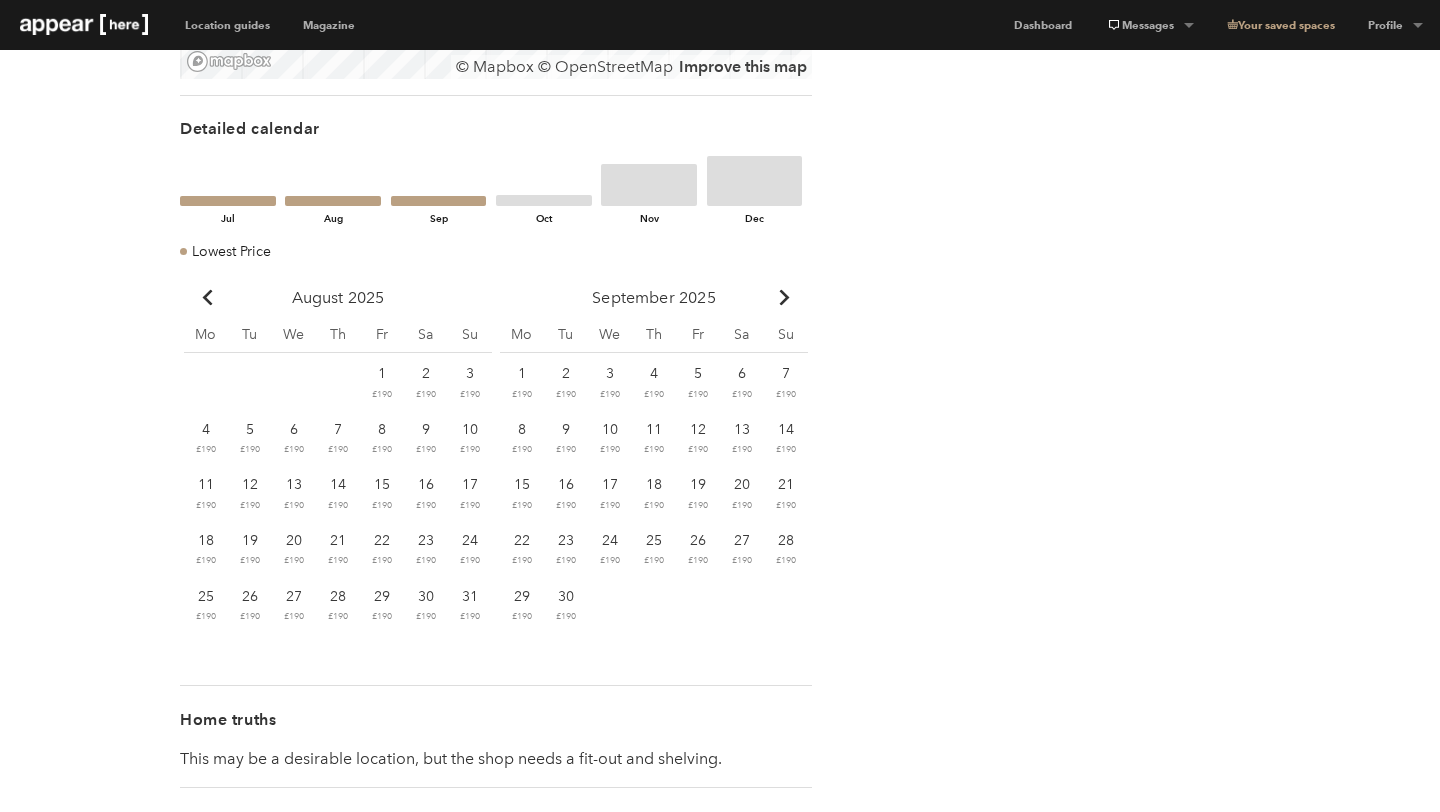 click on "24 £190" at bounding box center [206, 383] 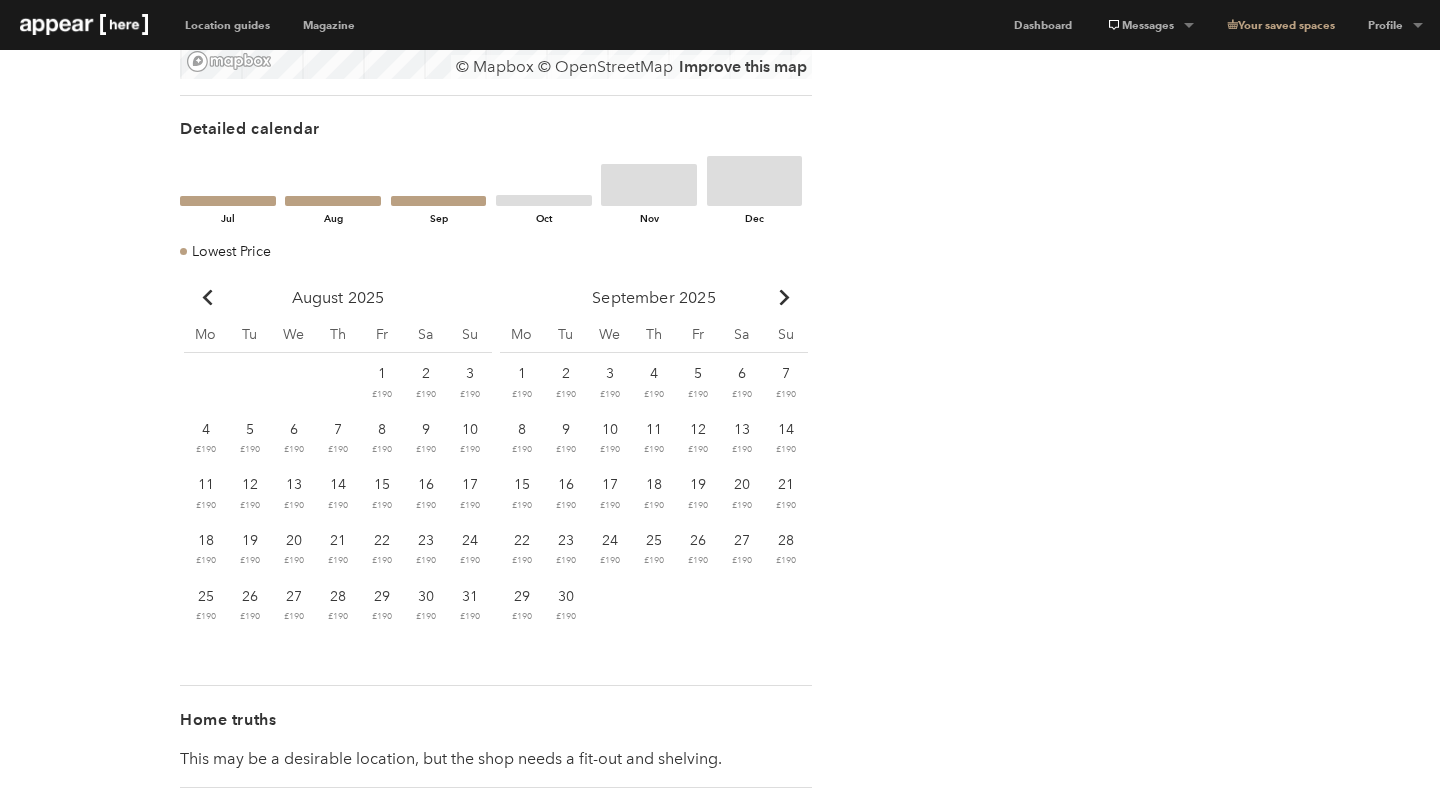 click on "Chevron-up" at bounding box center [207, 298] 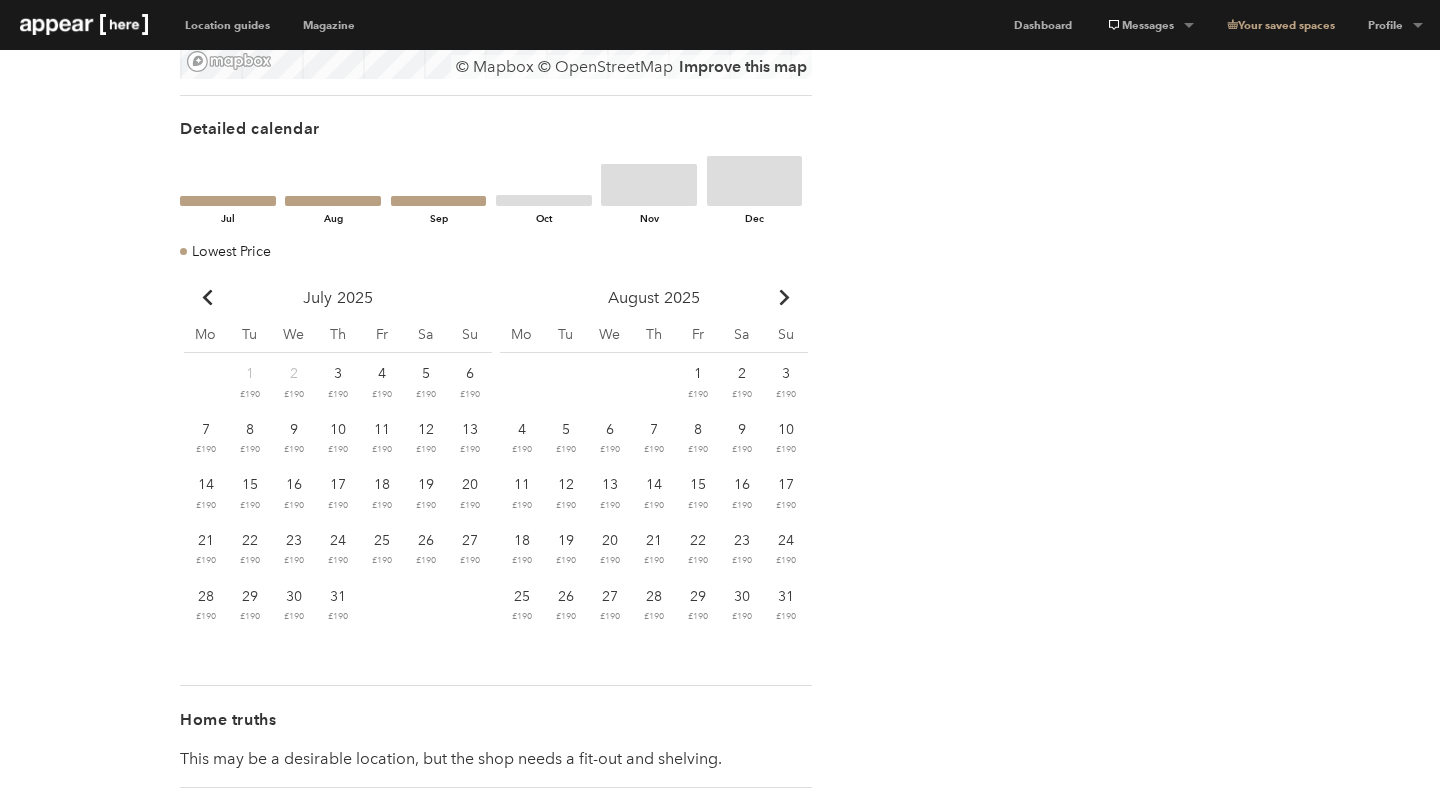 click on "Chevron-up" at bounding box center [207, 298] 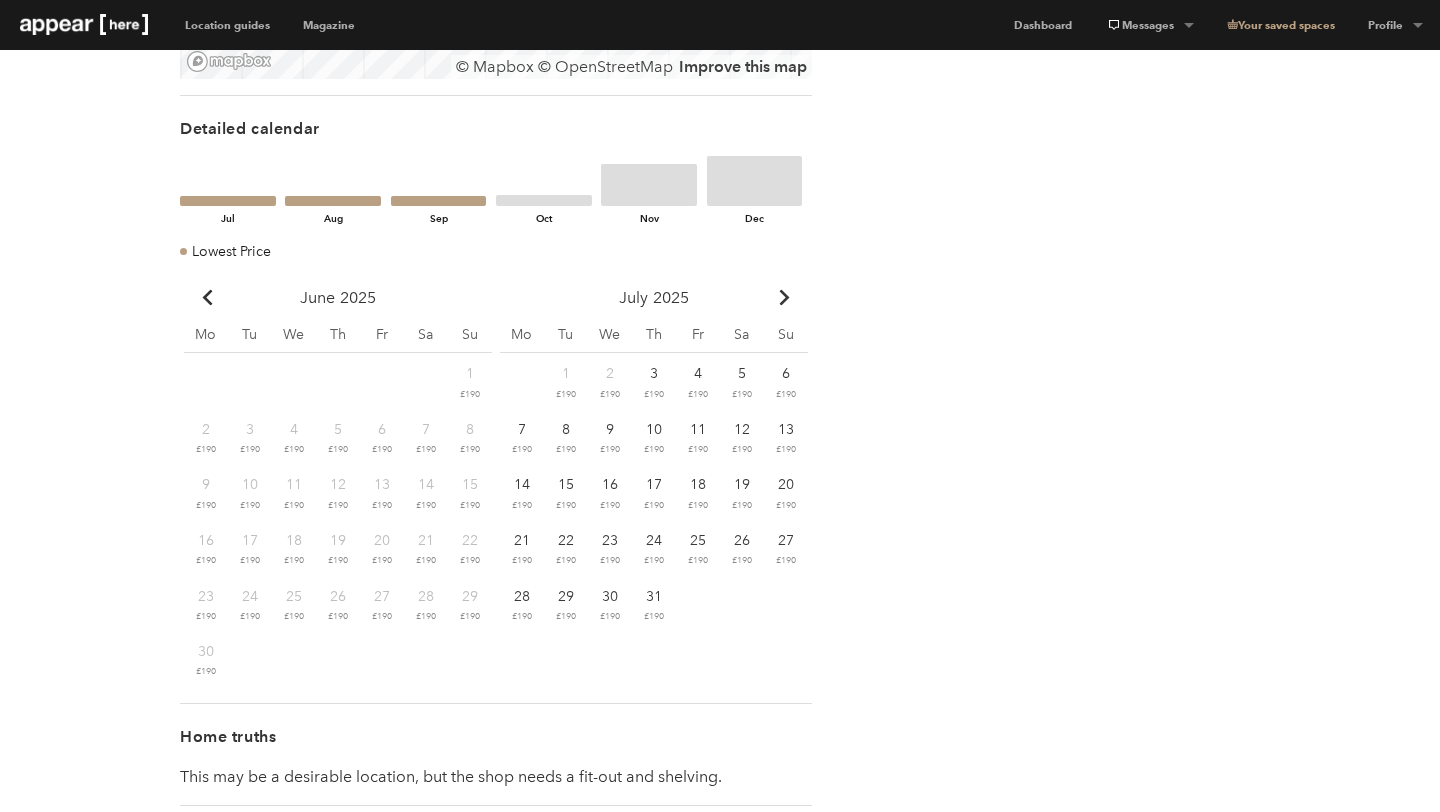 click at bounding box center [784, 298] 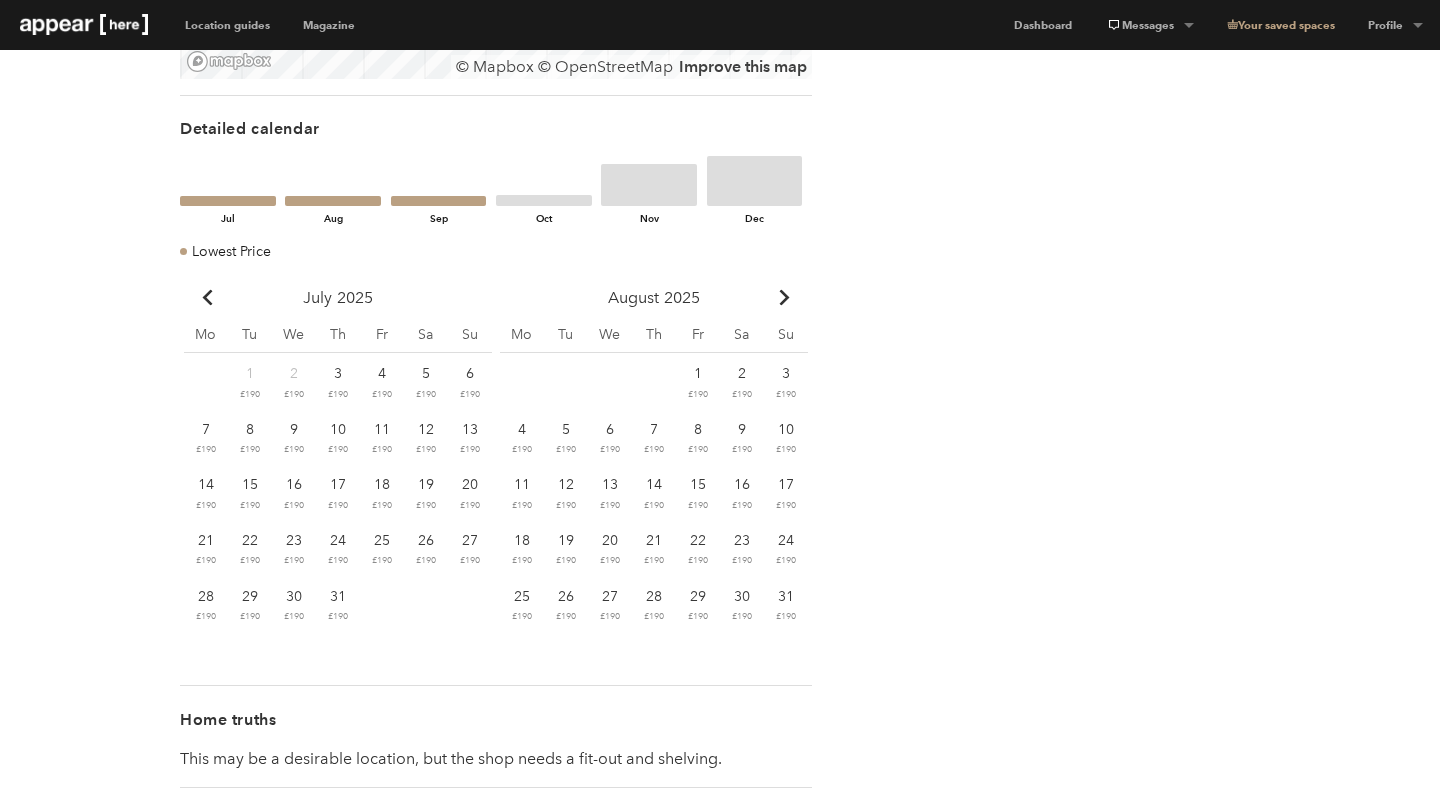 click on "£190" at bounding box center (250, 394) 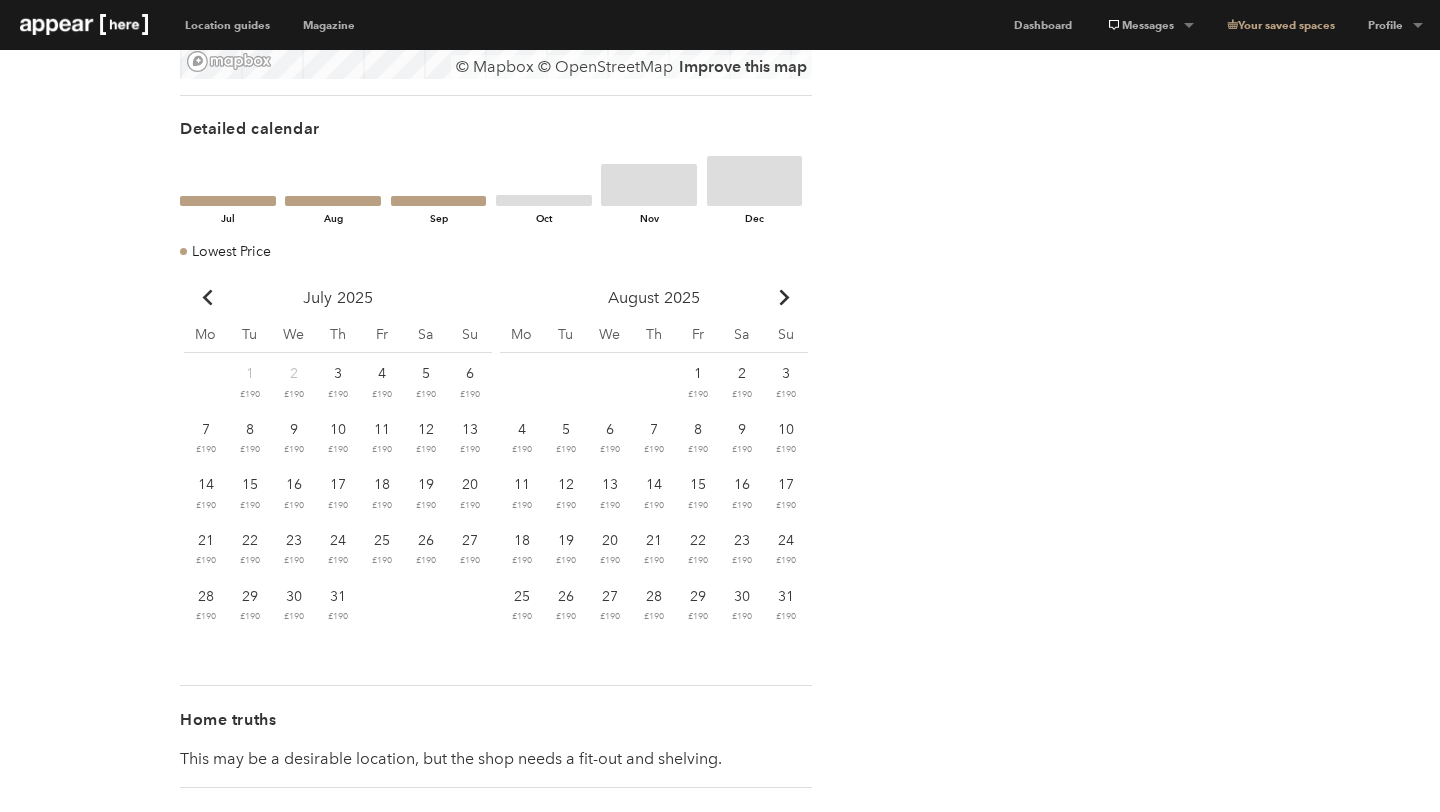 click on "Chevron-up" at bounding box center (207, 298) 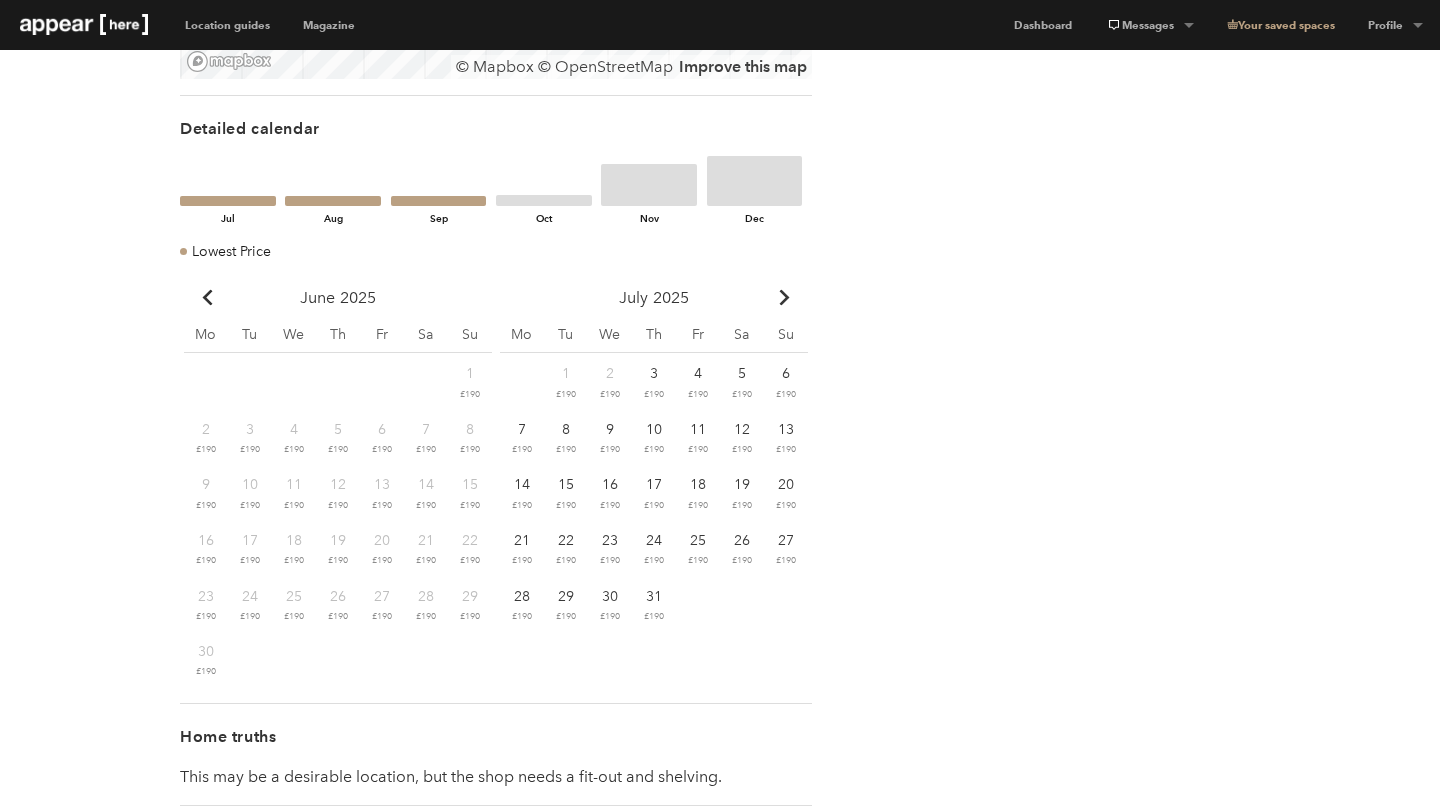 click on "31" at bounding box center [470, 373] 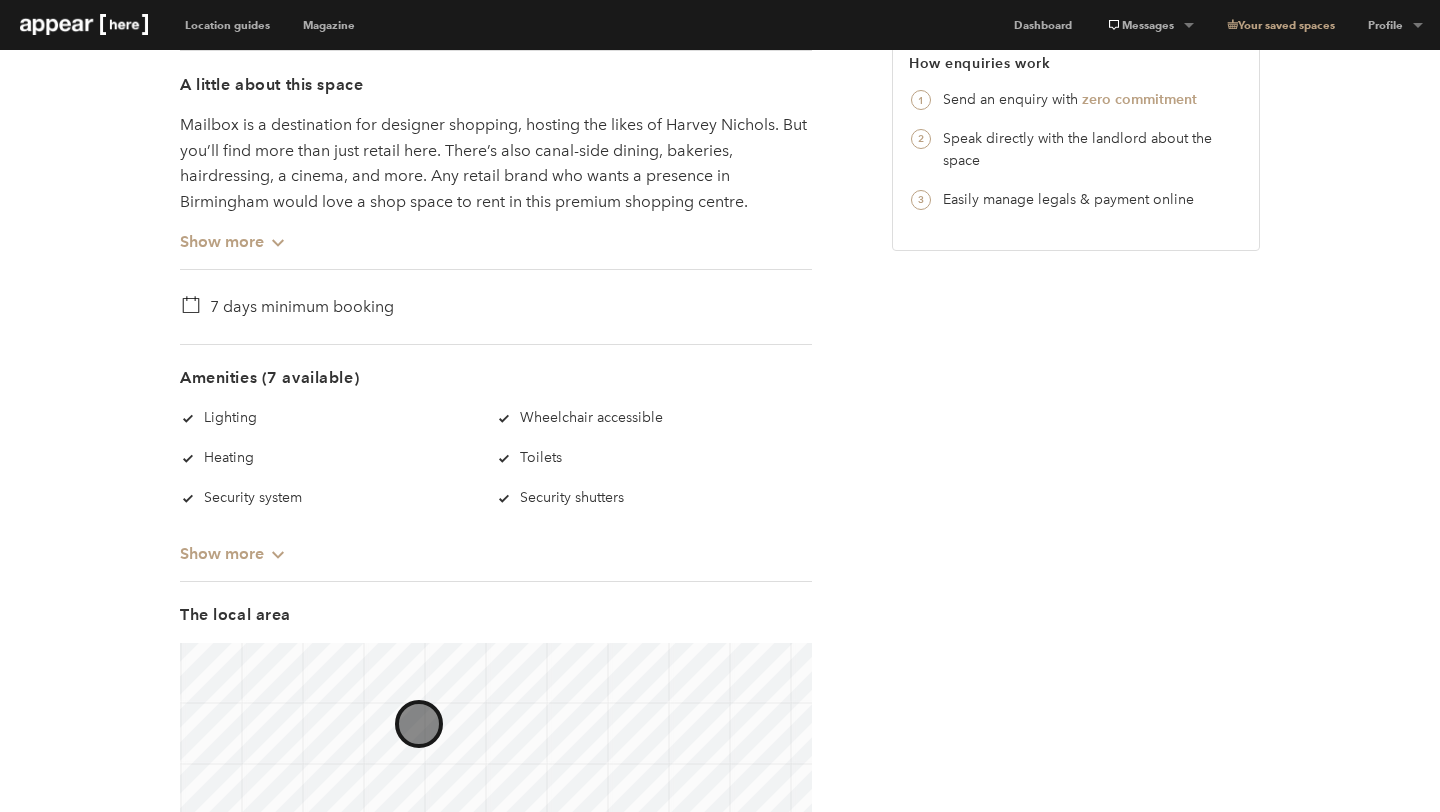 scroll, scrollTop: 998, scrollLeft: 0, axis: vertical 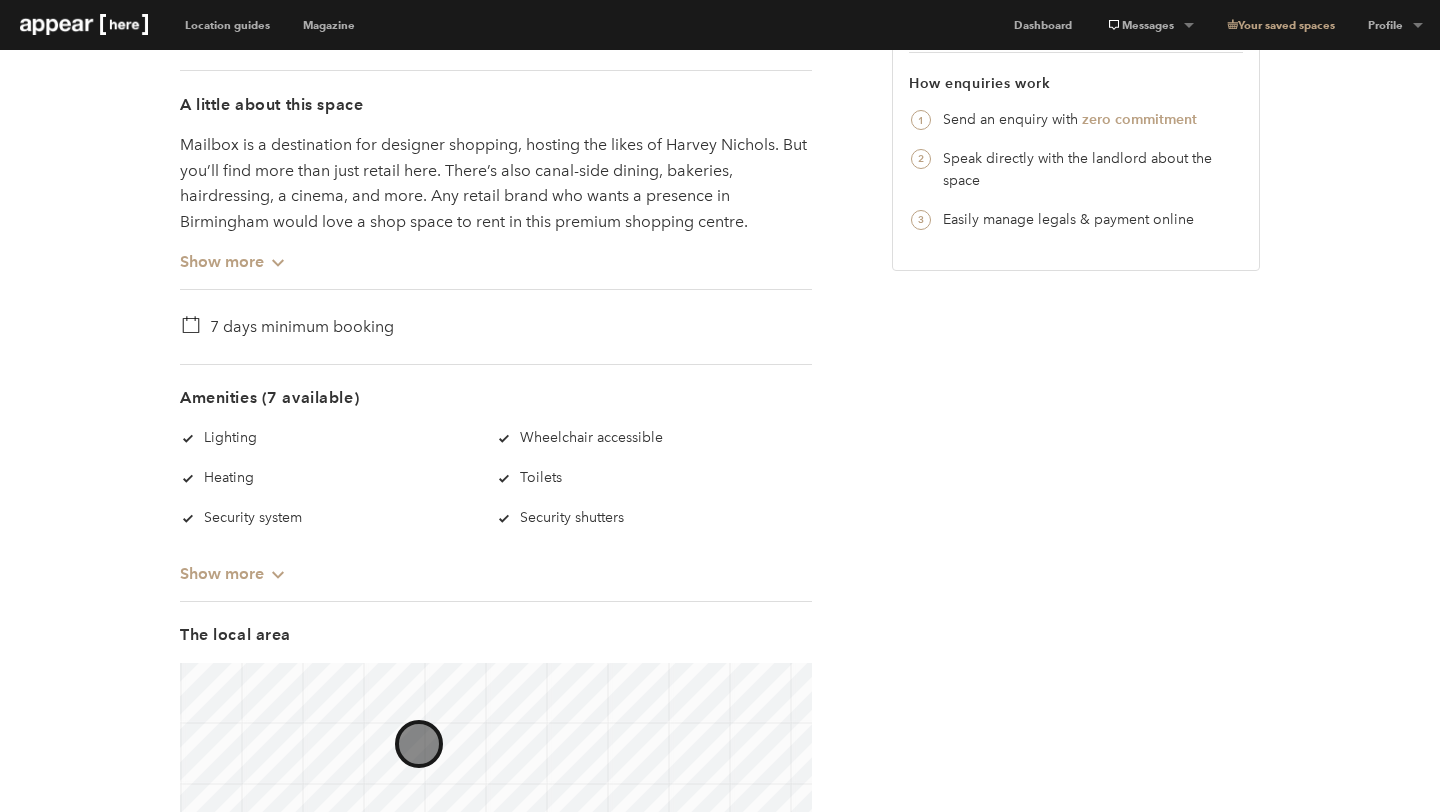 click on "7 days minimum booking" at bounding box center (302, 327) 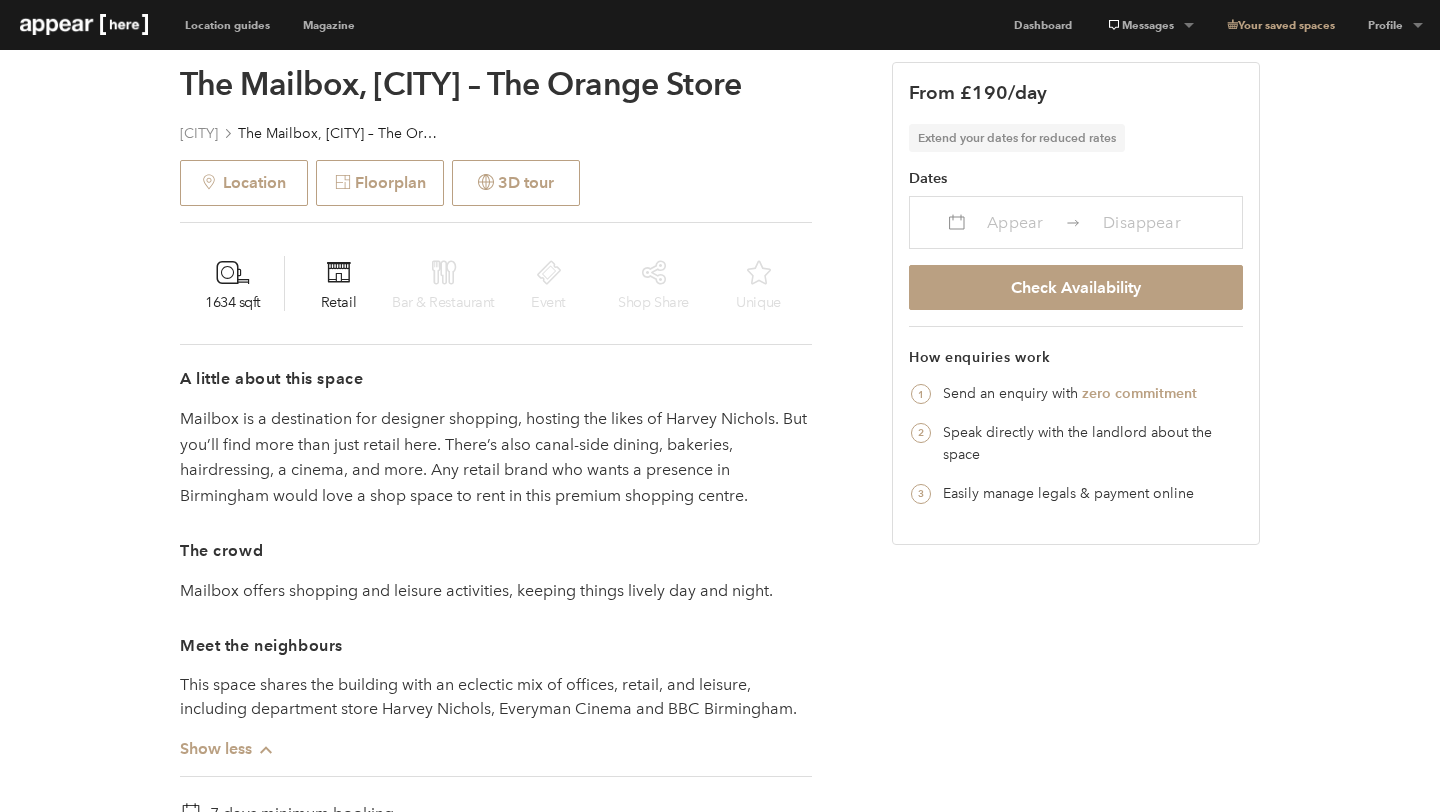 scroll, scrollTop: 707, scrollLeft: 0, axis: vertical 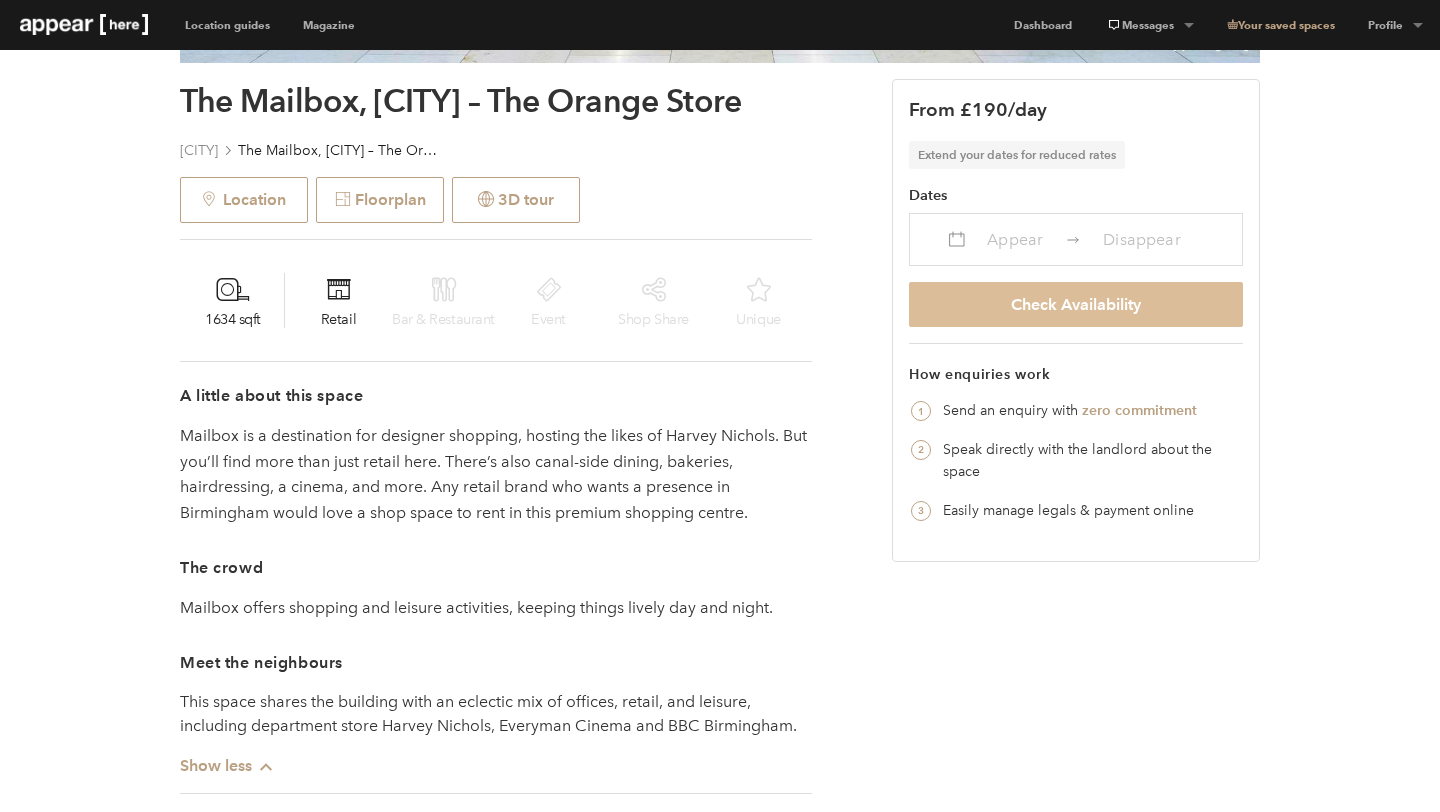 click on "Check Availability" at bounding box center (1076, 304) 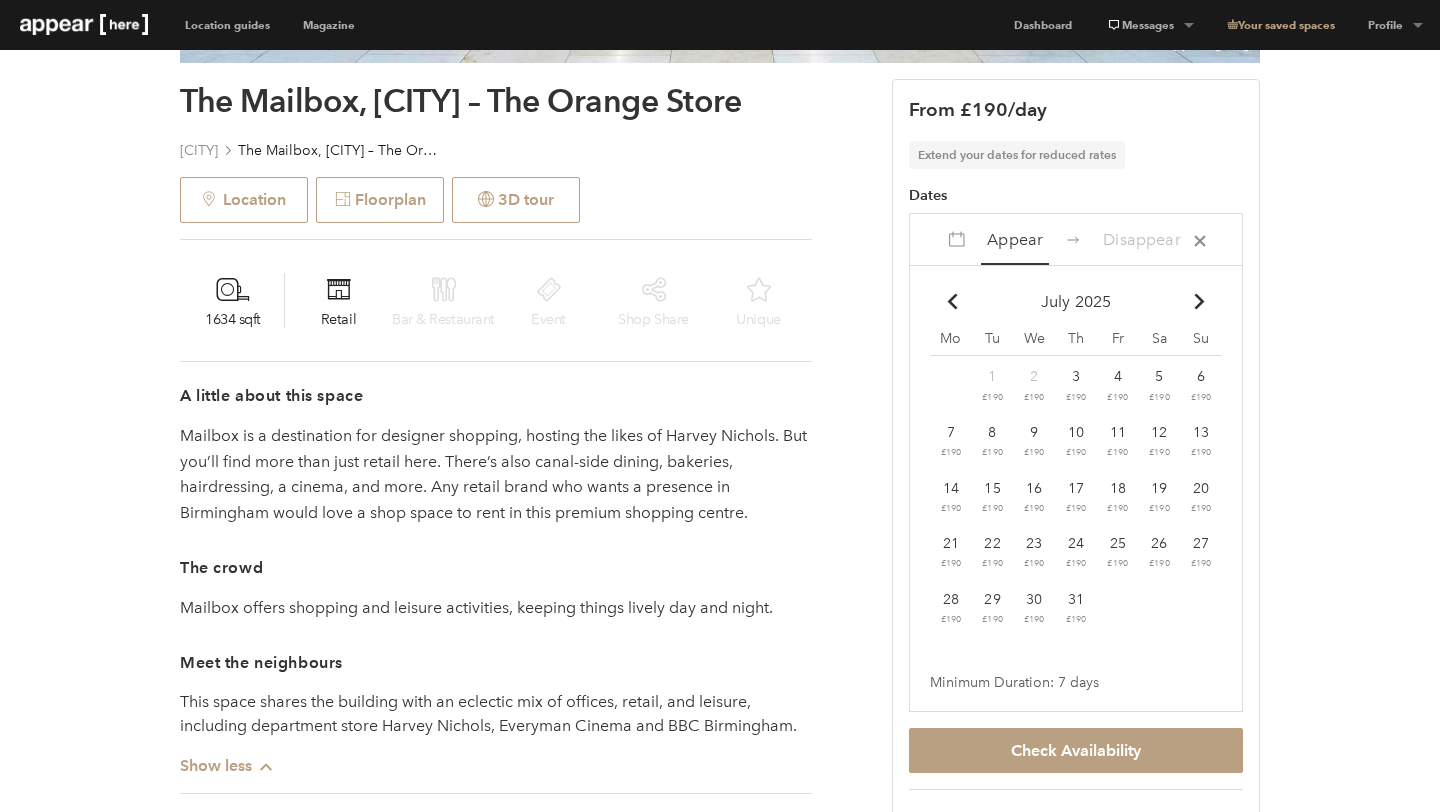 click on "4 £190" at bounding box center [951, 386] 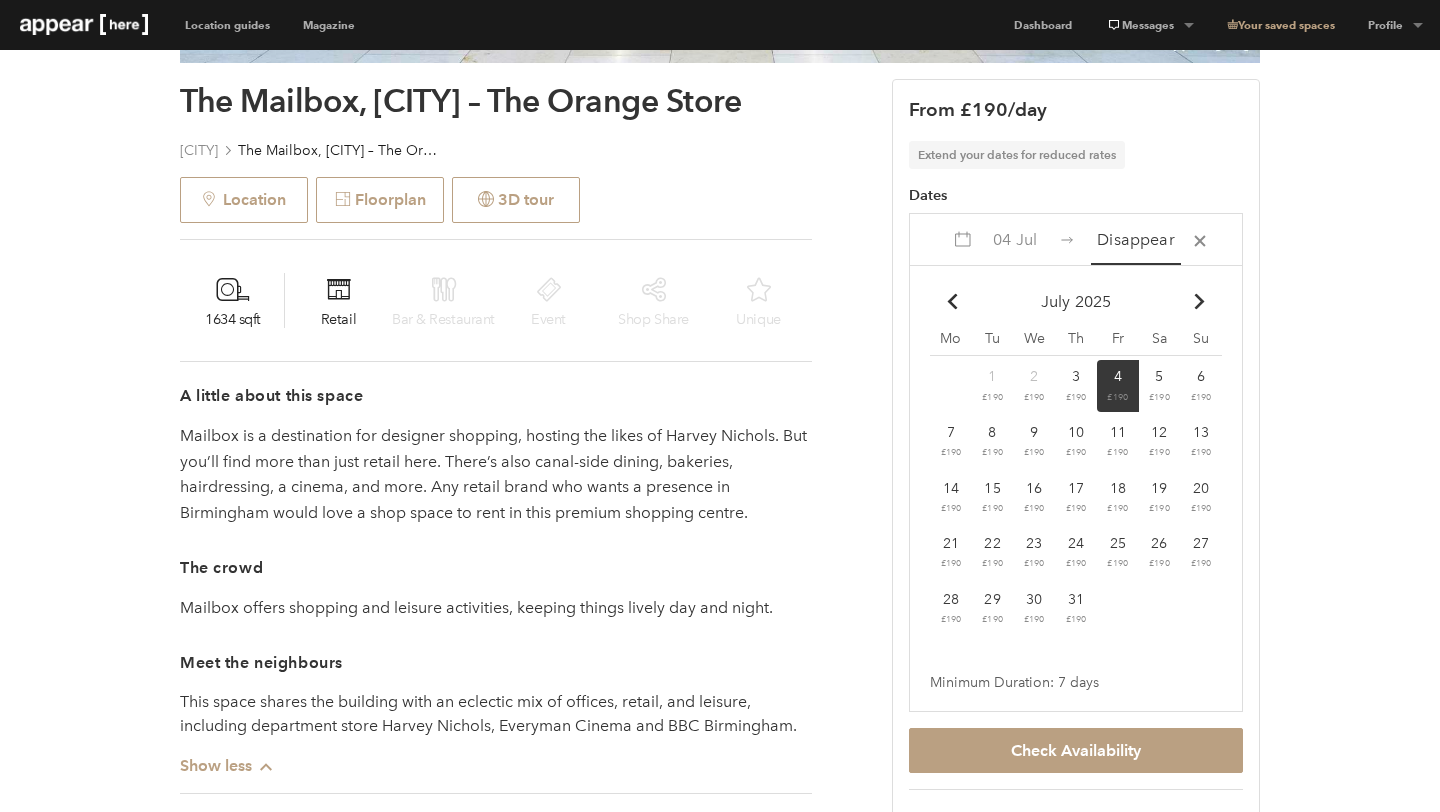 click at bounding box center (1200, 301) 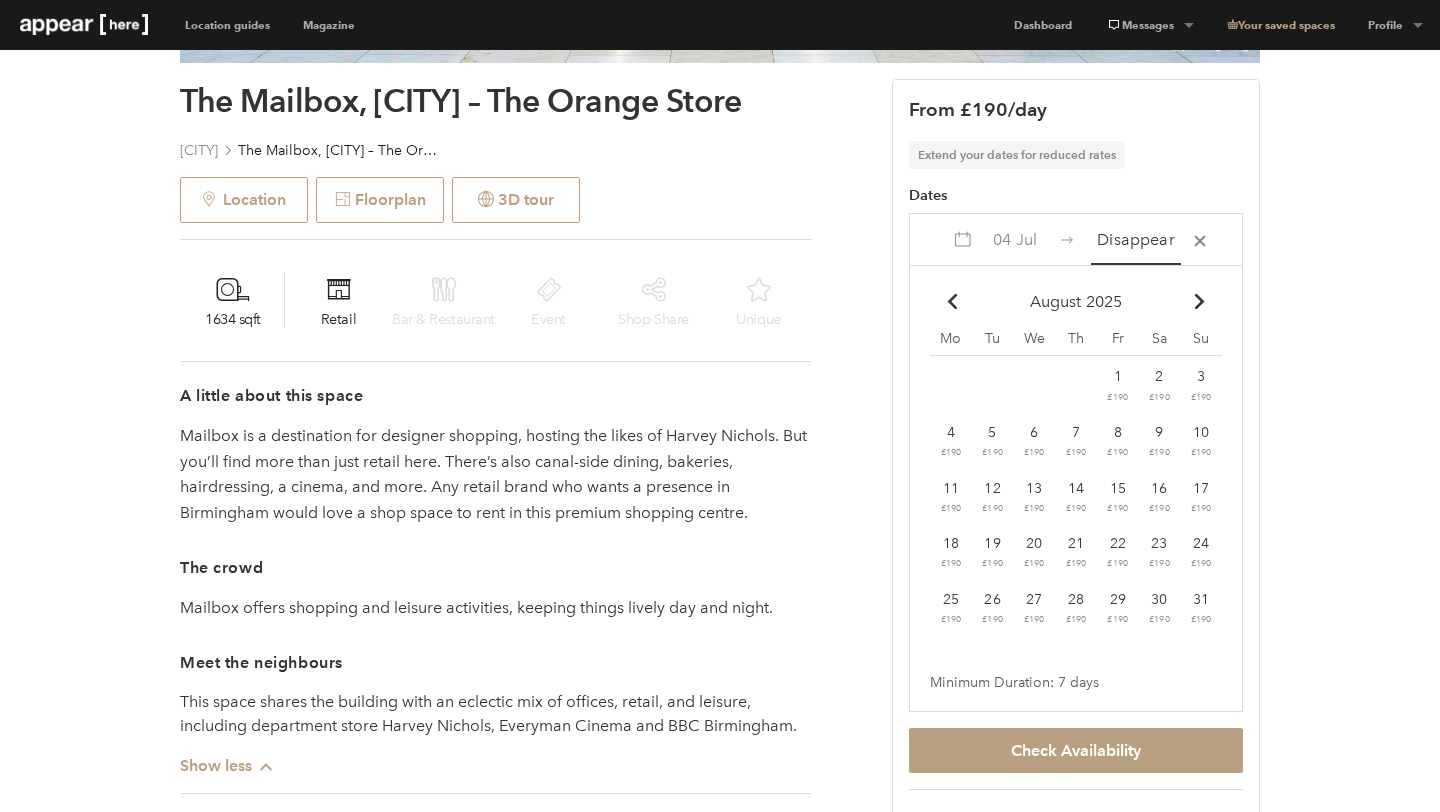 click on "Chevron-up" at bounding box center [952, 301] 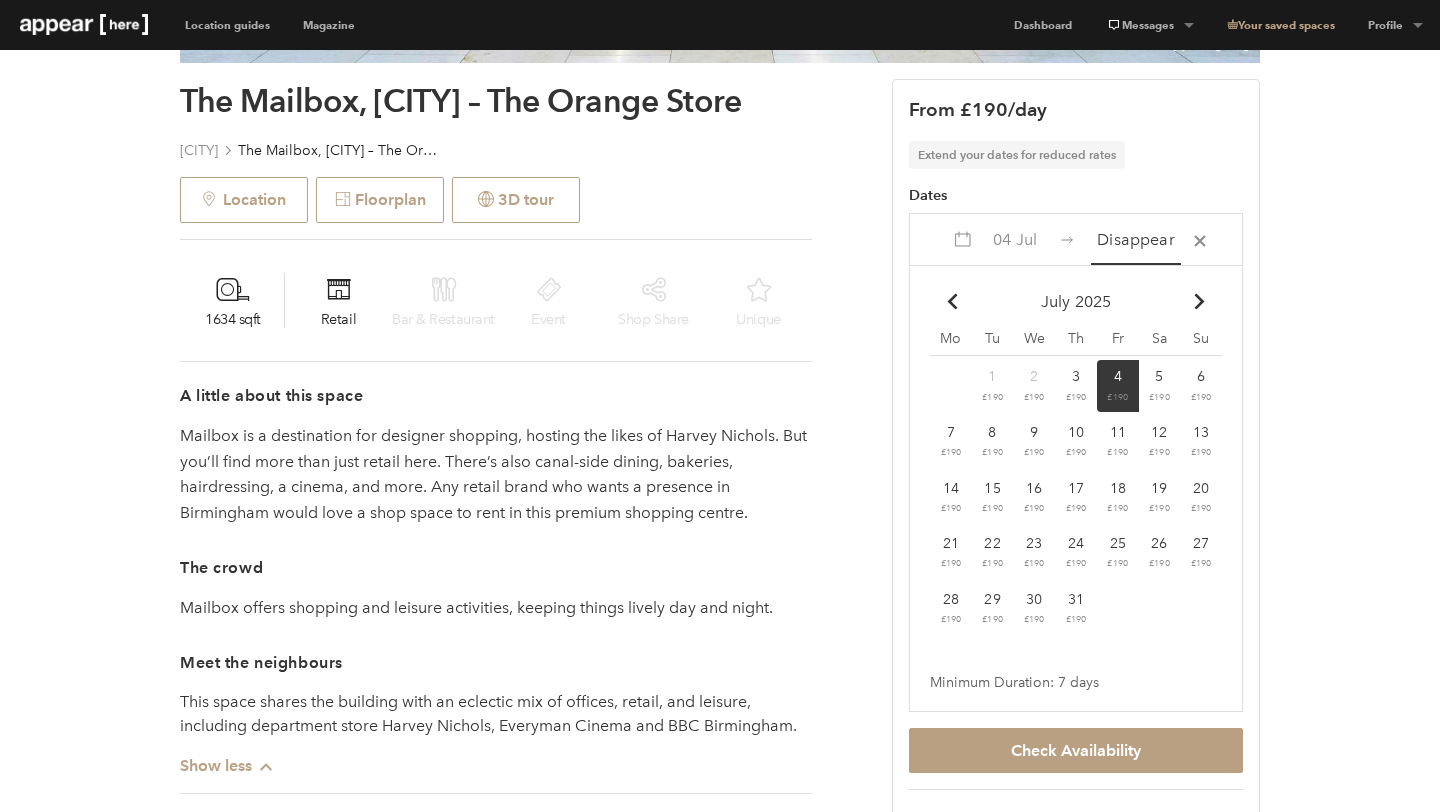 click on "£190" at bounding box center [1118, 397] 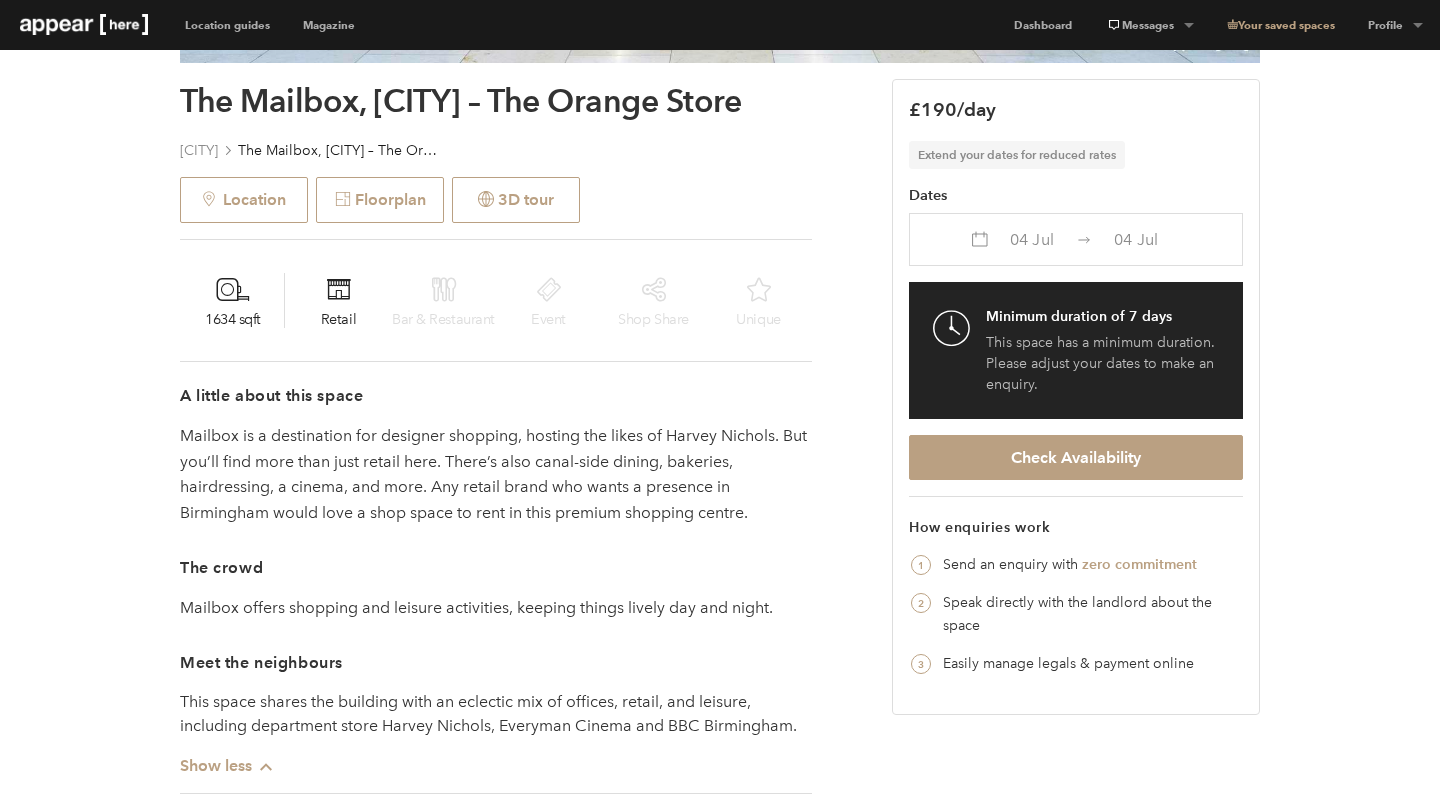 click on "04 Jul" at bounding box center [1032, 239] 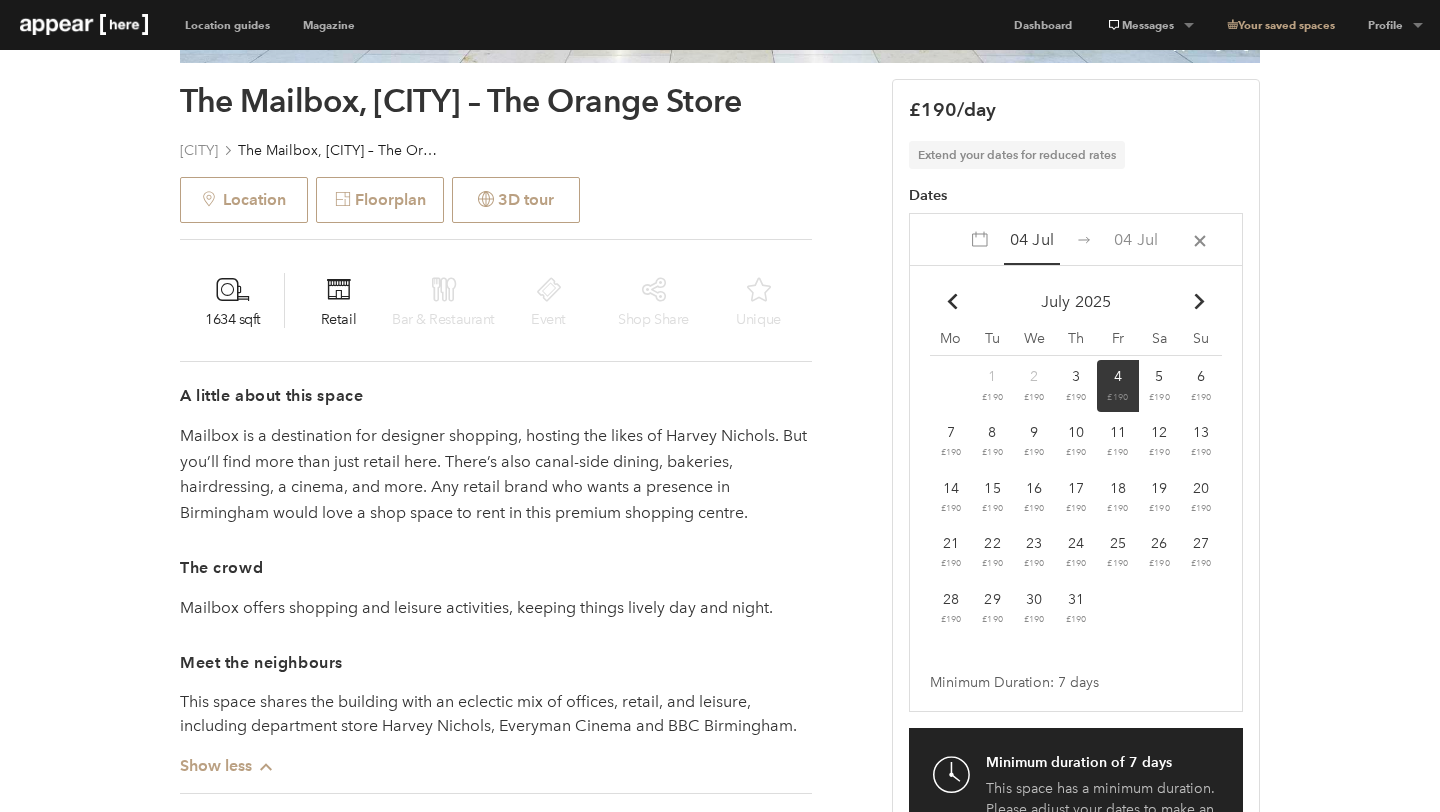 click on "Chevron-up" at bounding box center (1200, 301) 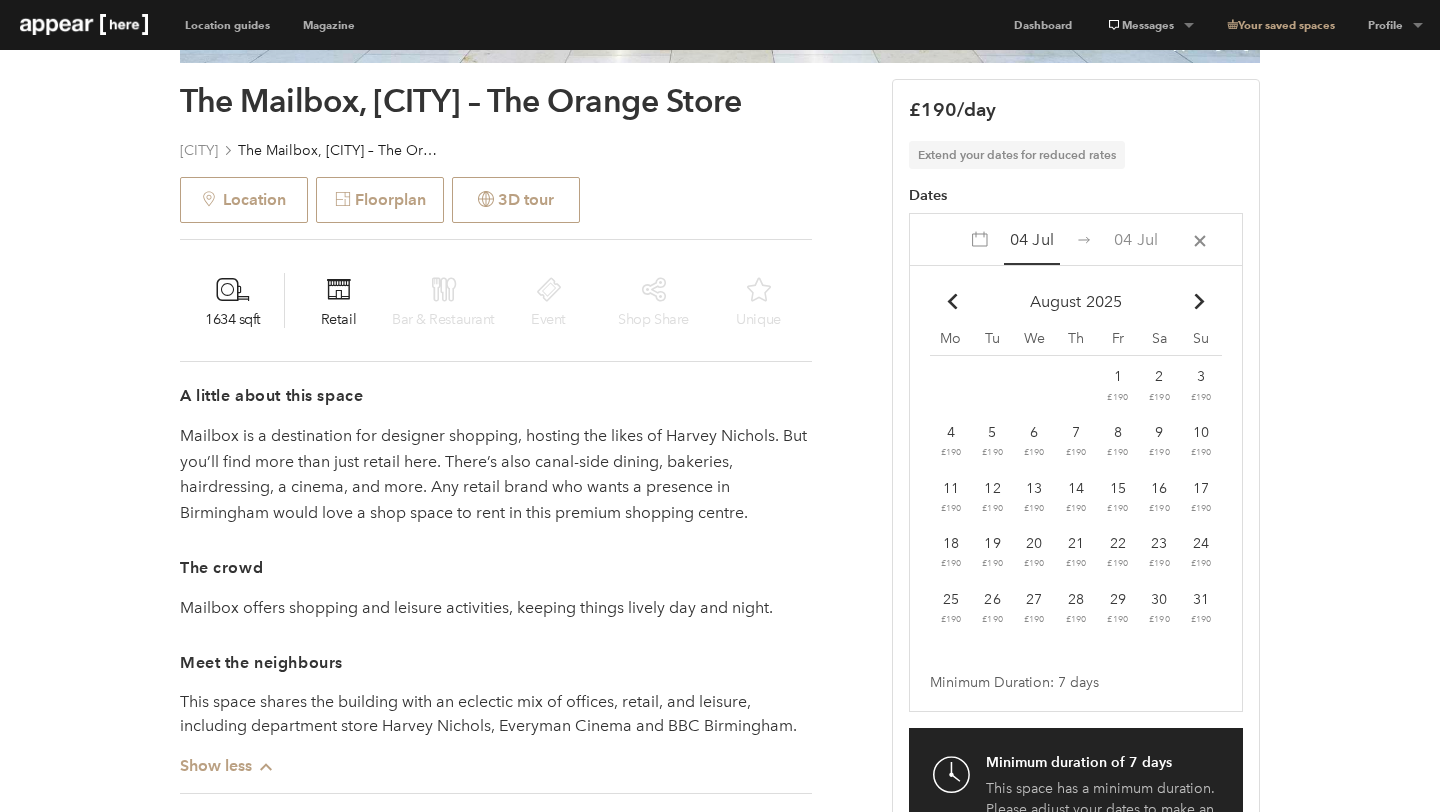 click on "Chevron-up" at bounding box center (1200, 301) 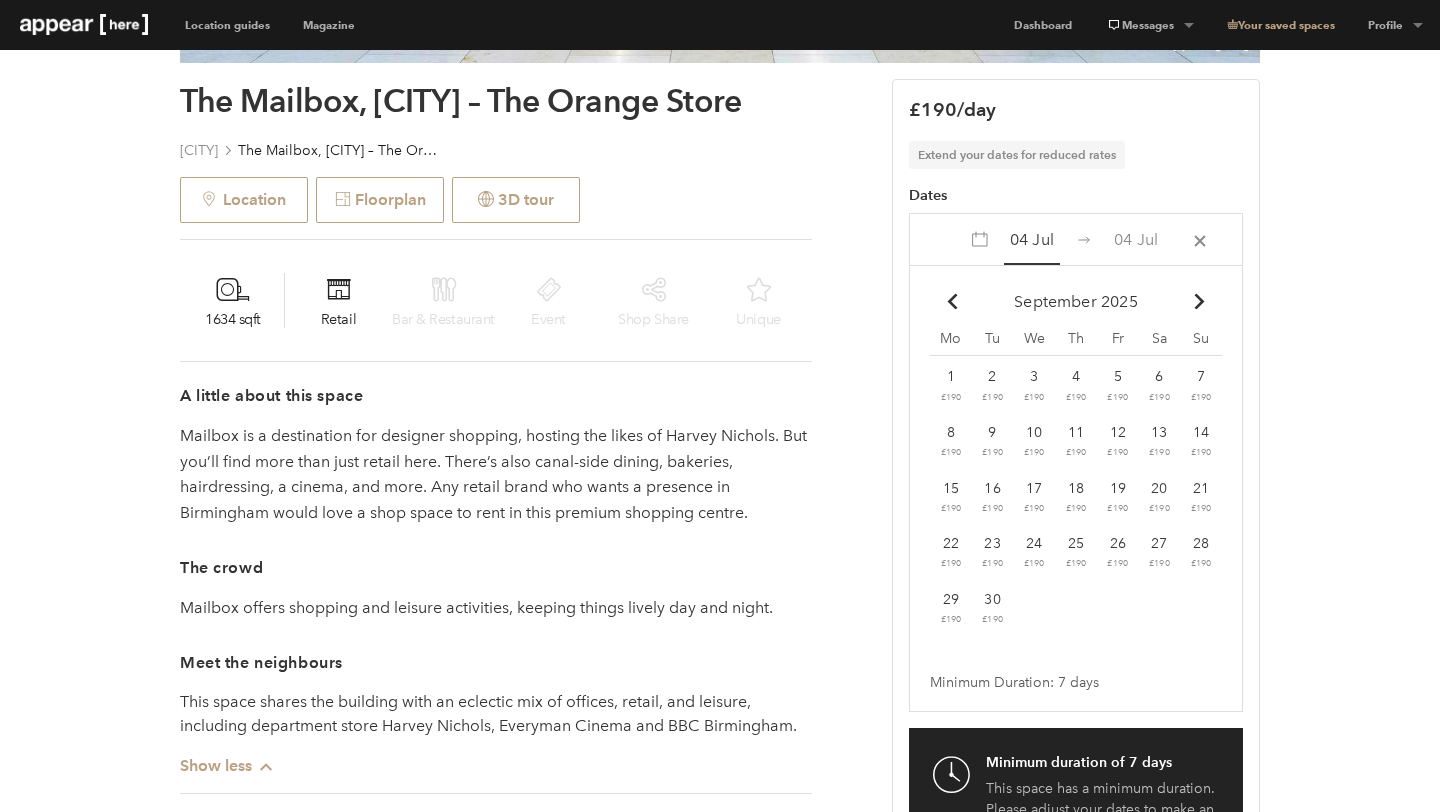 click on "1" at bounding box center (951, 376) 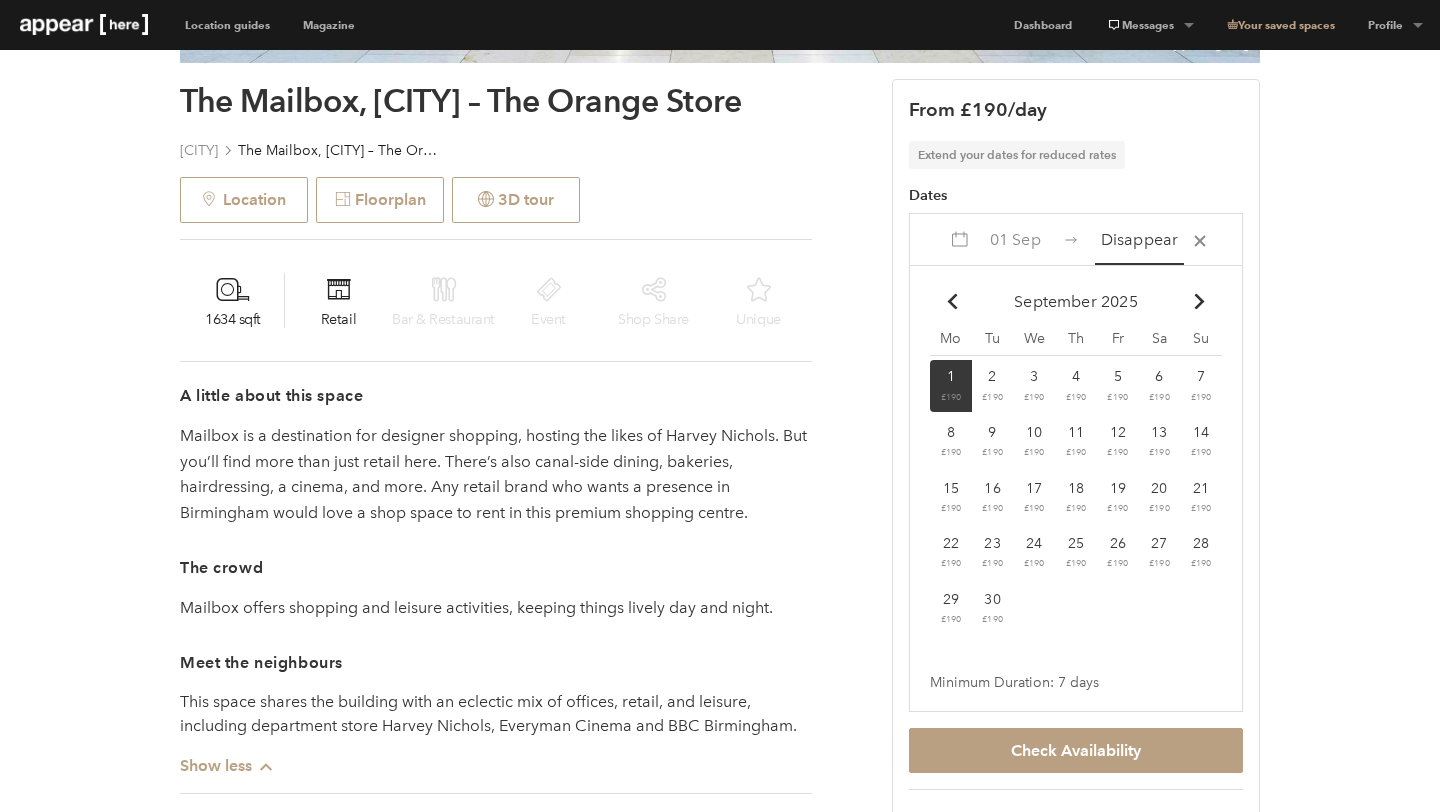 click on "30" at bounding box center (951, 376) 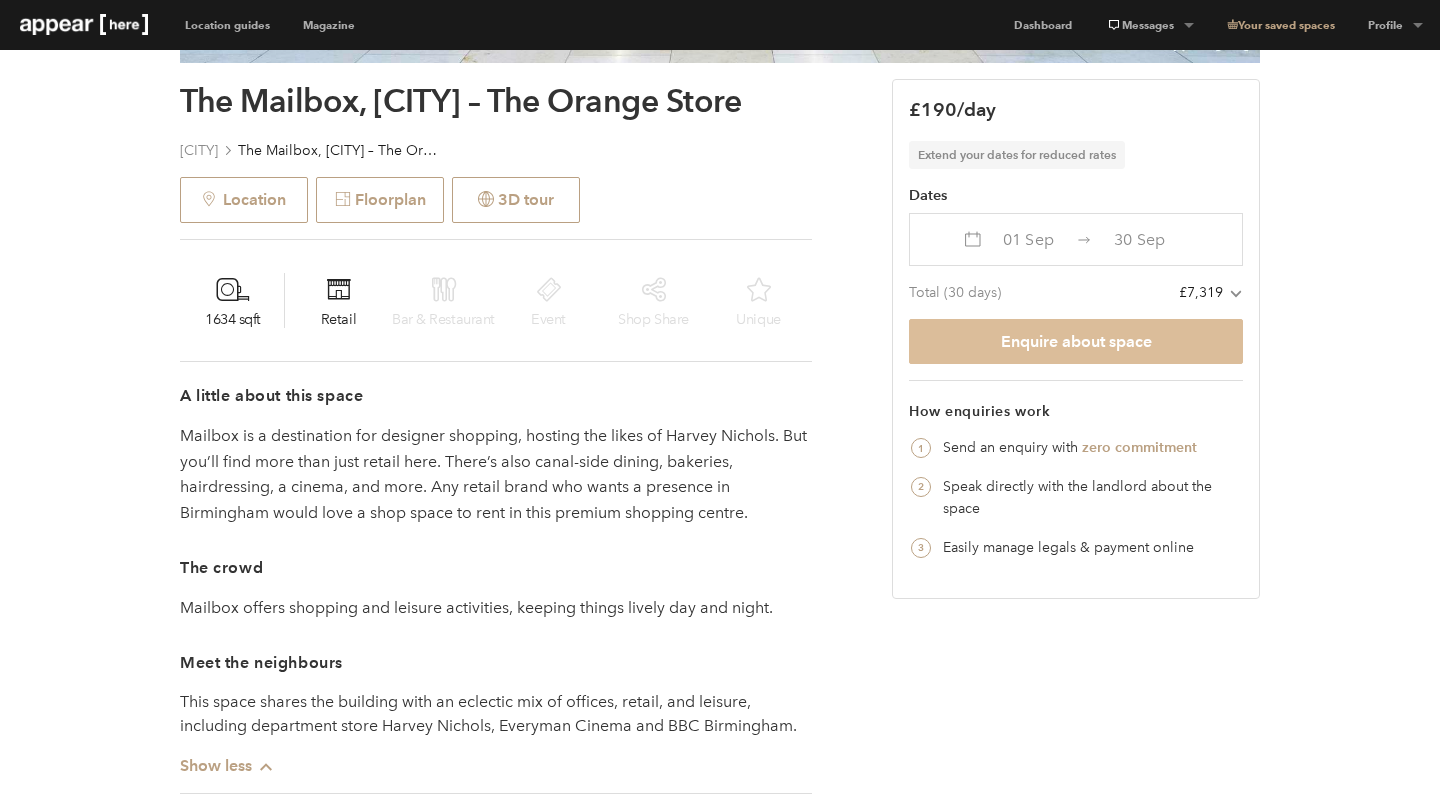 click on "Enquire about space" at bounding box center (1076, 341) 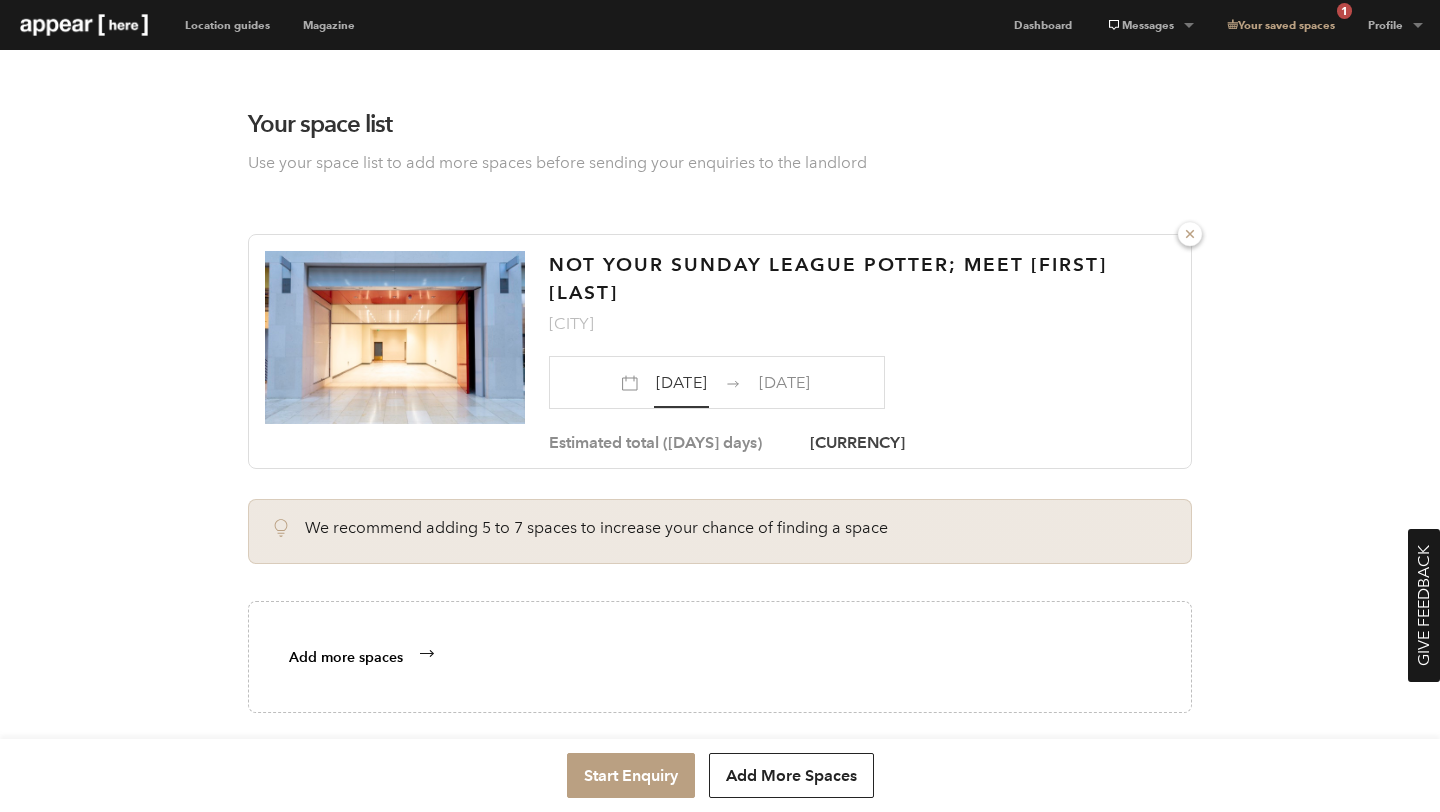 scroll, scrollTop: 0, scrollLeft: 0, axis: both 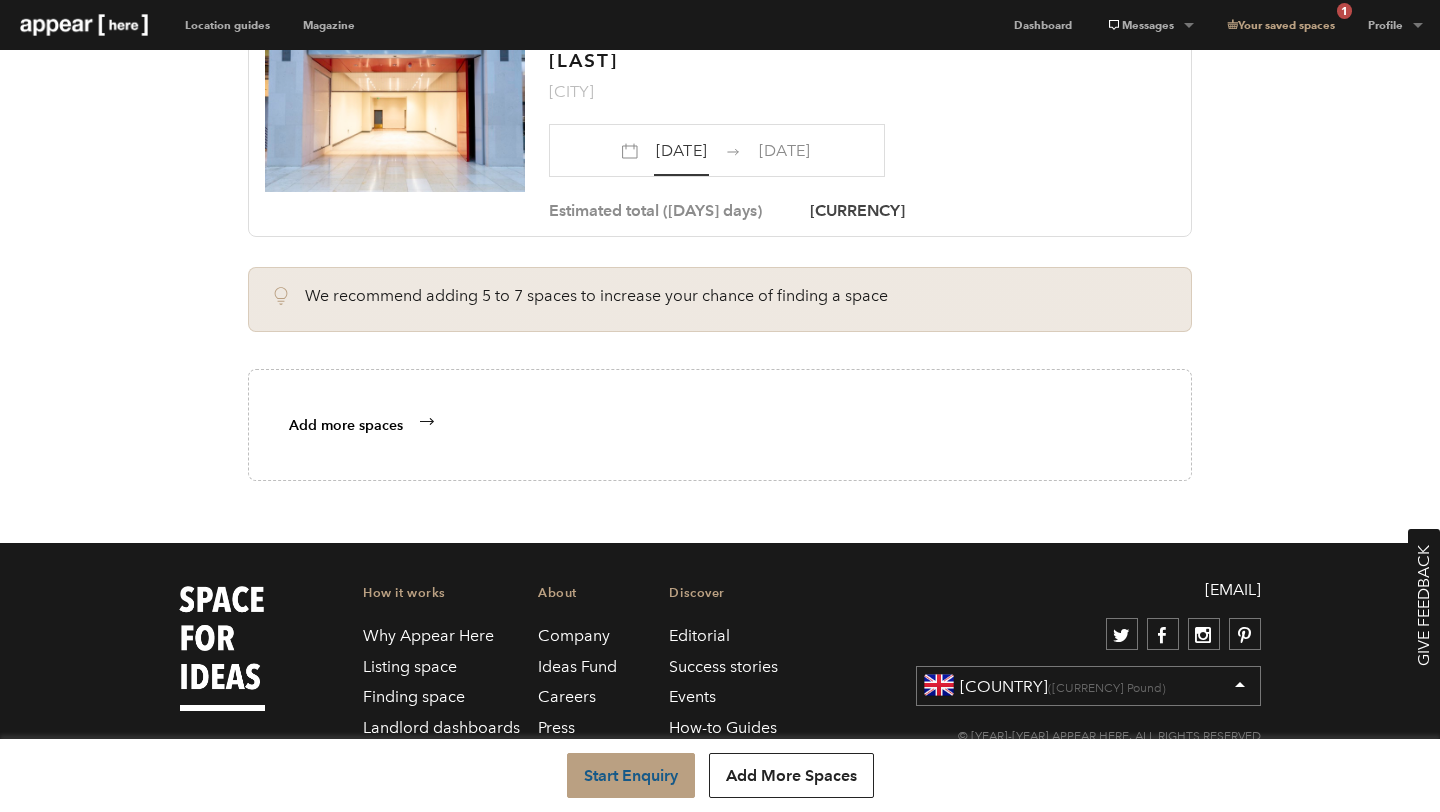 click on "Start Enquiry" at bounding box center (631, 775) 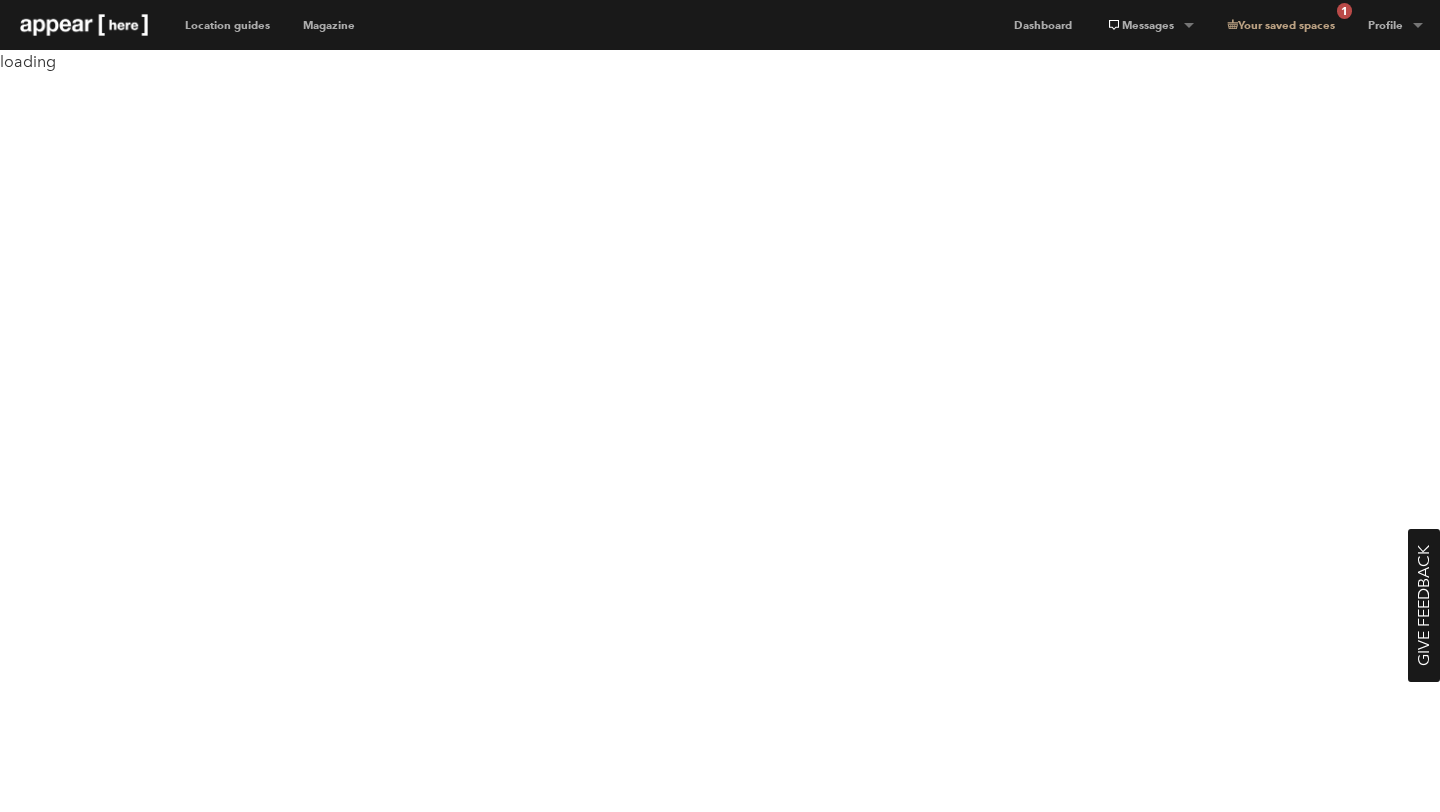 scroll, scrollTop: 0, scrollLeft: 0, axis: both 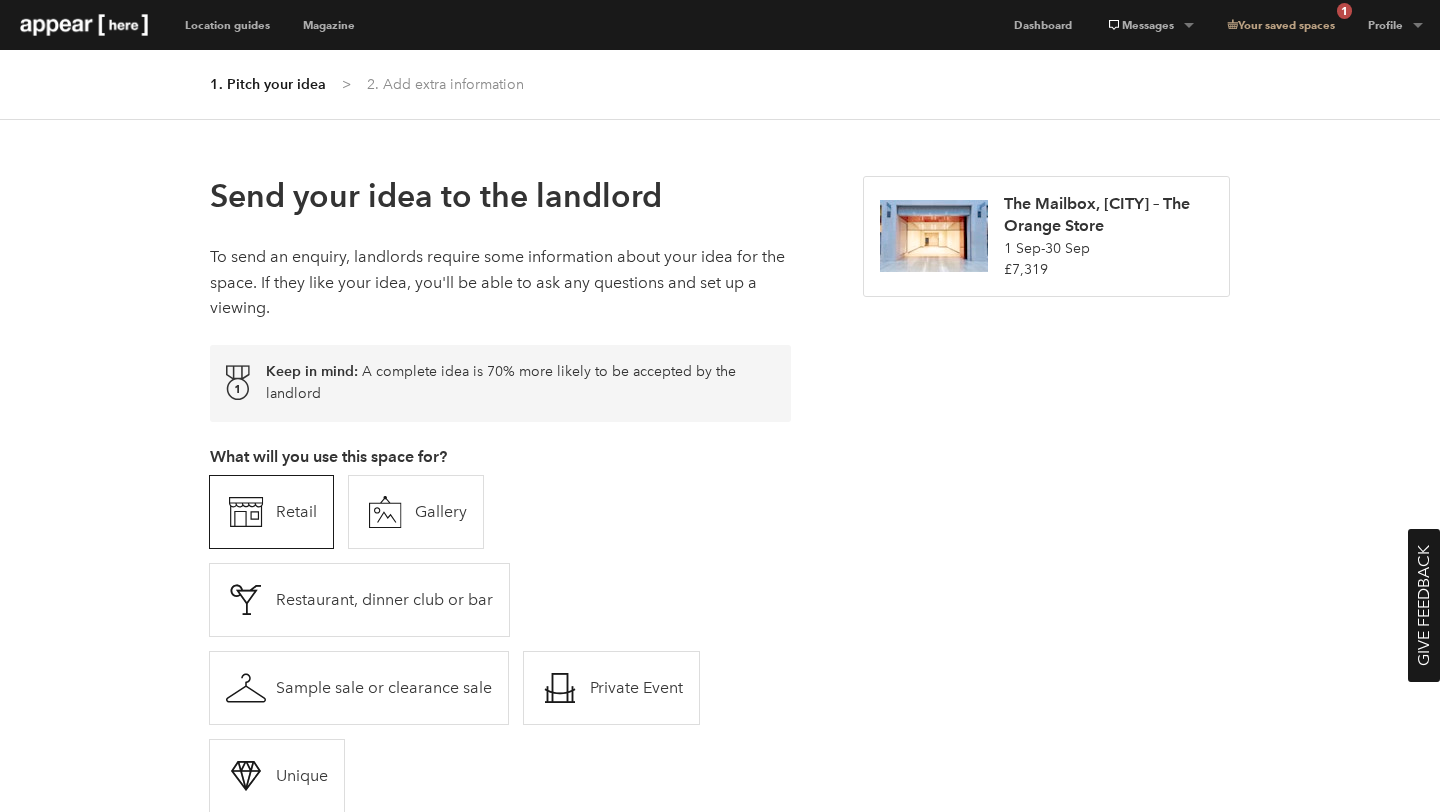 click on "Gallery" at bounding box center (296, 512) 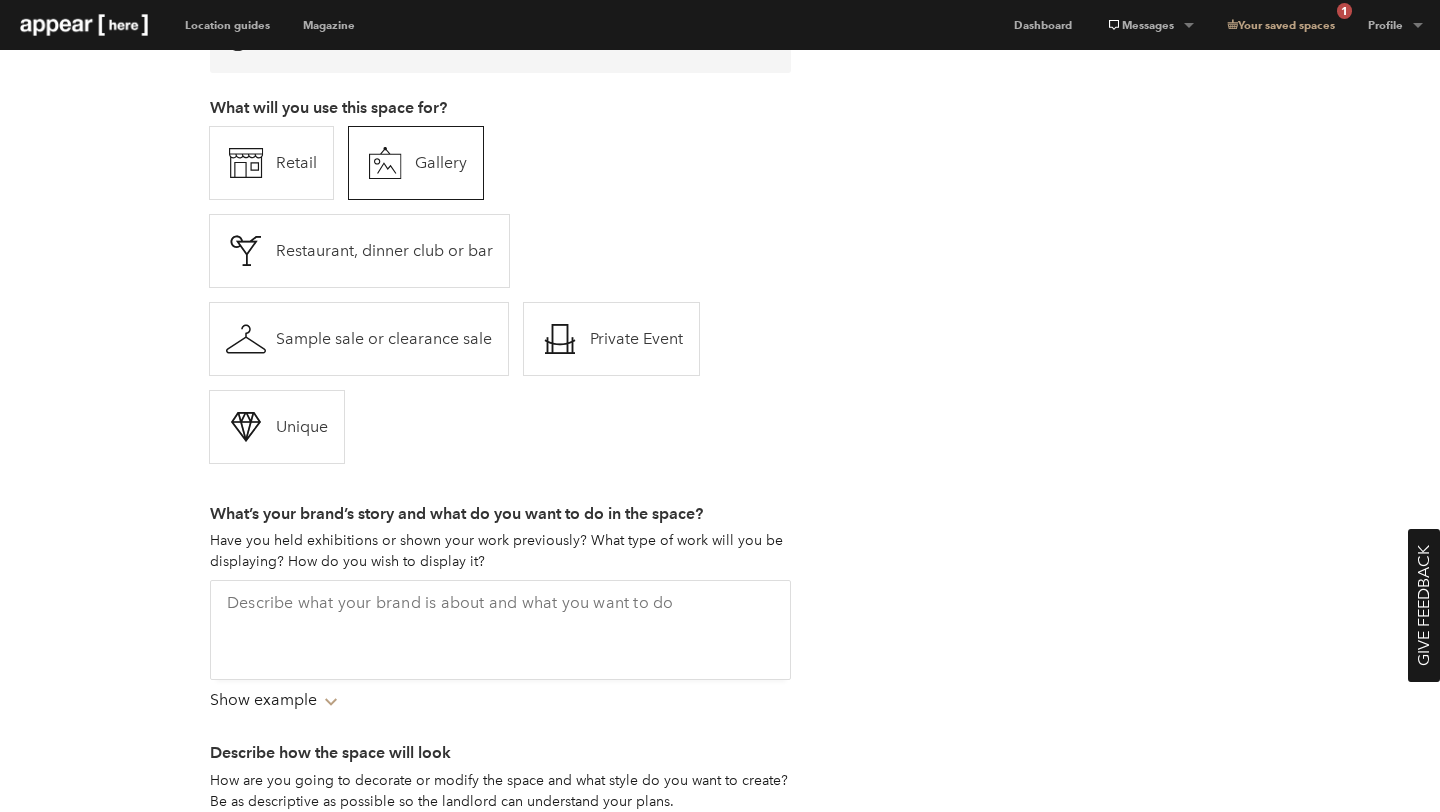 scroll, scrollTop: 358, scrollLeft: 0, axis: vertical 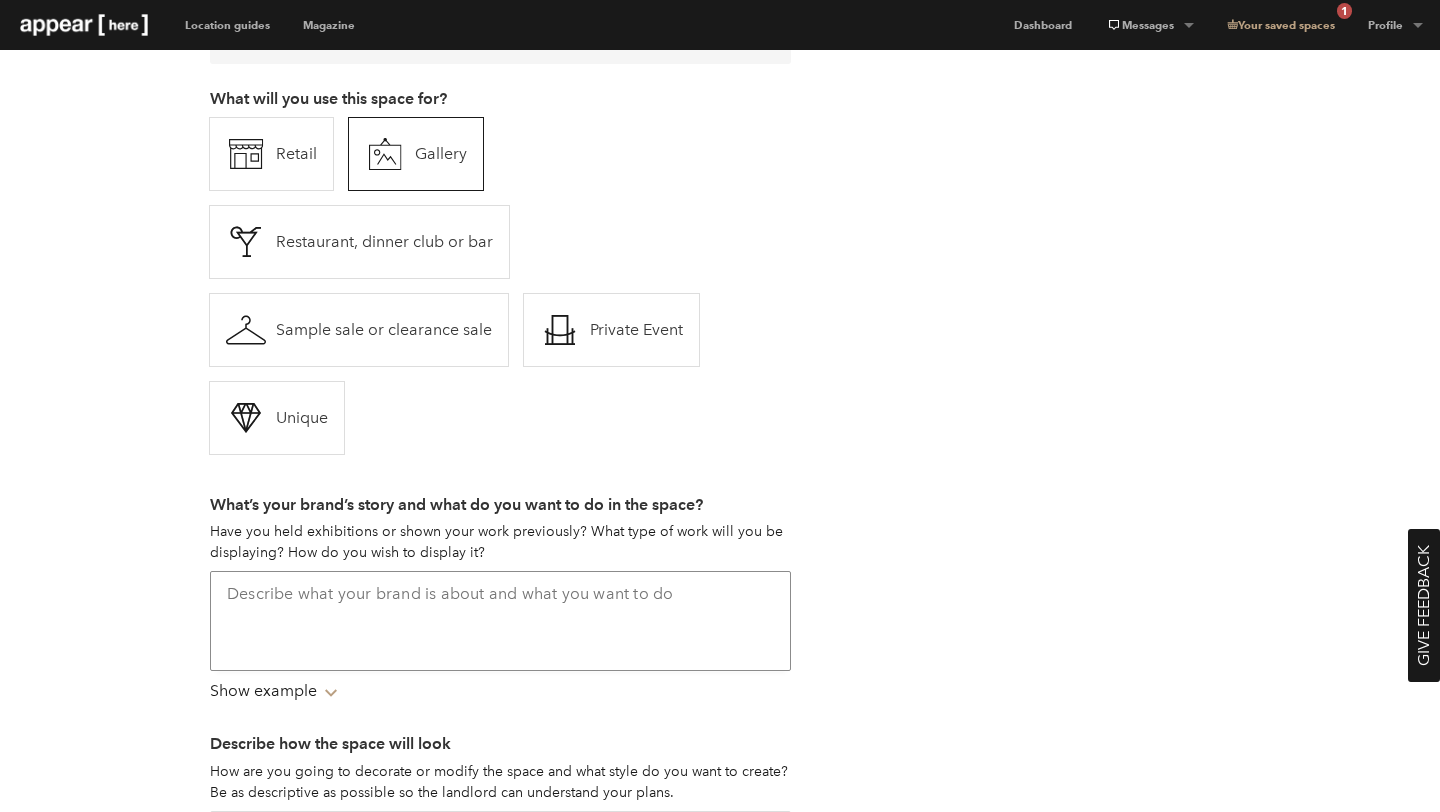 click at bounding box center (500, 621) 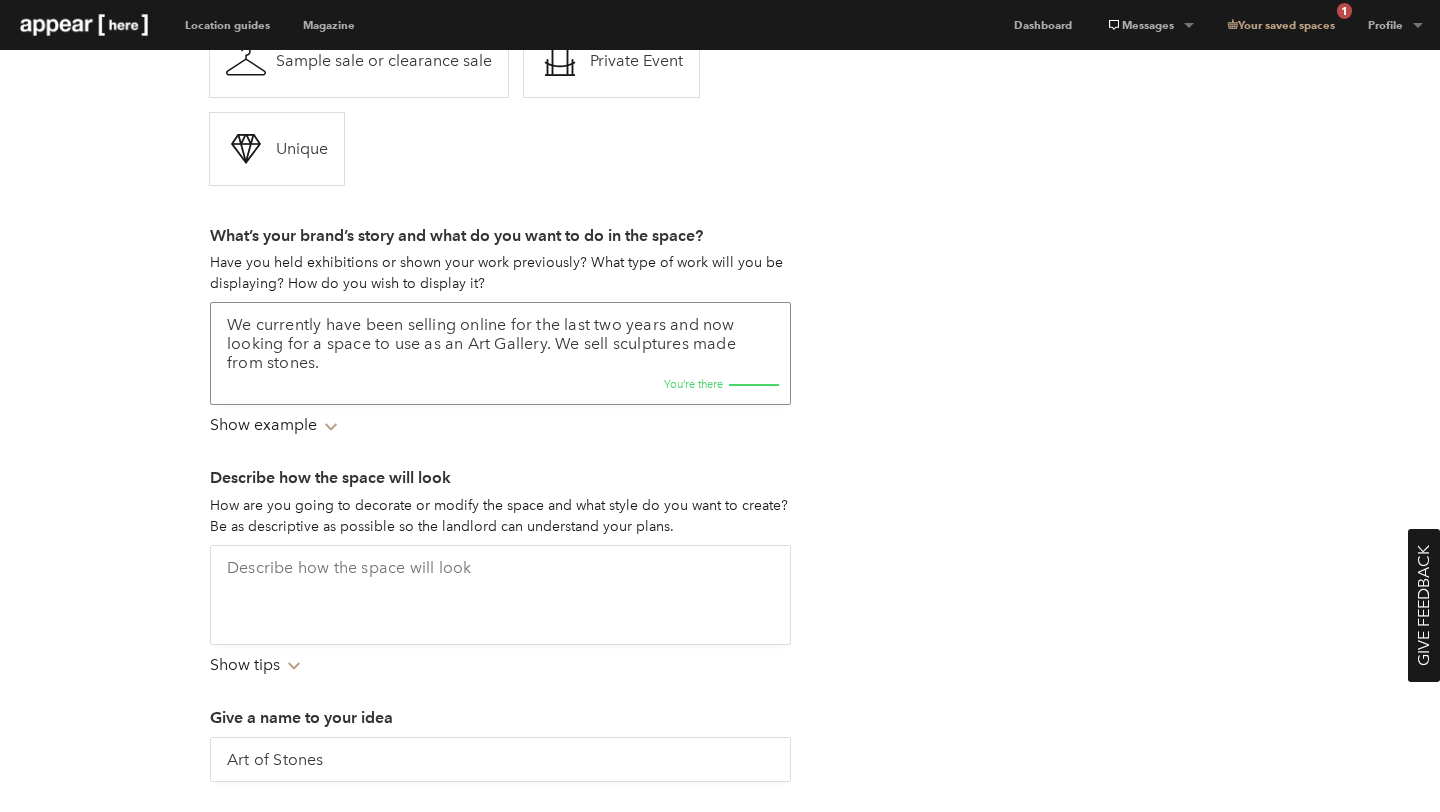 scroll, scrollTop: 635, scrollLeft: 0, axis: vertical 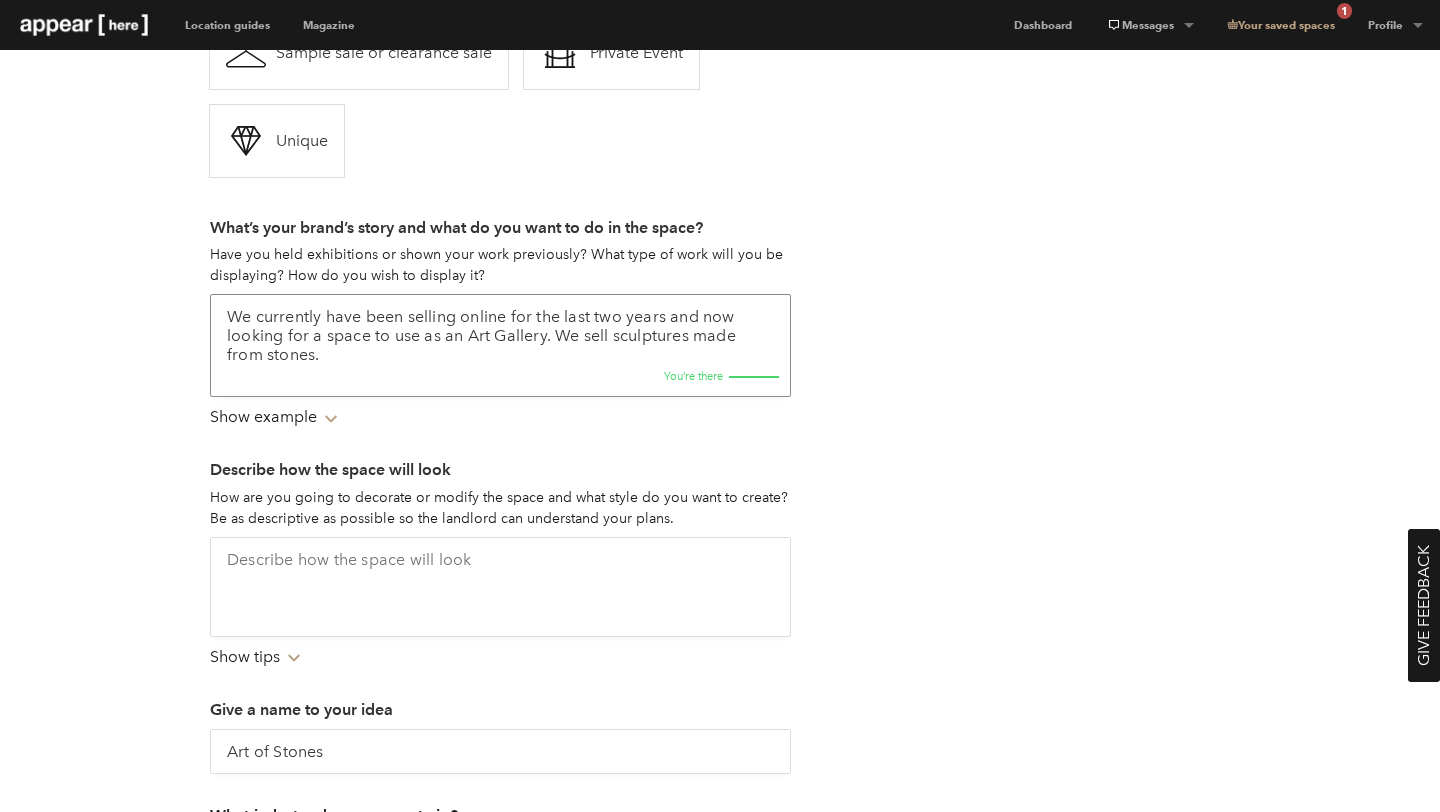 type on "We currently have been selling online for the last two years and now looking for a space to use as an Art Gallery. We sell sculptures made from stones." 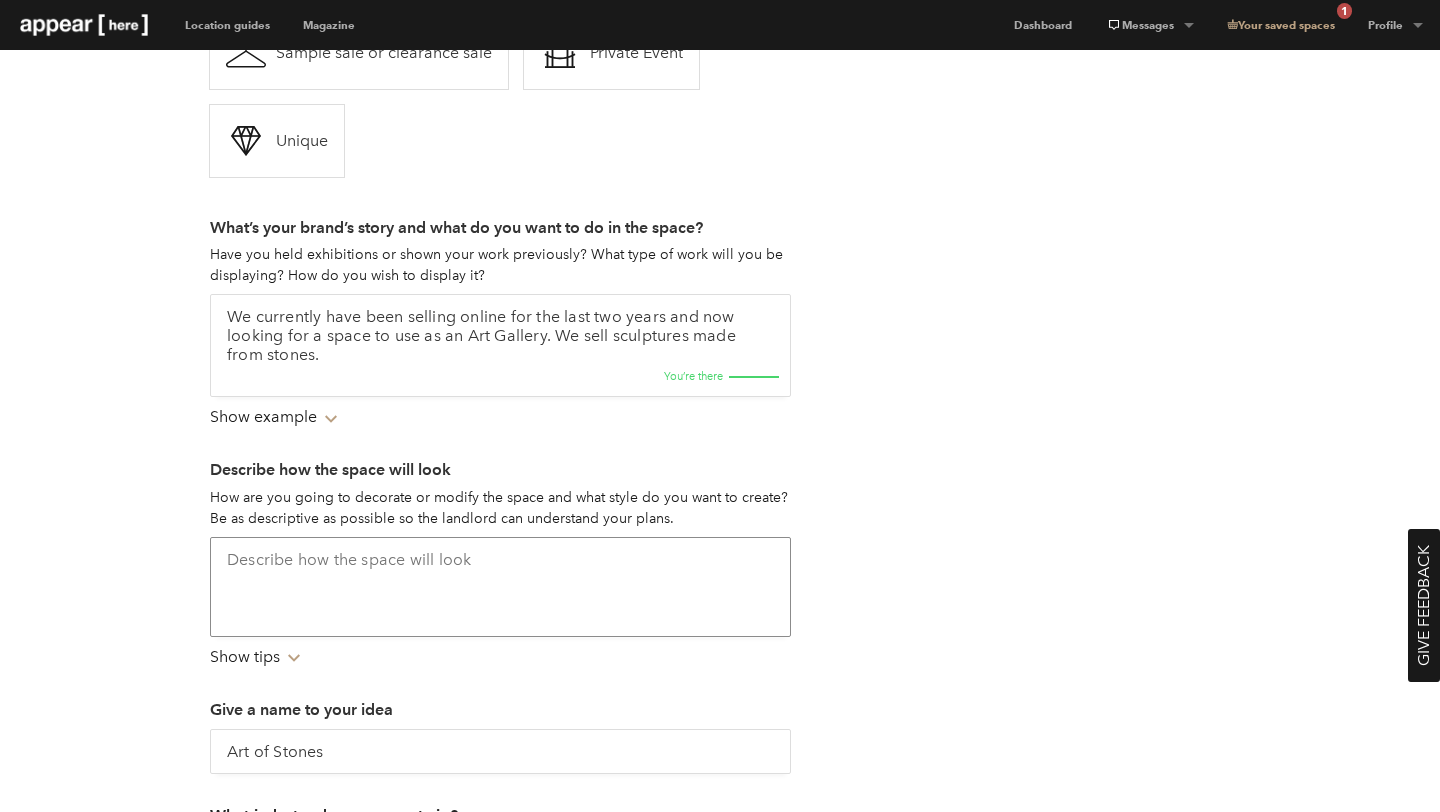 click at bounding box center [500, 587] 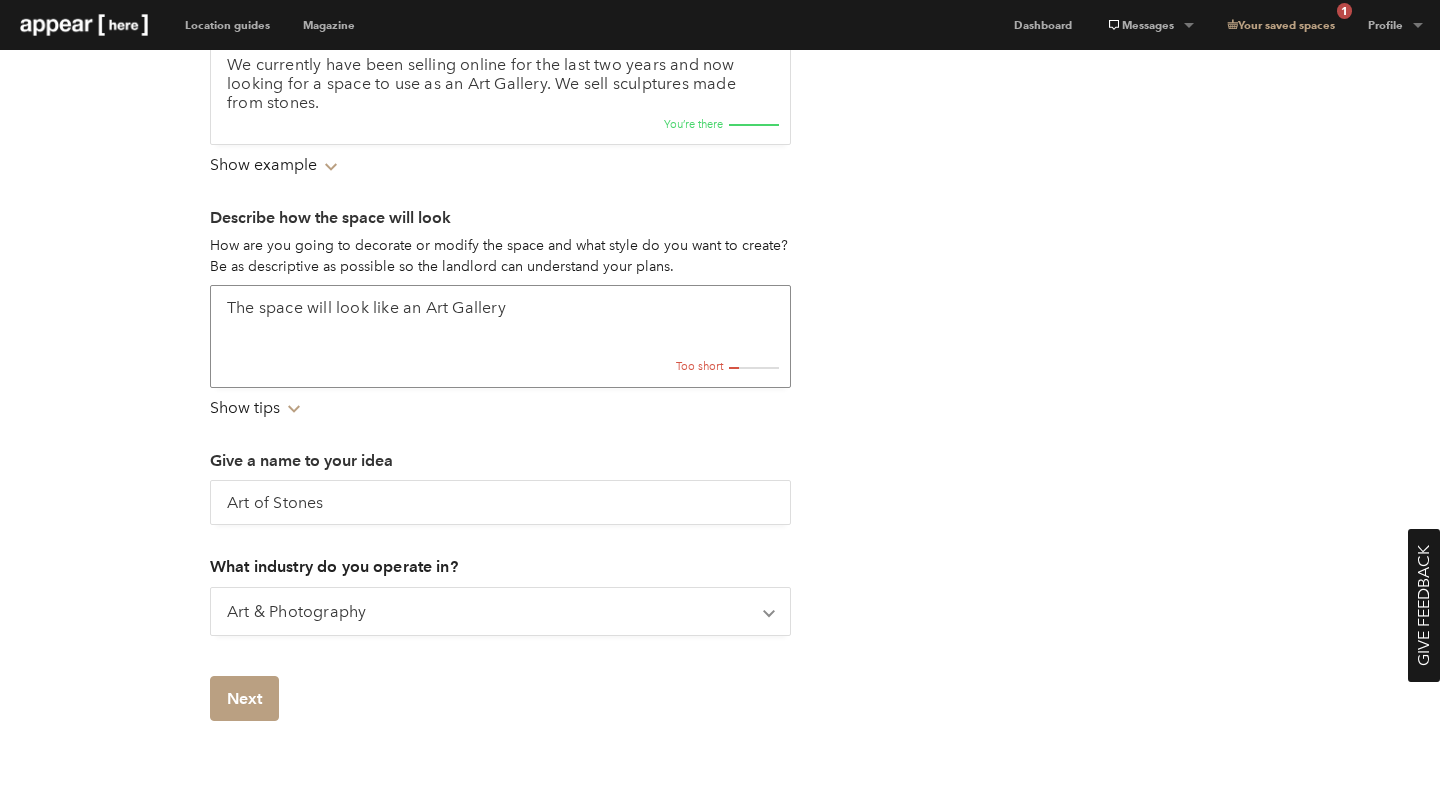 scroll, scrollTop: 888, scrollLeft: 0, axis: vertical 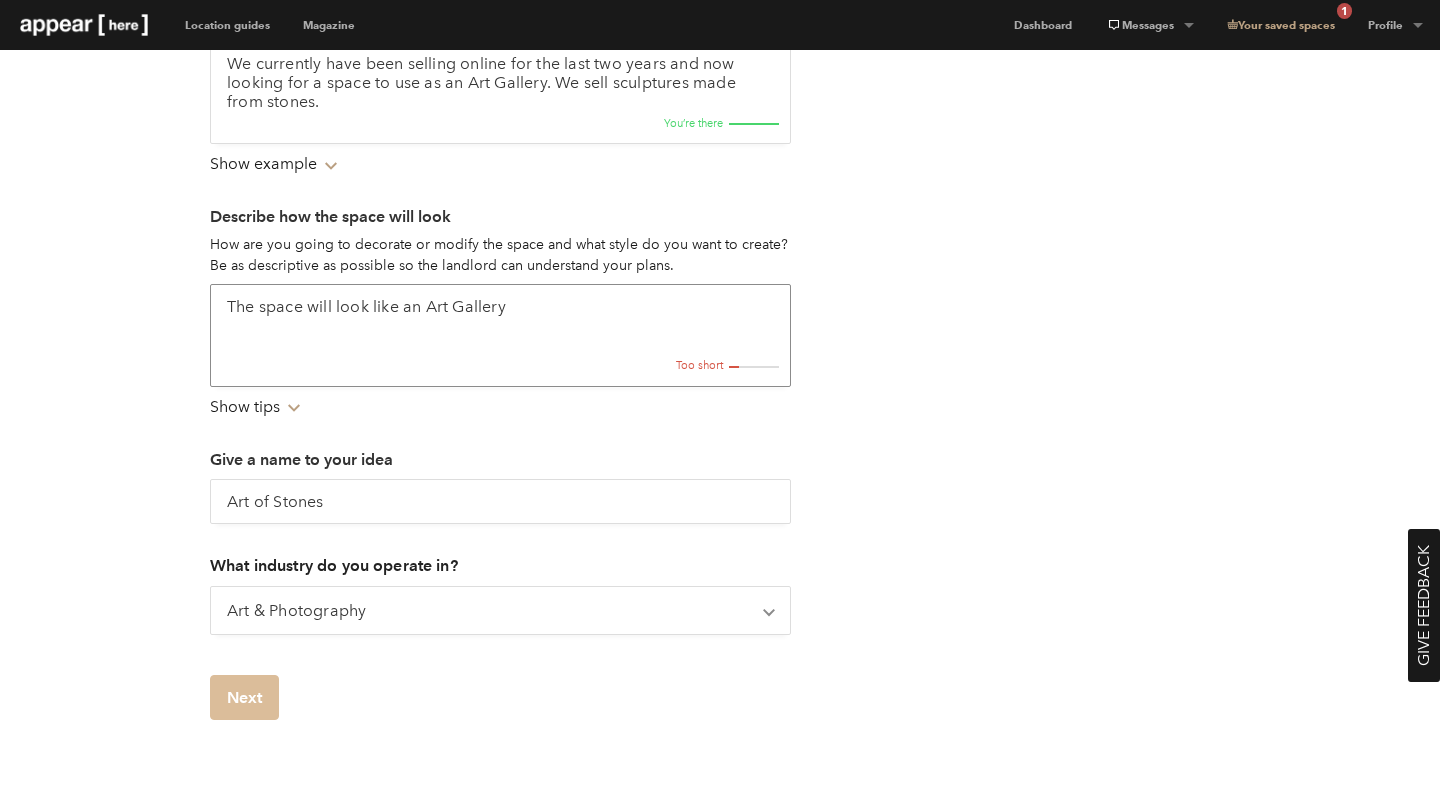 type on "The space will look like an Art Gallery" 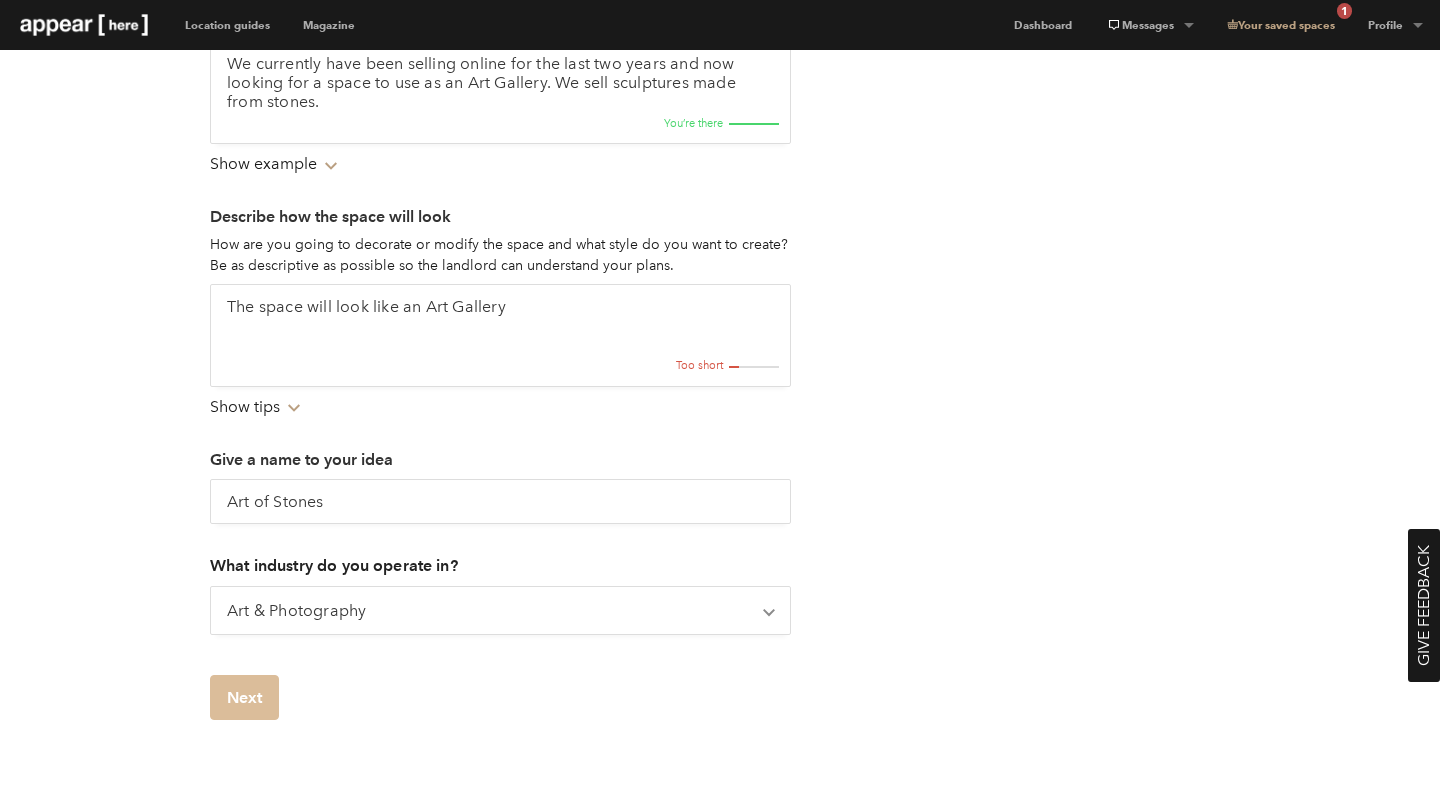 click on "Next" at bounding box center [244, 697] 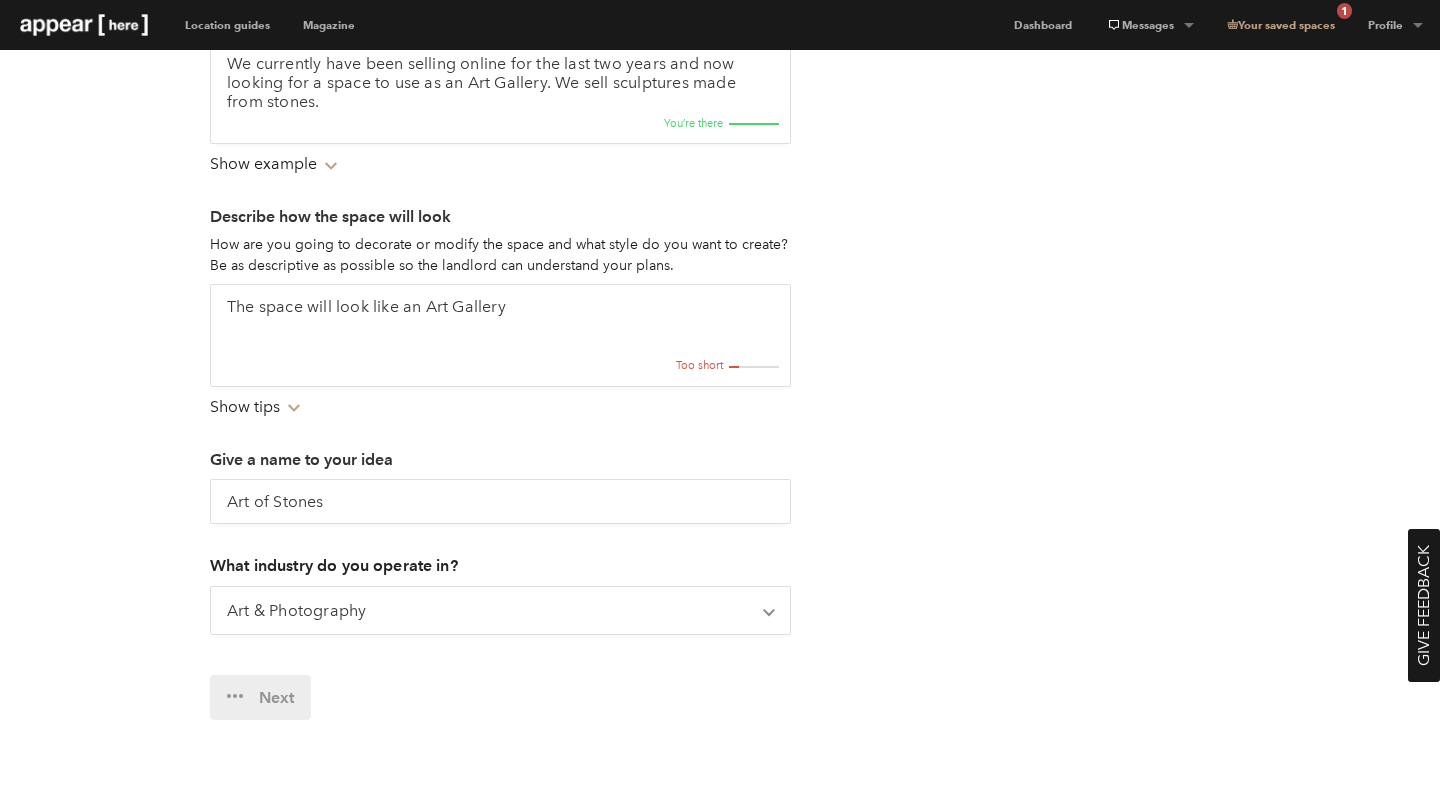 scroll, scrollTop: 0, scrollLeft: 0, axis: both 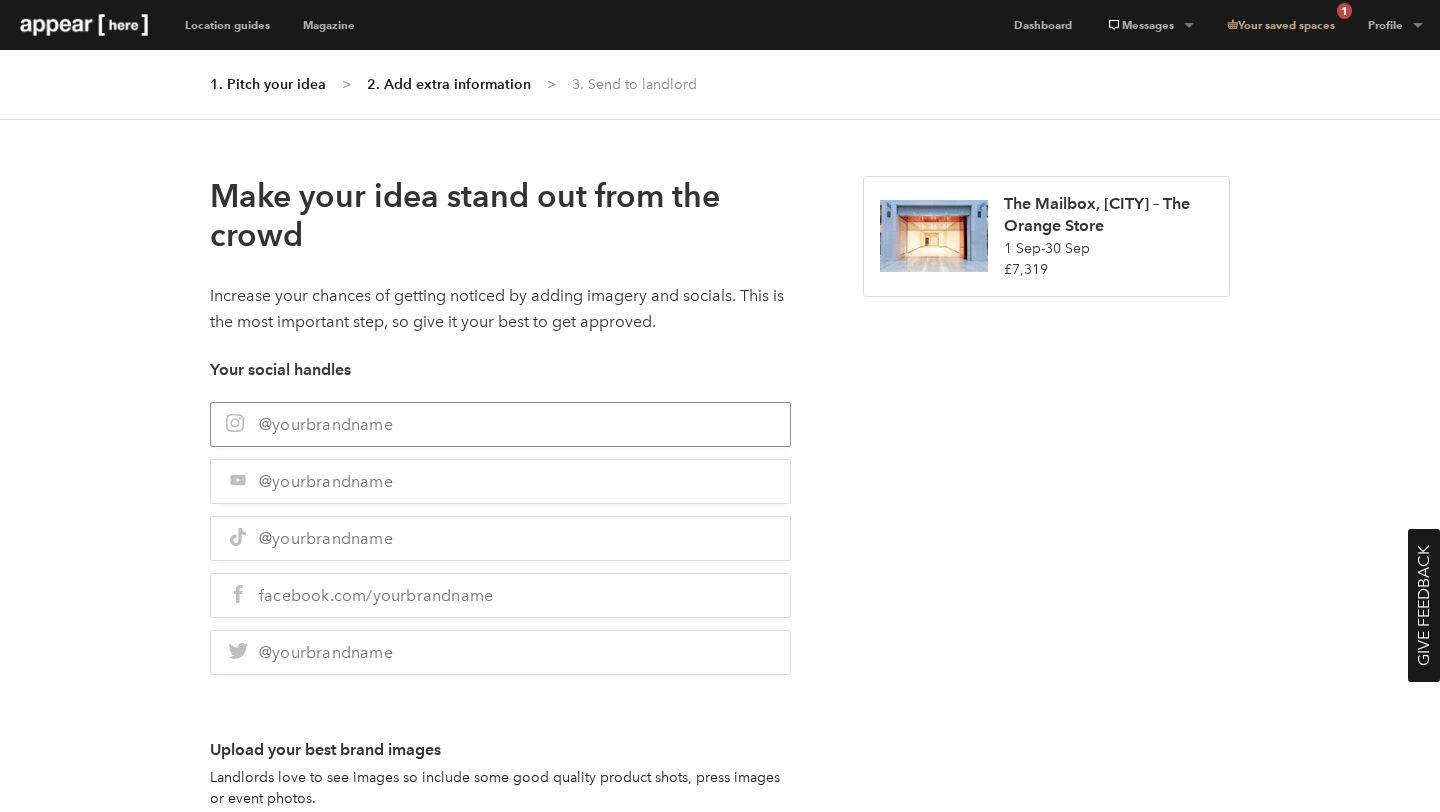 click at bounding box center [500, 424] 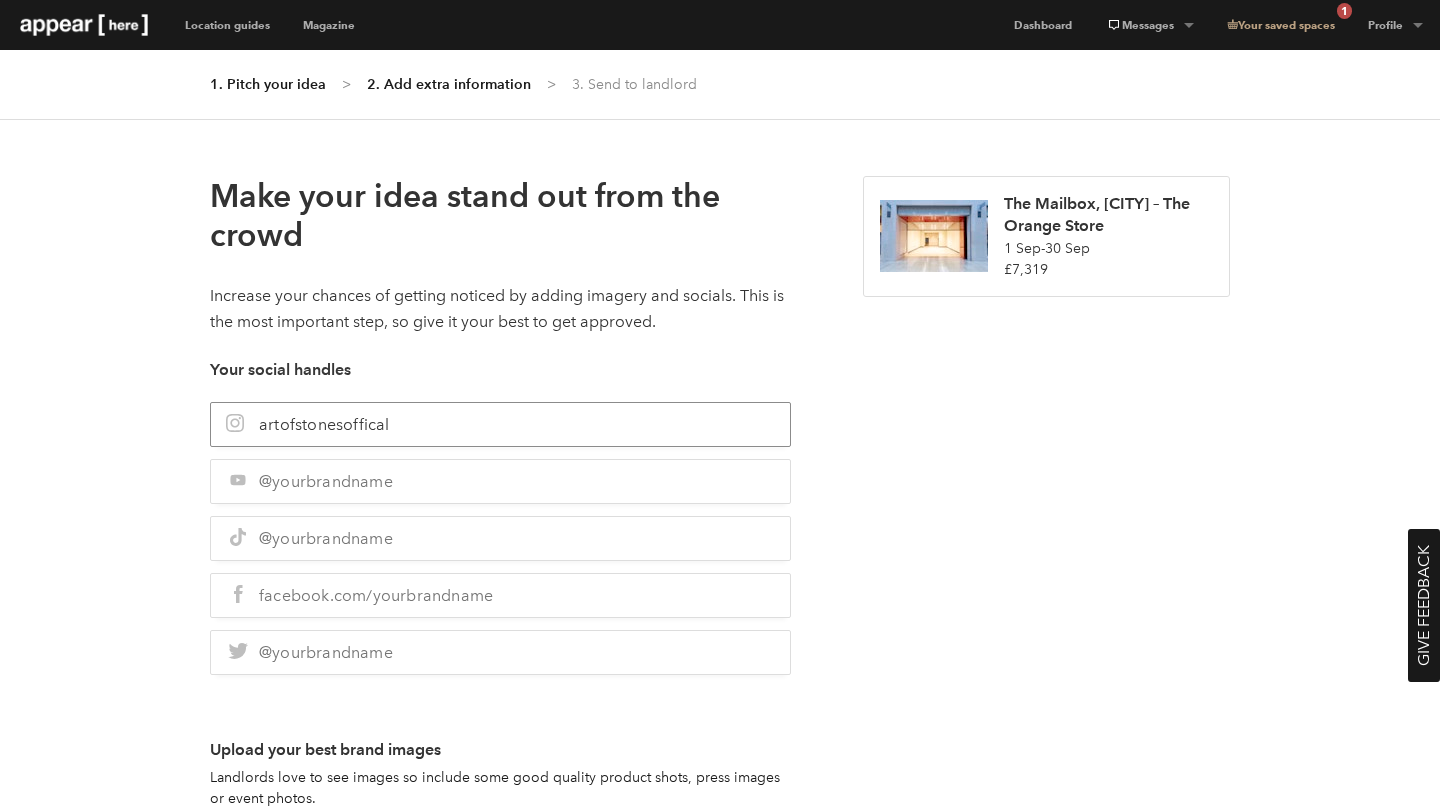 type on "artofstonesoffical" 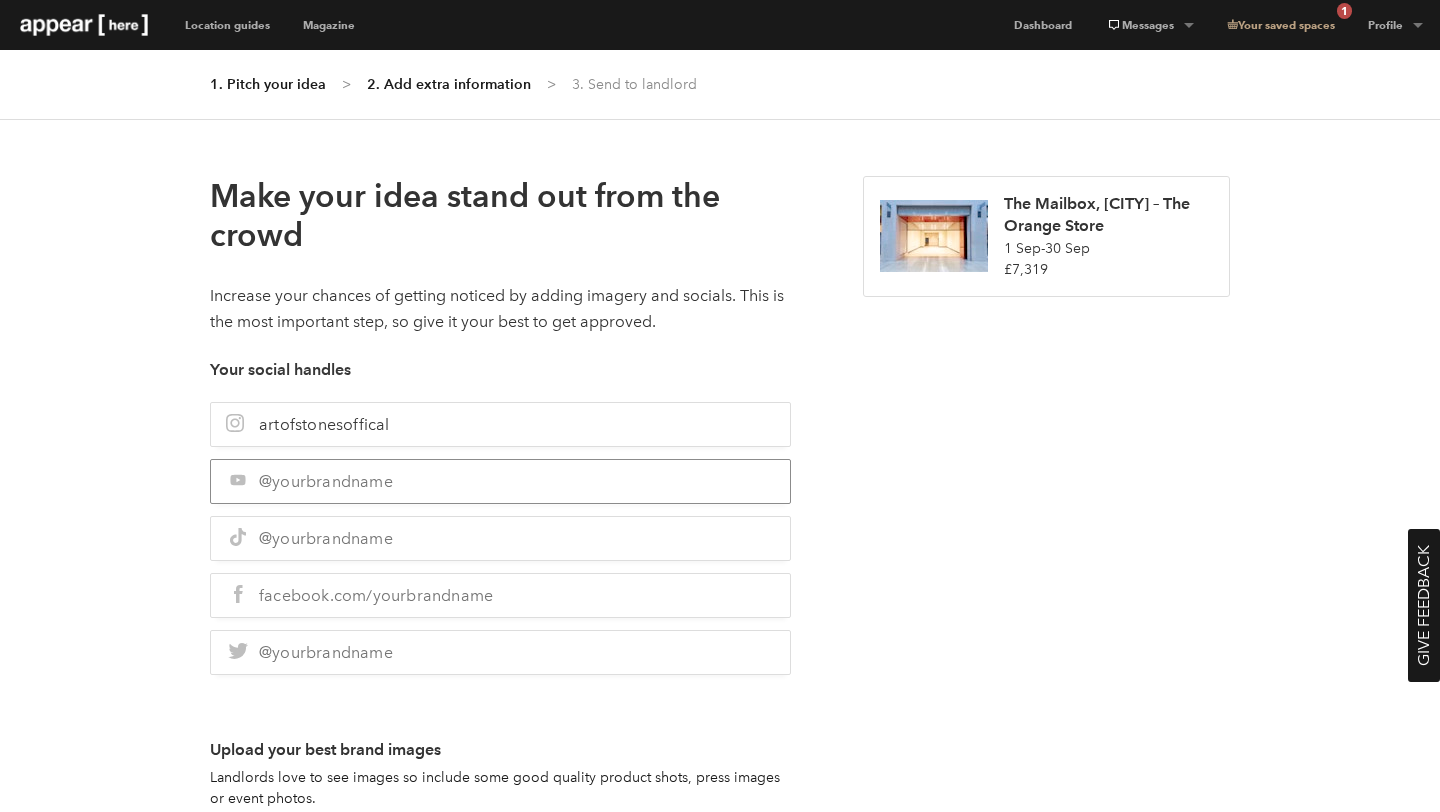 click at bounding box center [500, 481] 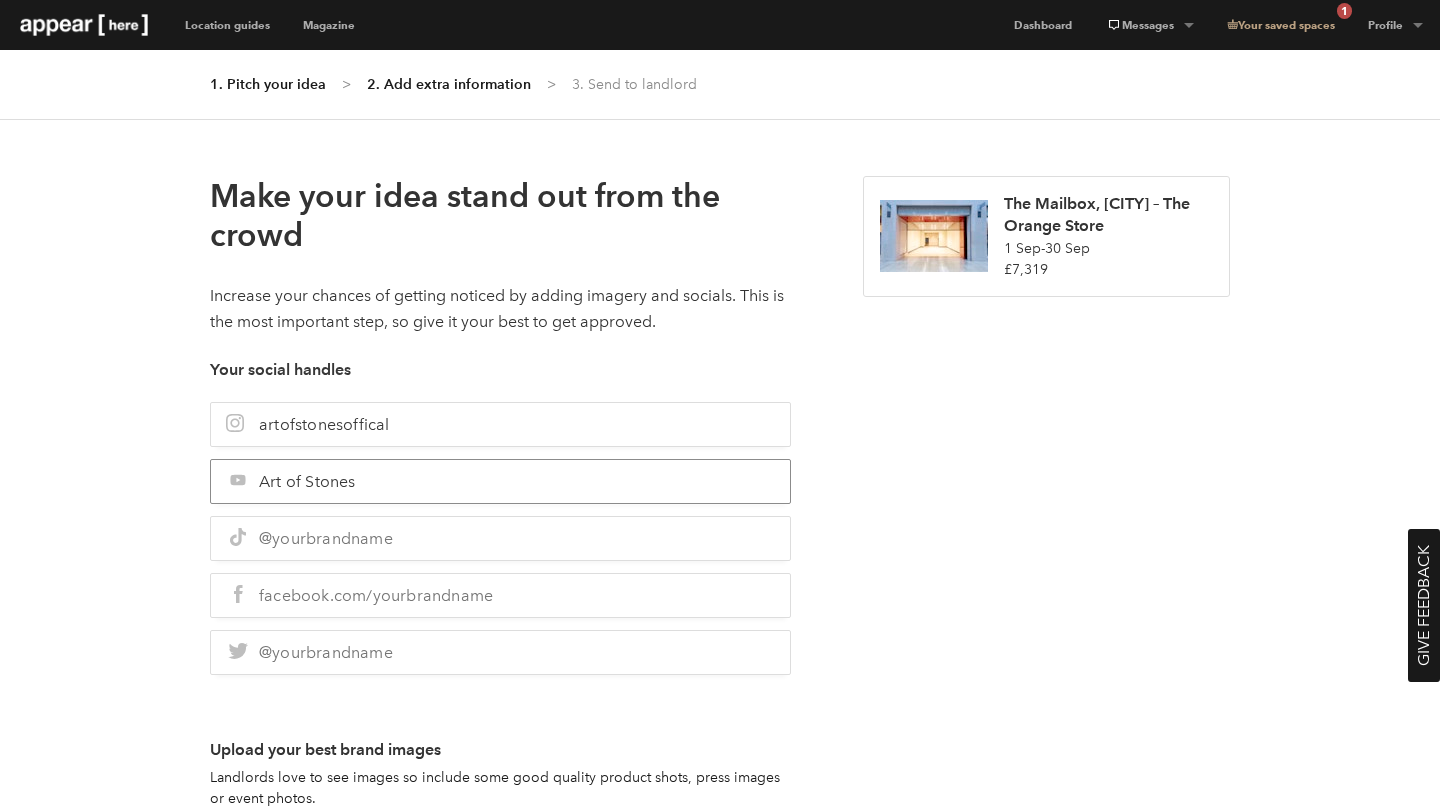 type on "Art of Stones" 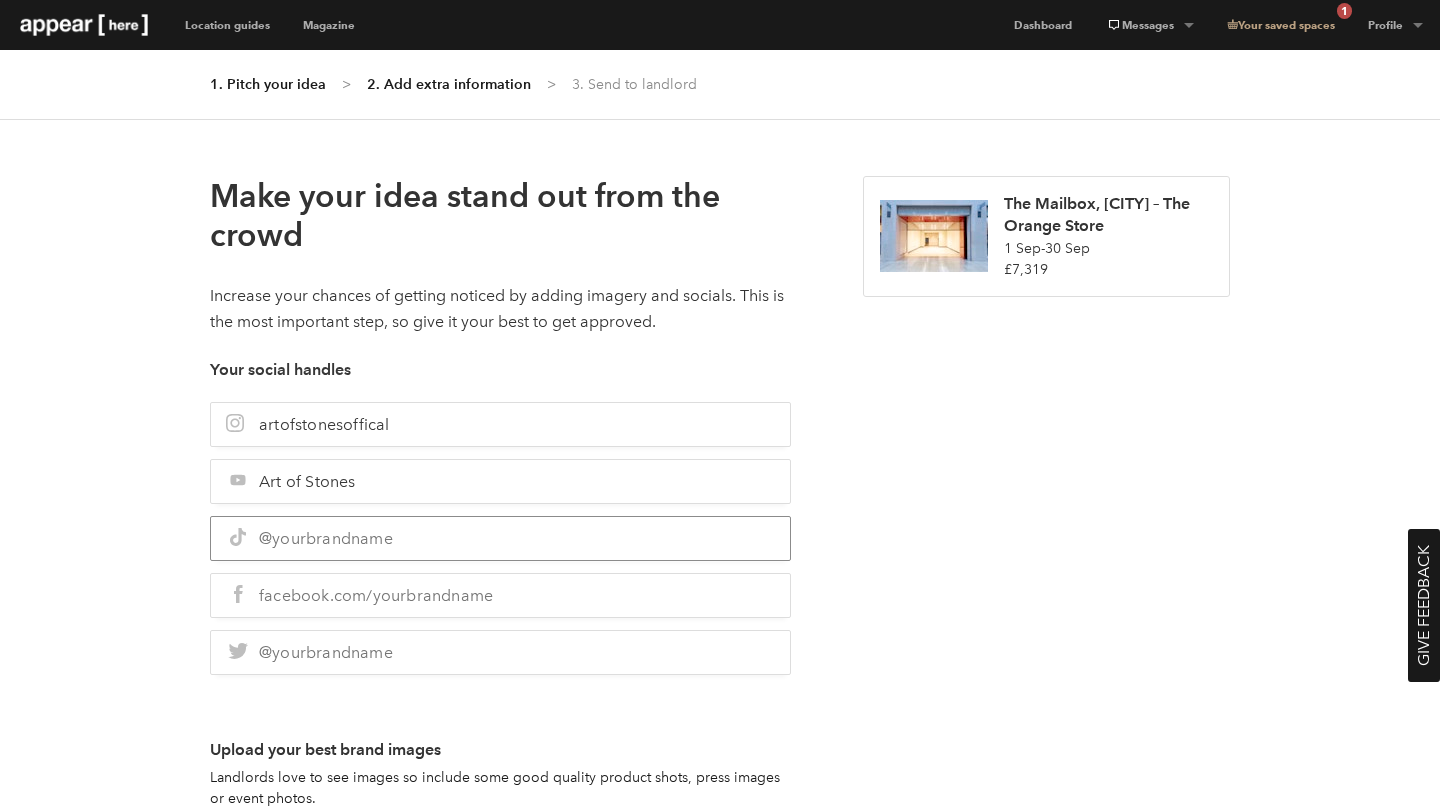 click at bounding box center (500, 538) 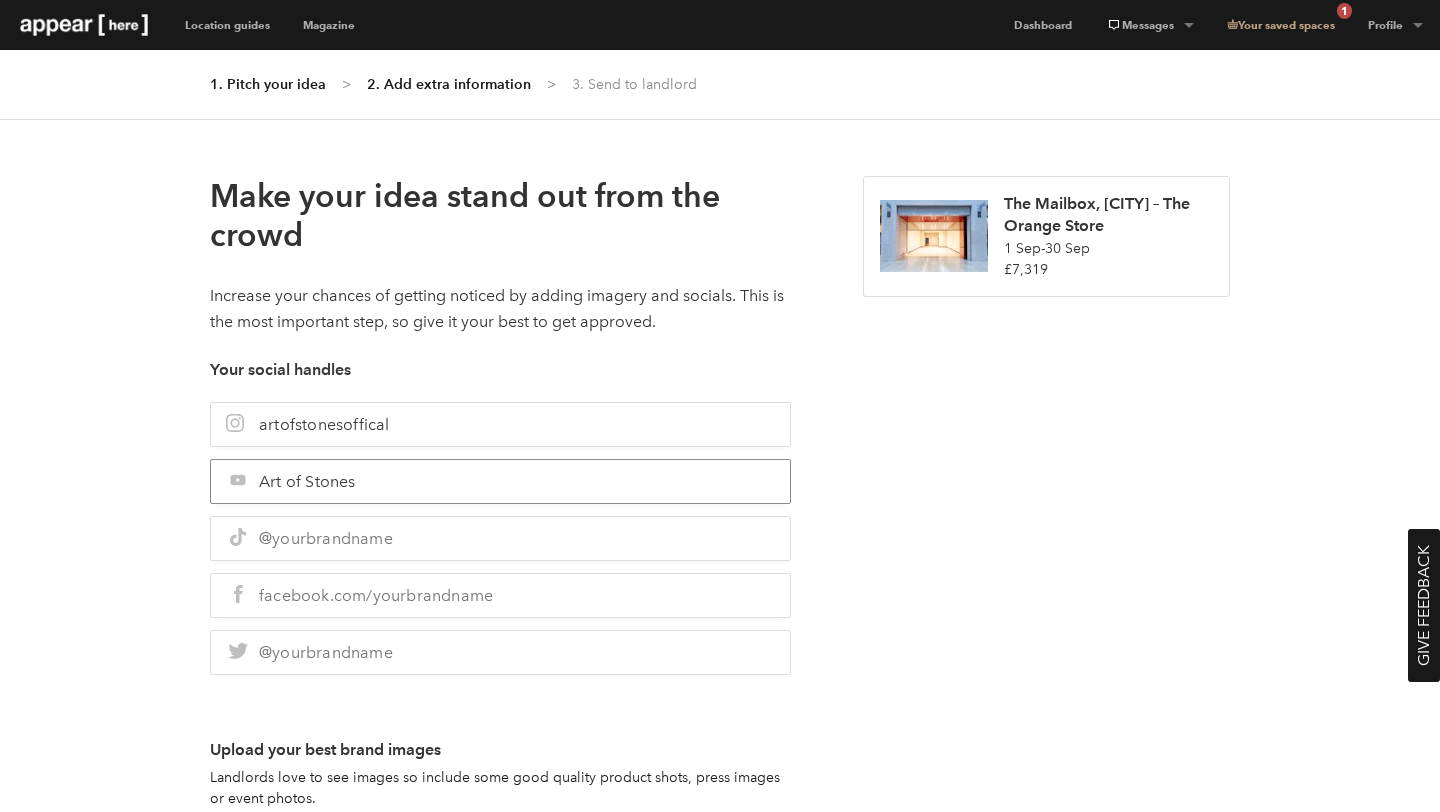 drag, startPoint x: 394, startPoint y: 484, endPoint x: 253, endPoint y: 481, distance: 141.0319 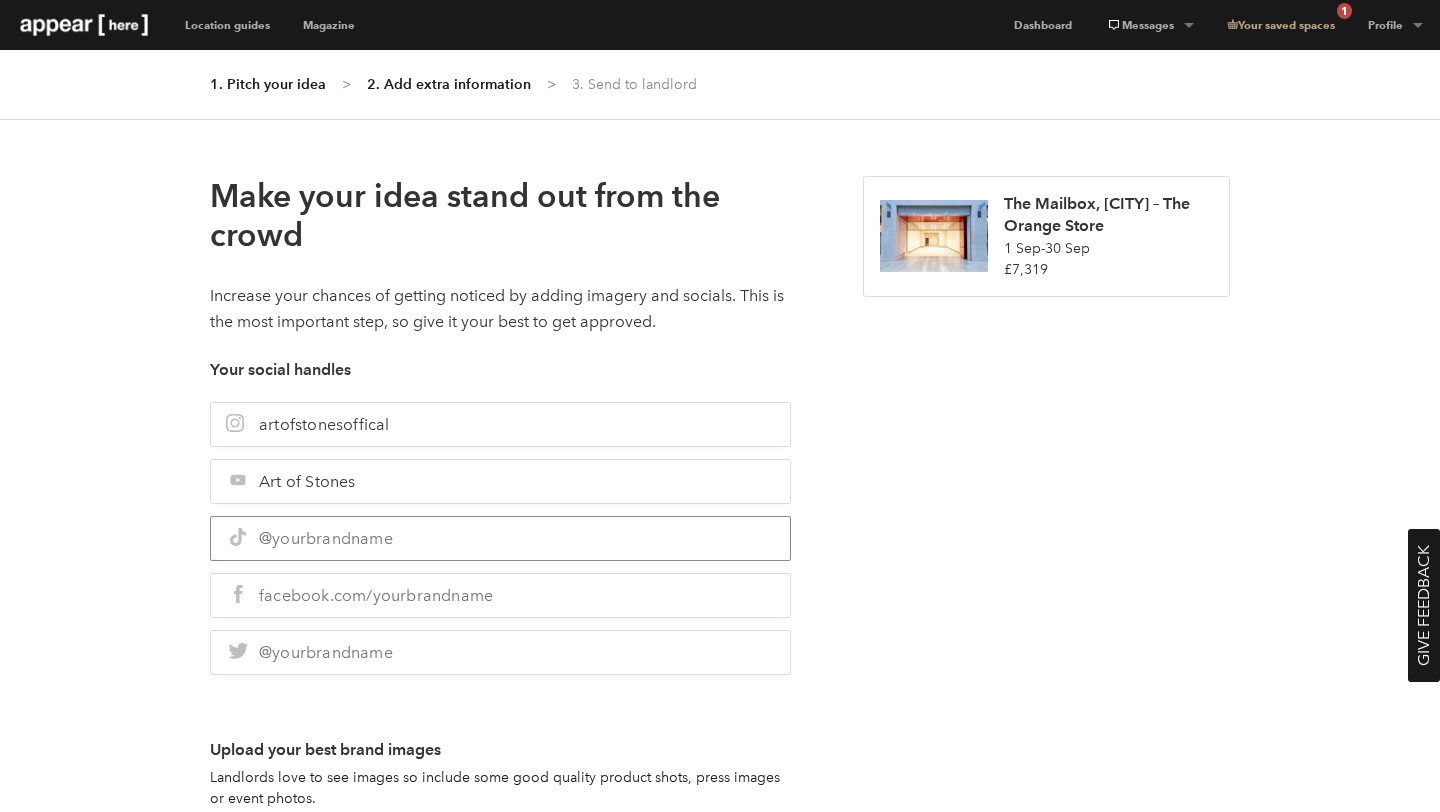 click at bounding box center (500, 538) 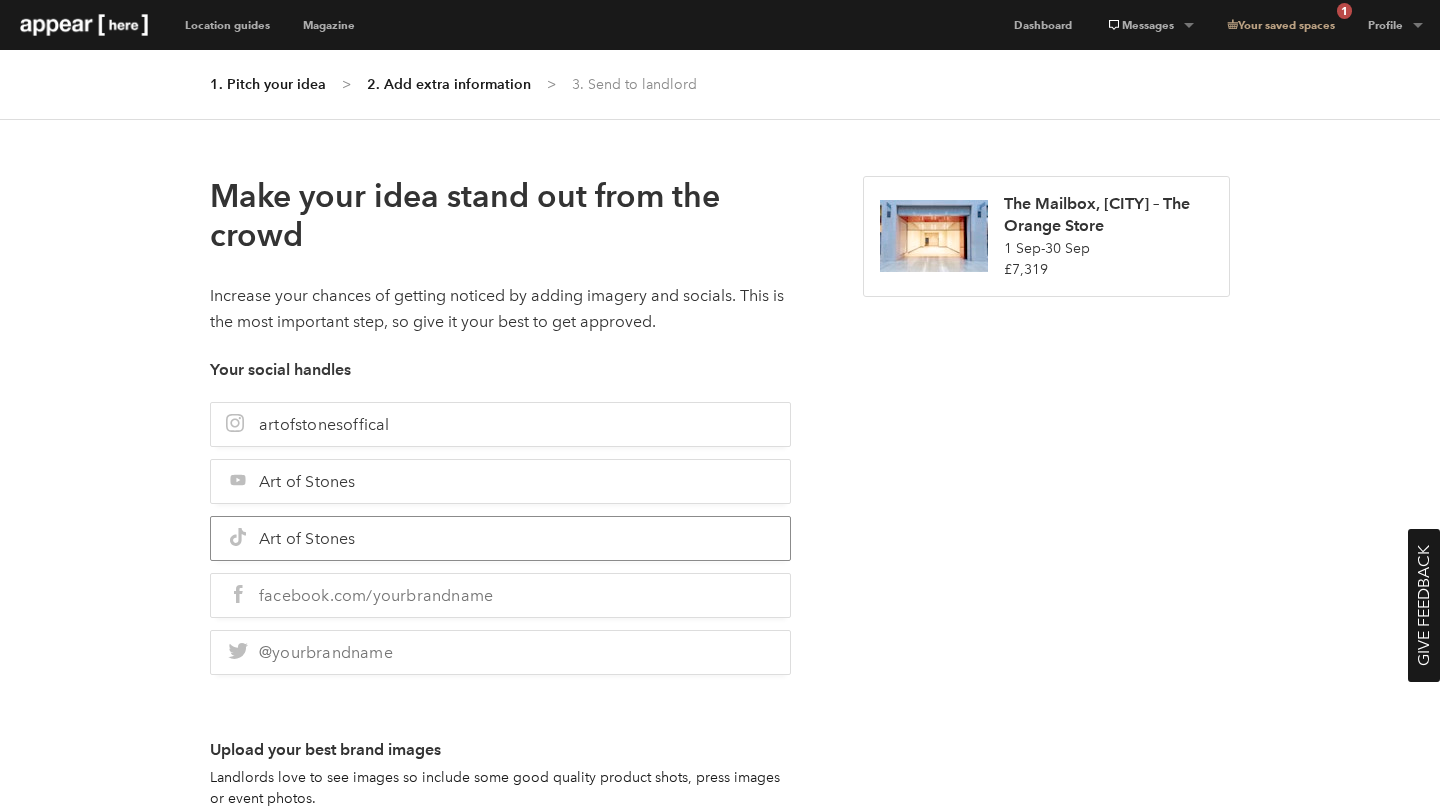 type on "Art of Stones" 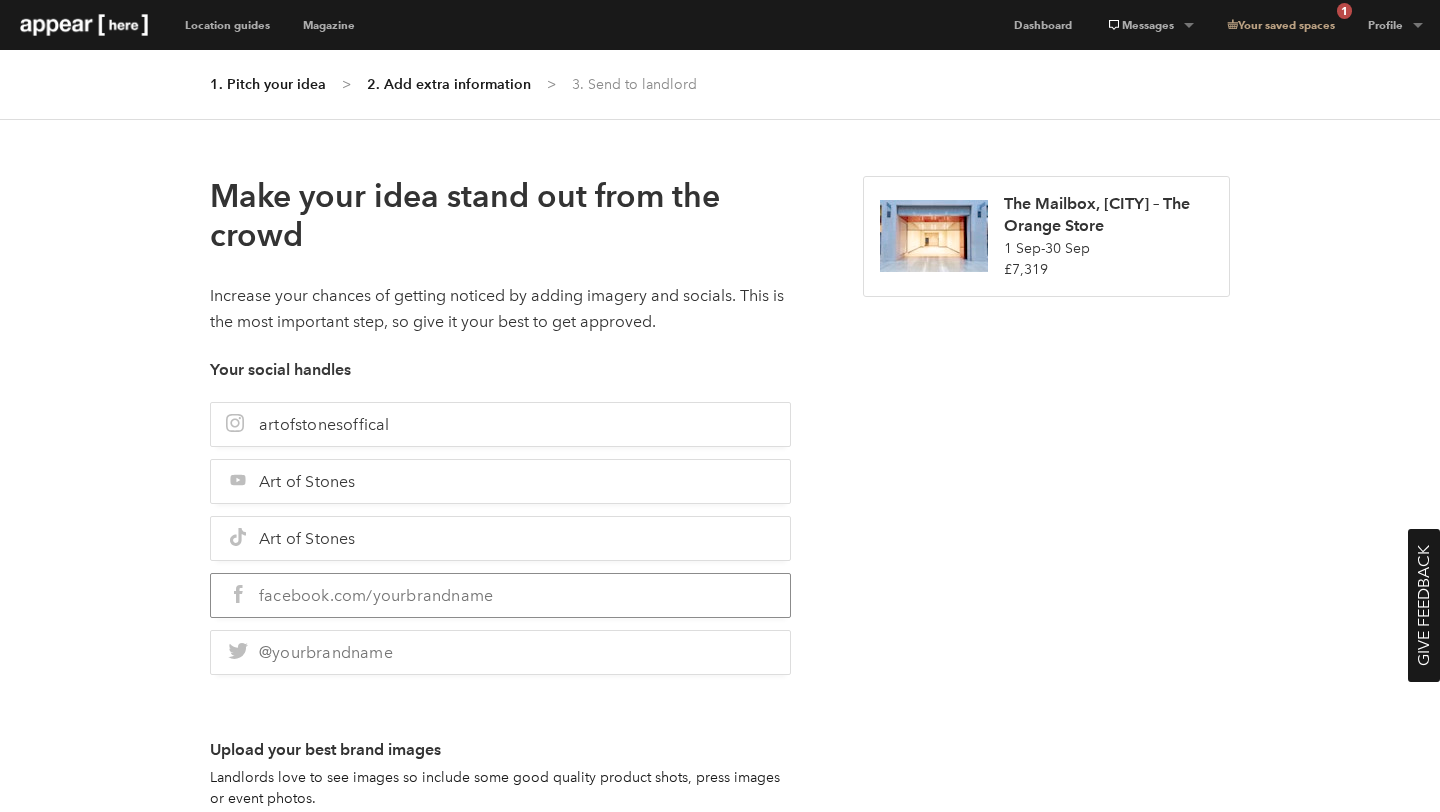 click at bounding box center (500, 595) 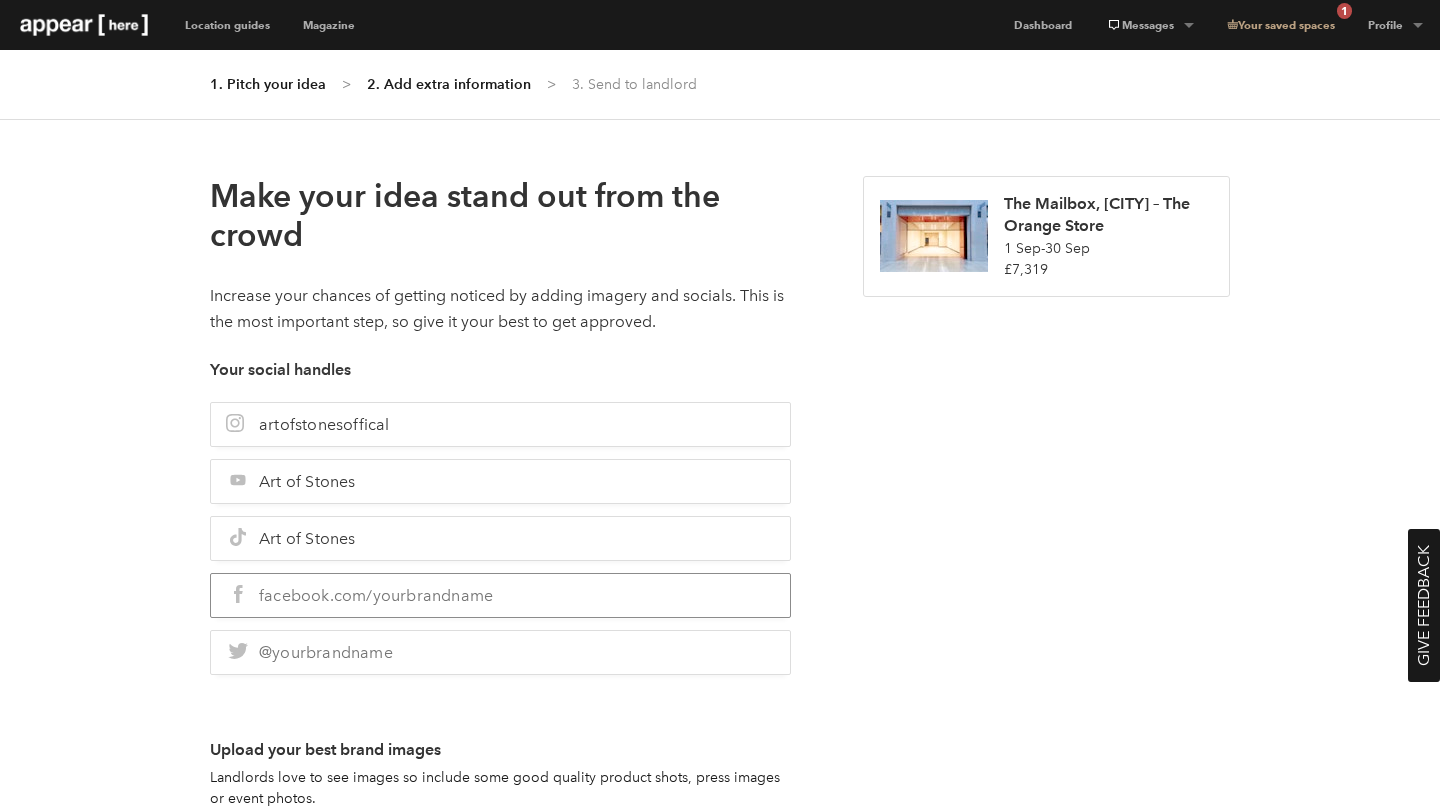 paste on "Art of Stones" 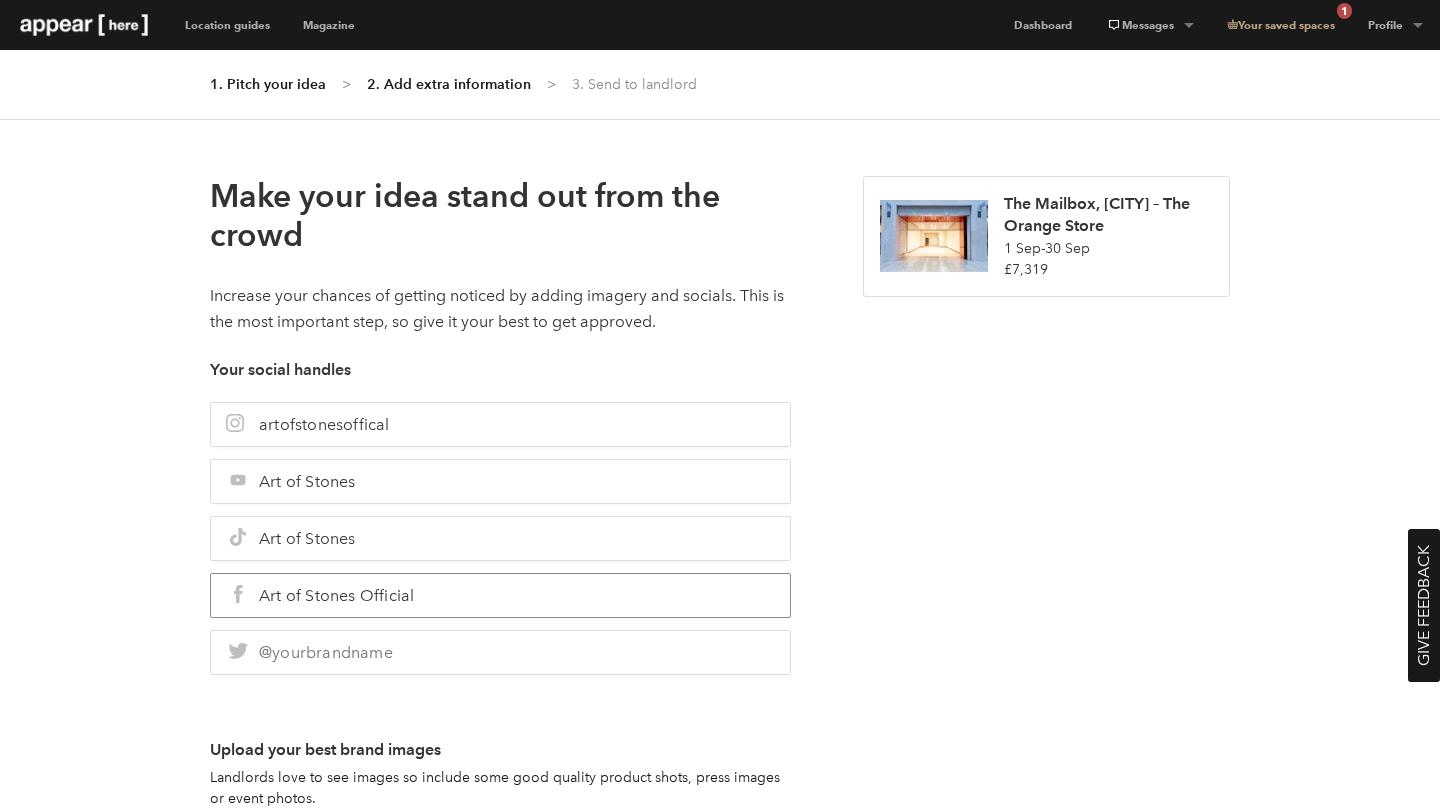 type on "Art of Stones Official" 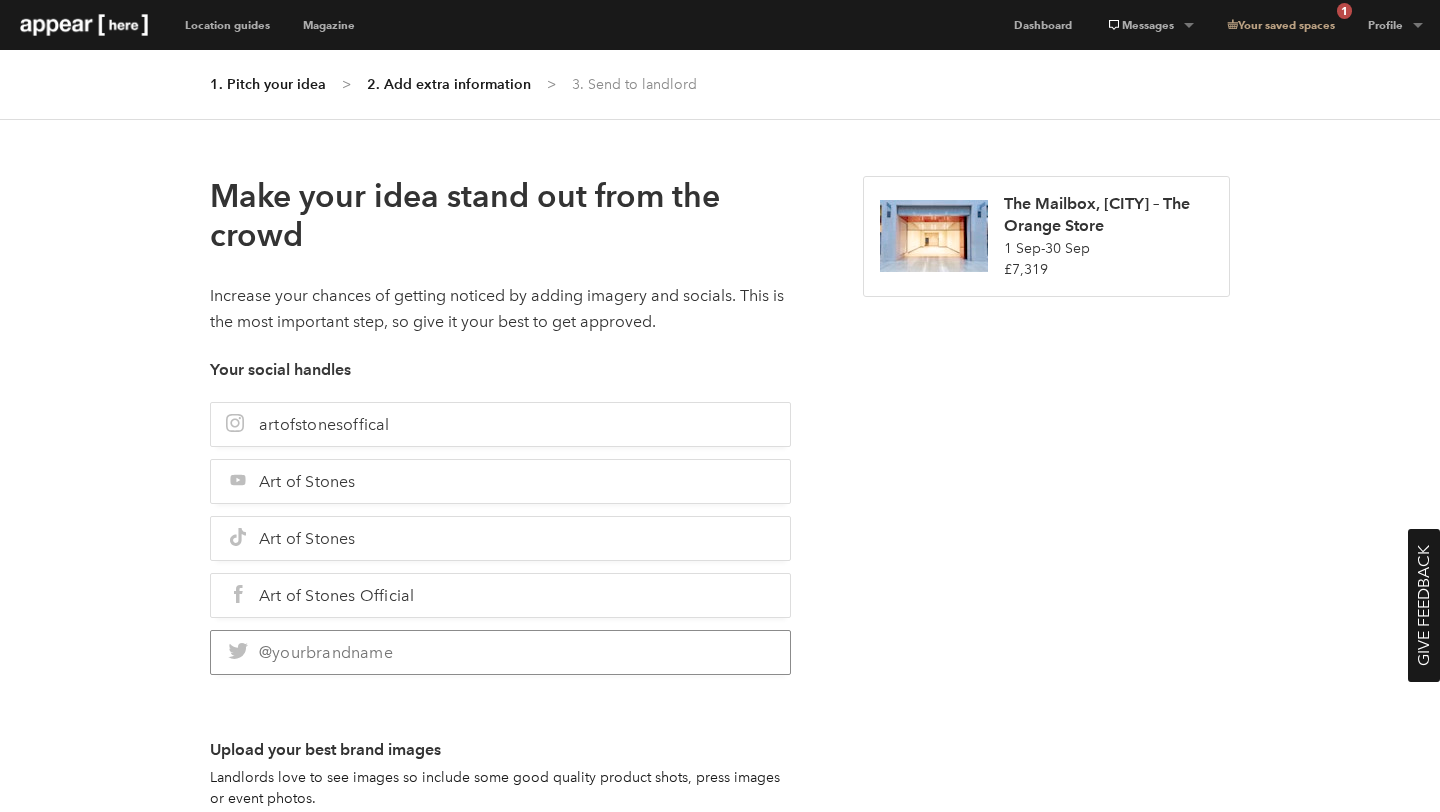 click at bounding box center [500, 652] 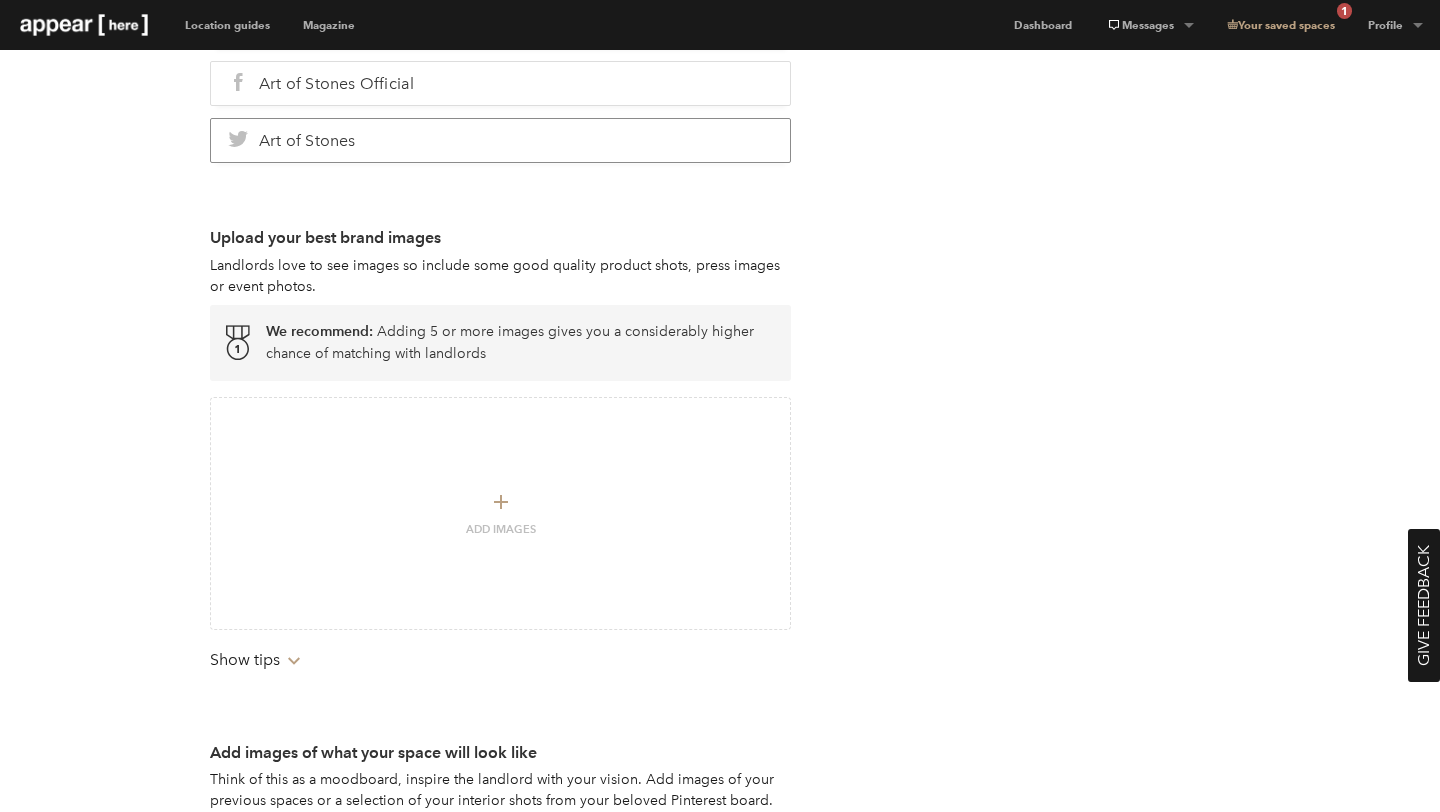 scroll, scrollTop: 514, scrollLeft: 0, axis: vertical 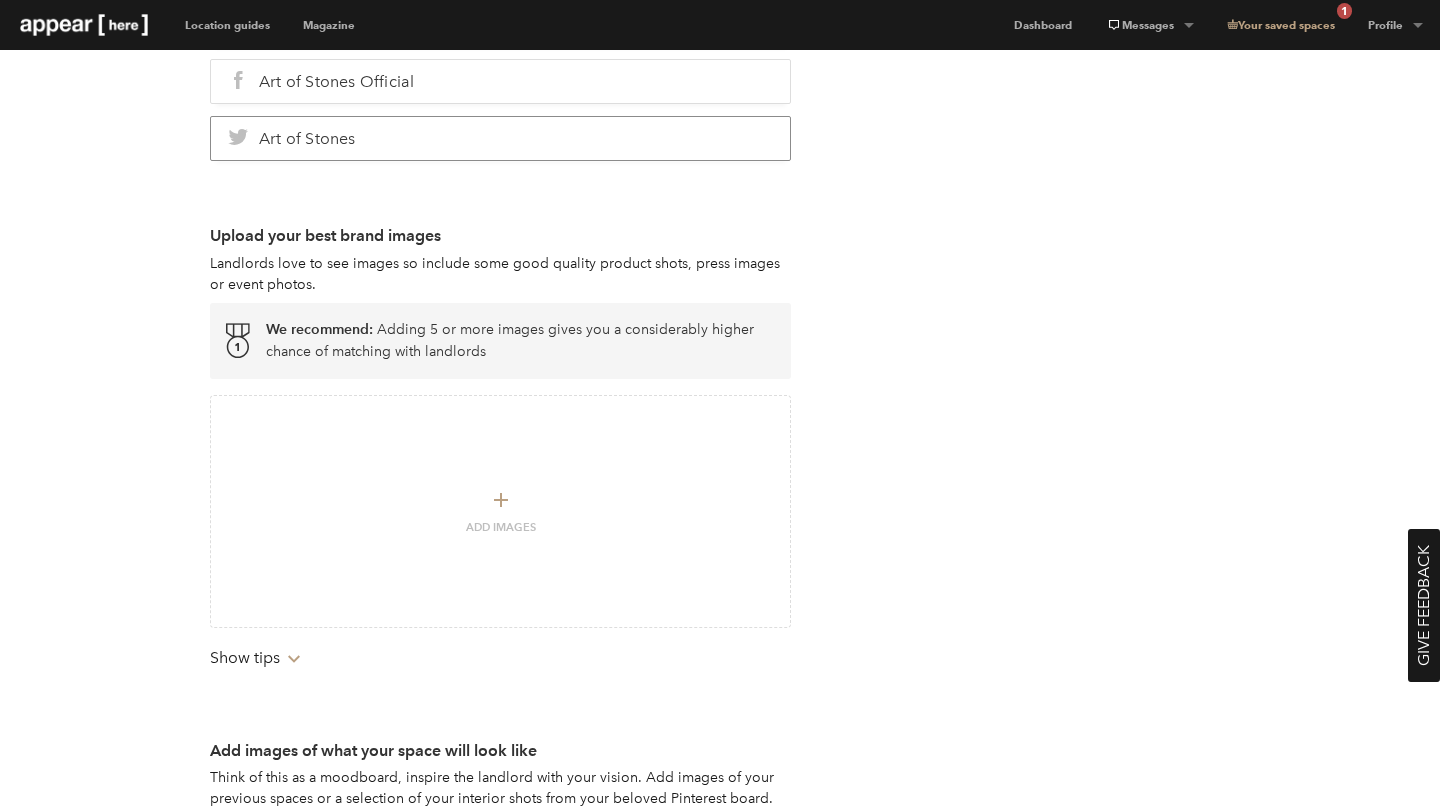 type on "Art of Stones" 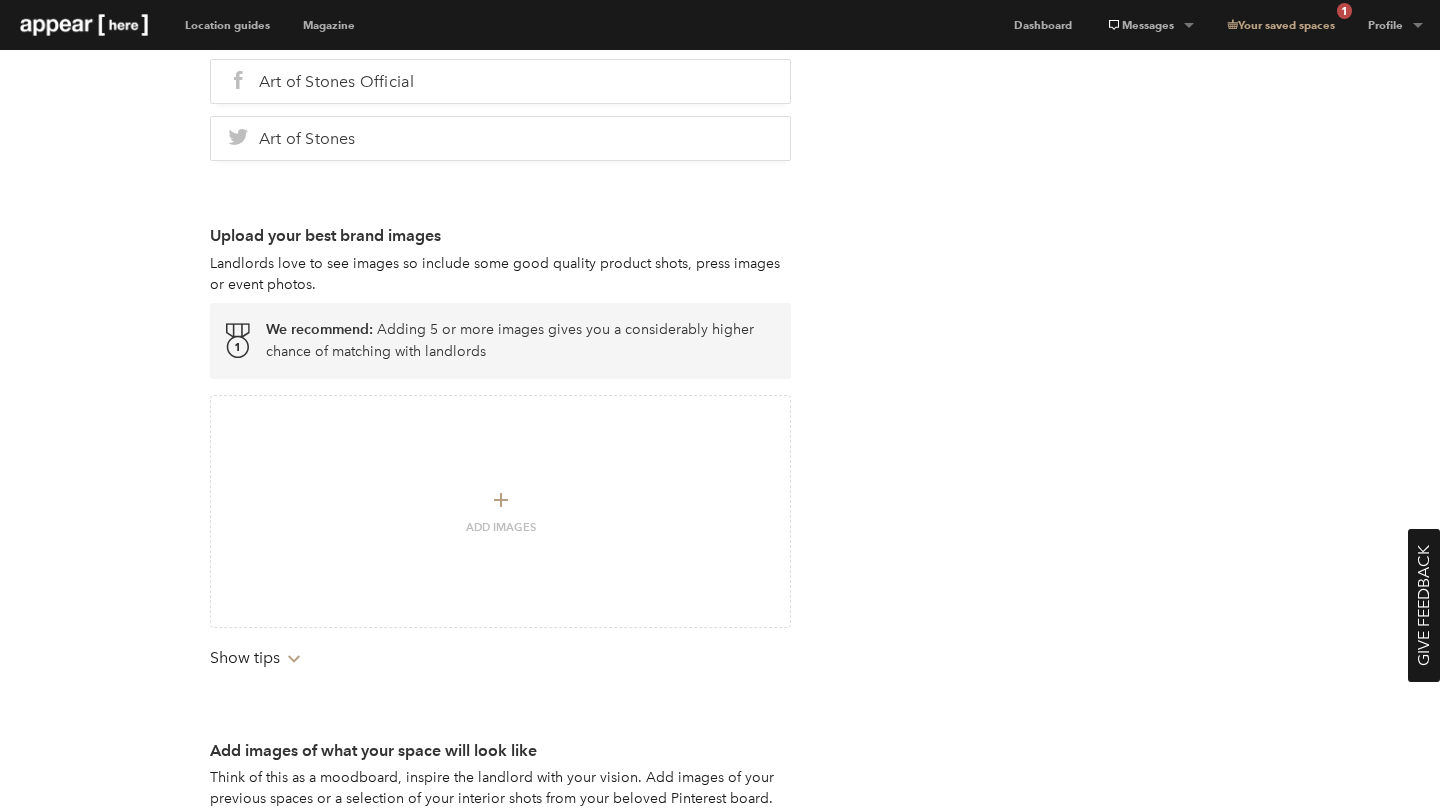 click on "Artboard Add Images" at bounding box center [501, 512] 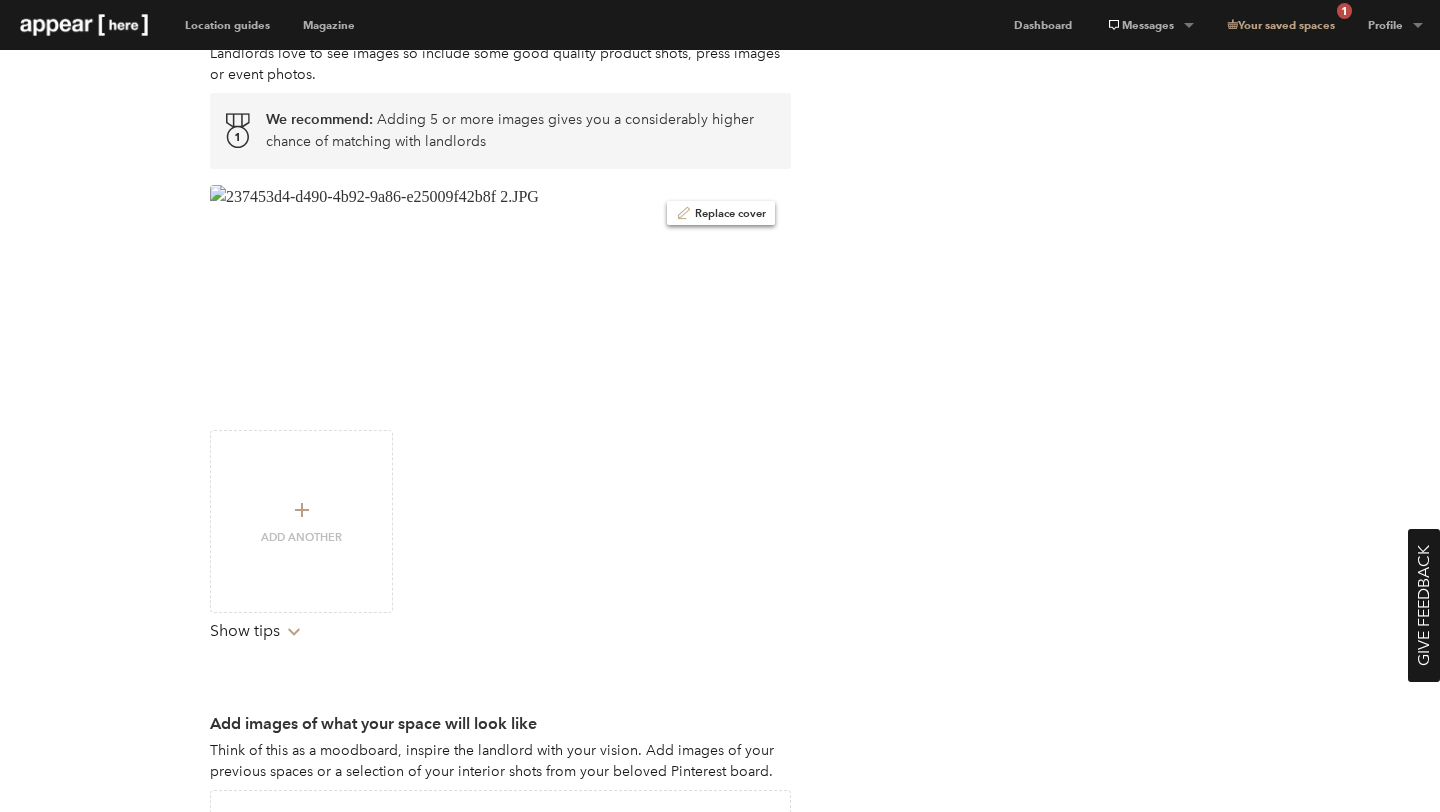 scroll, scrollTop: 727, scrollLeft: 0, axis: vertical 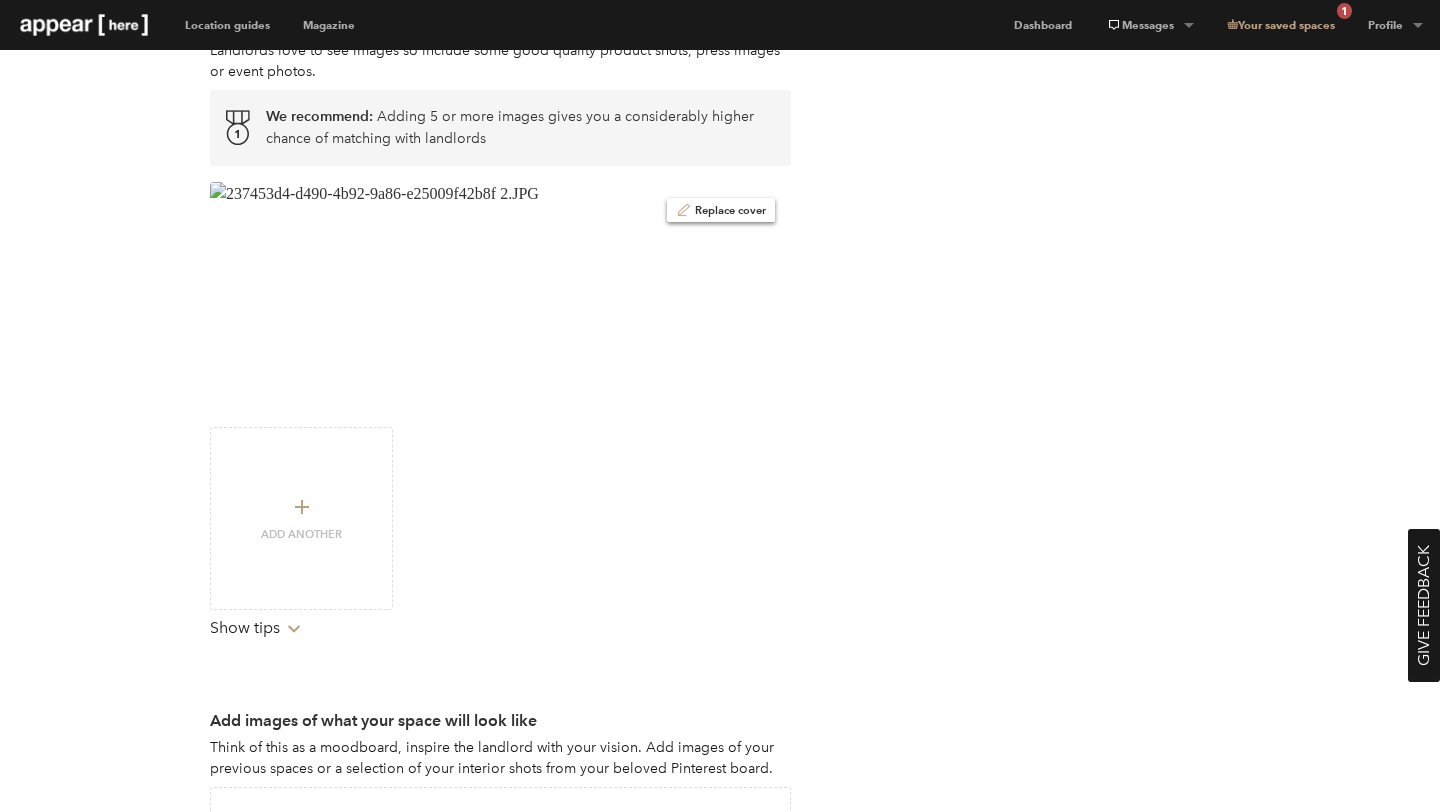 click on "Add another" at bounding box center (301, 535) 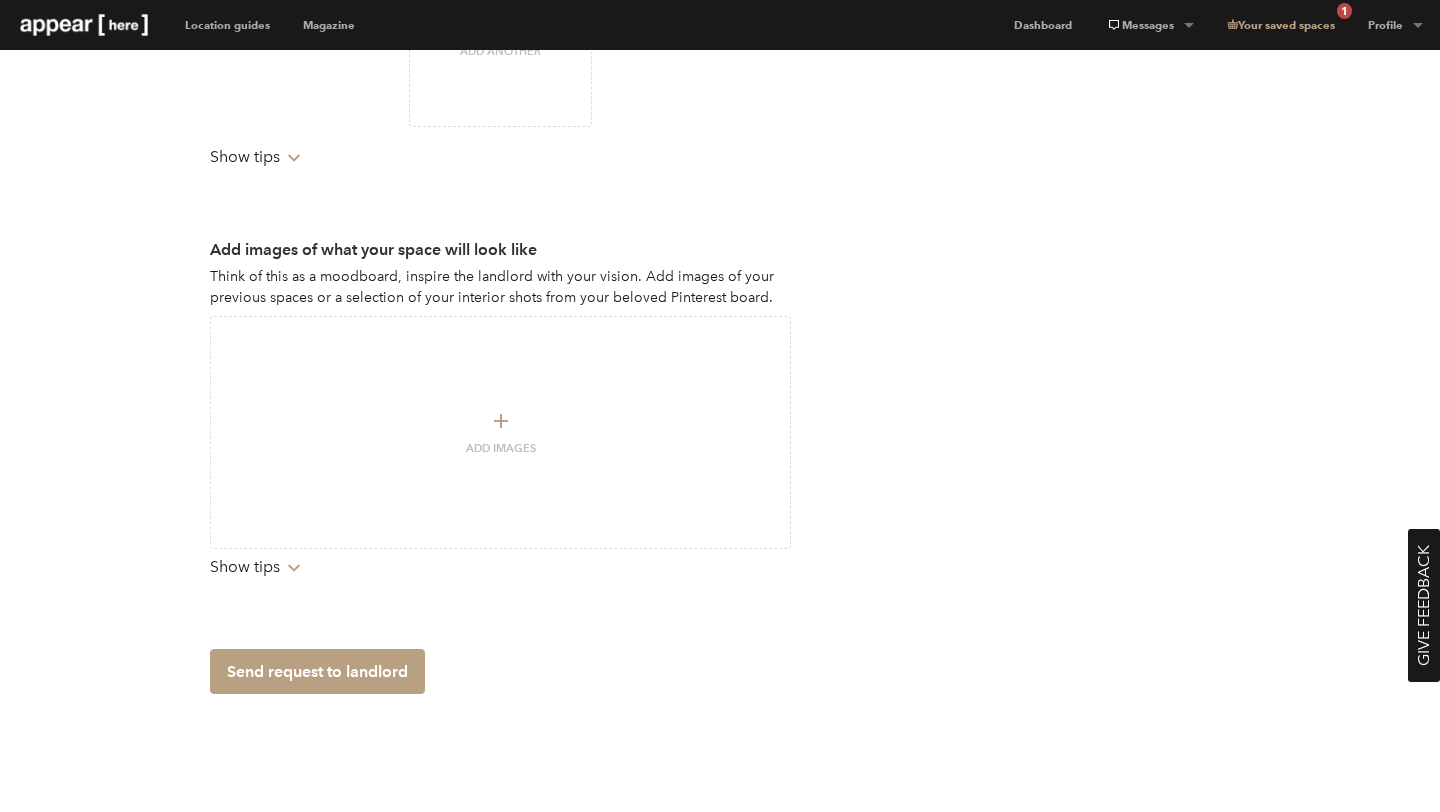scroll, scrollTop: 1211, scrollLeft: 0, axis: vertical 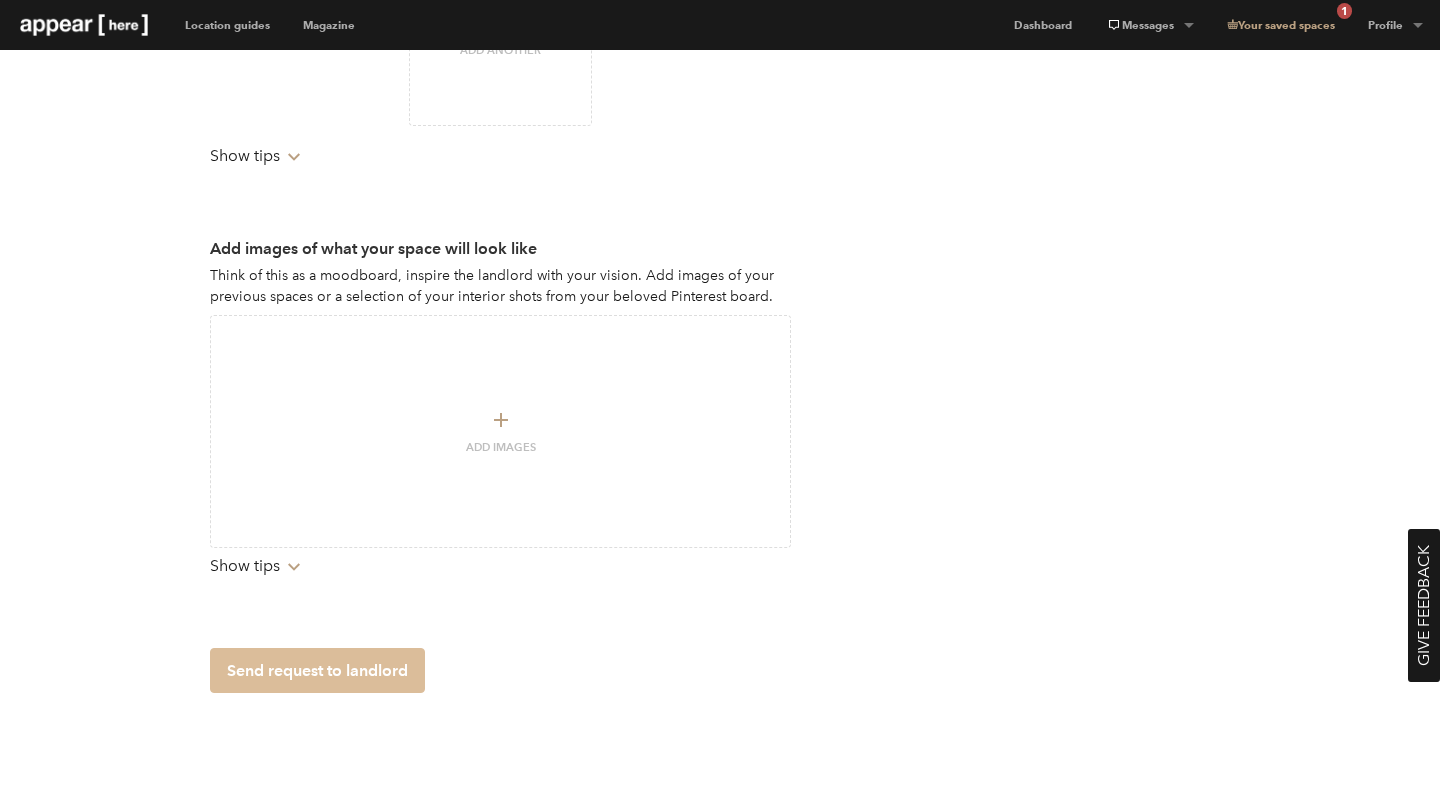 click on "Send request to landlord" at bounding box center (317, 670) 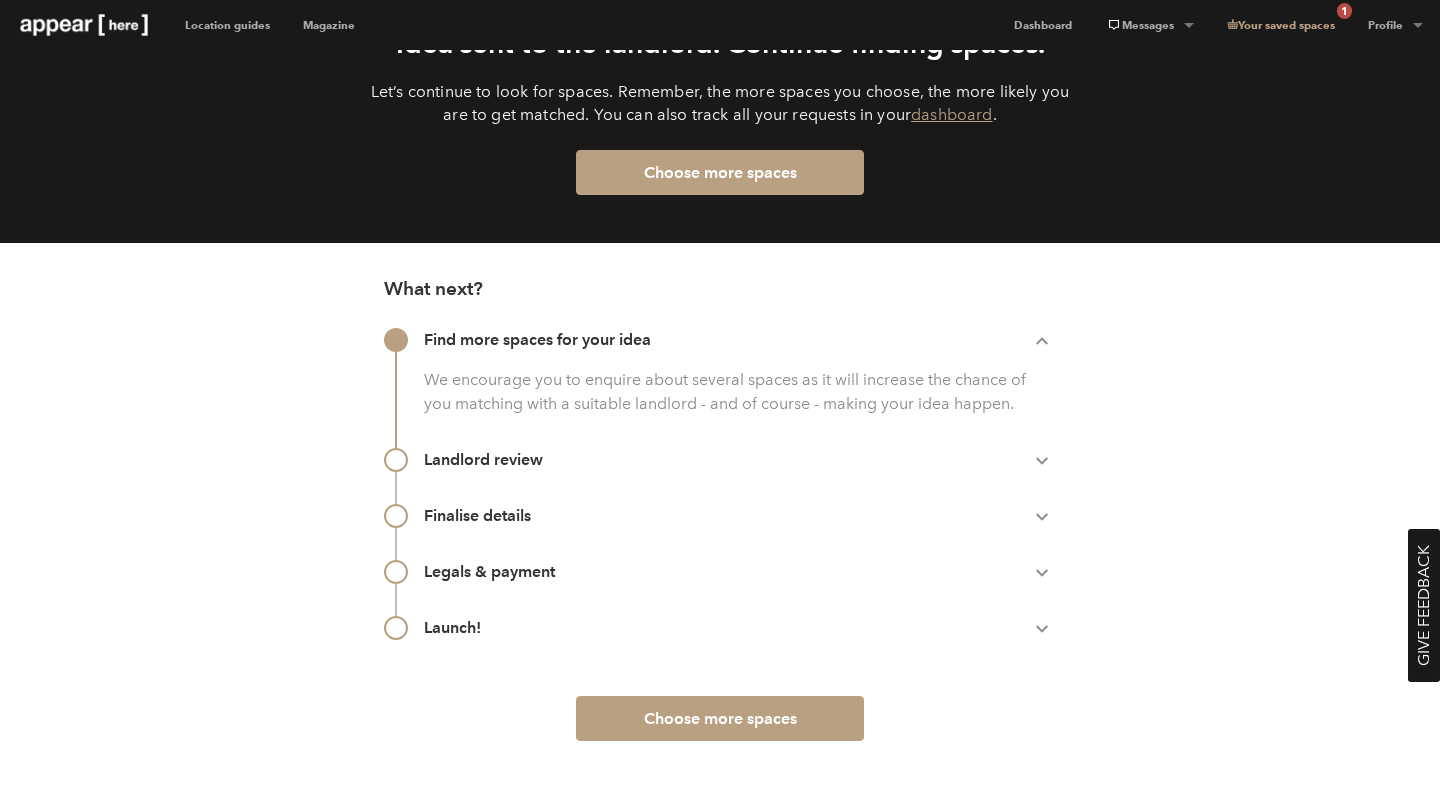 scroll, scrollTop: 197, scrollLeft: 0, axis: vertical 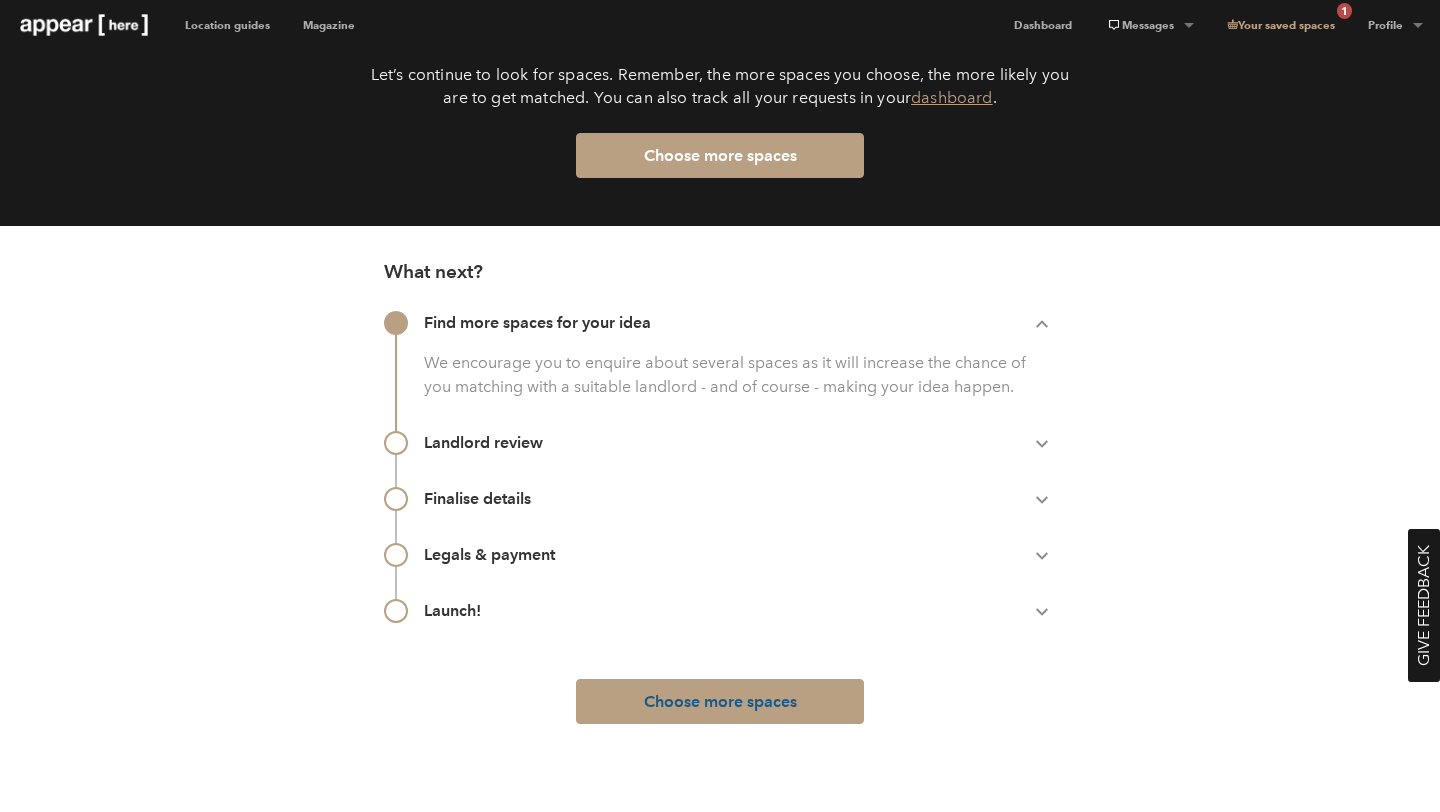 click on "Choose more spaces" at bounding box center (720, 701) 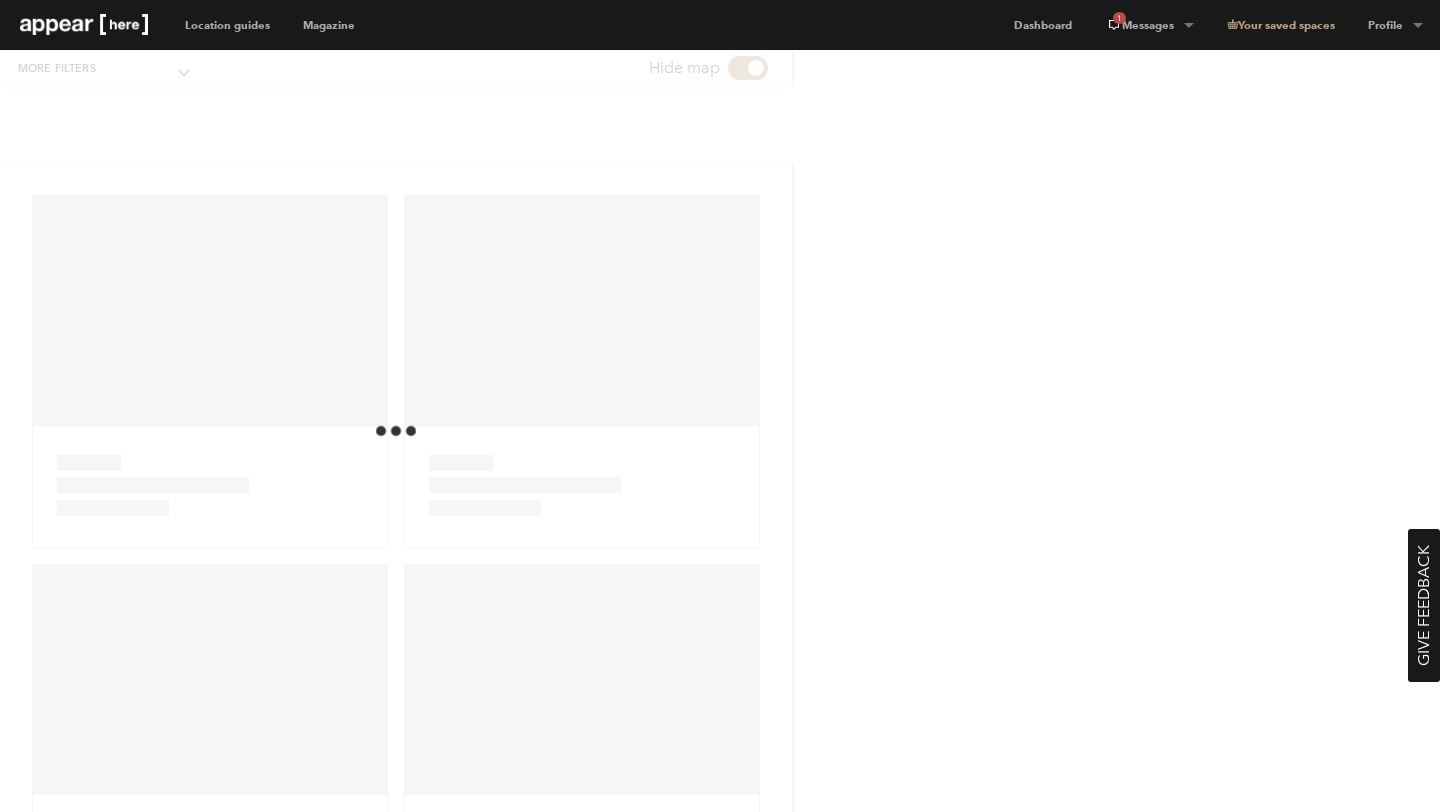 scroll, scrollTop: 0, scrollLeft: 0, axis: both 